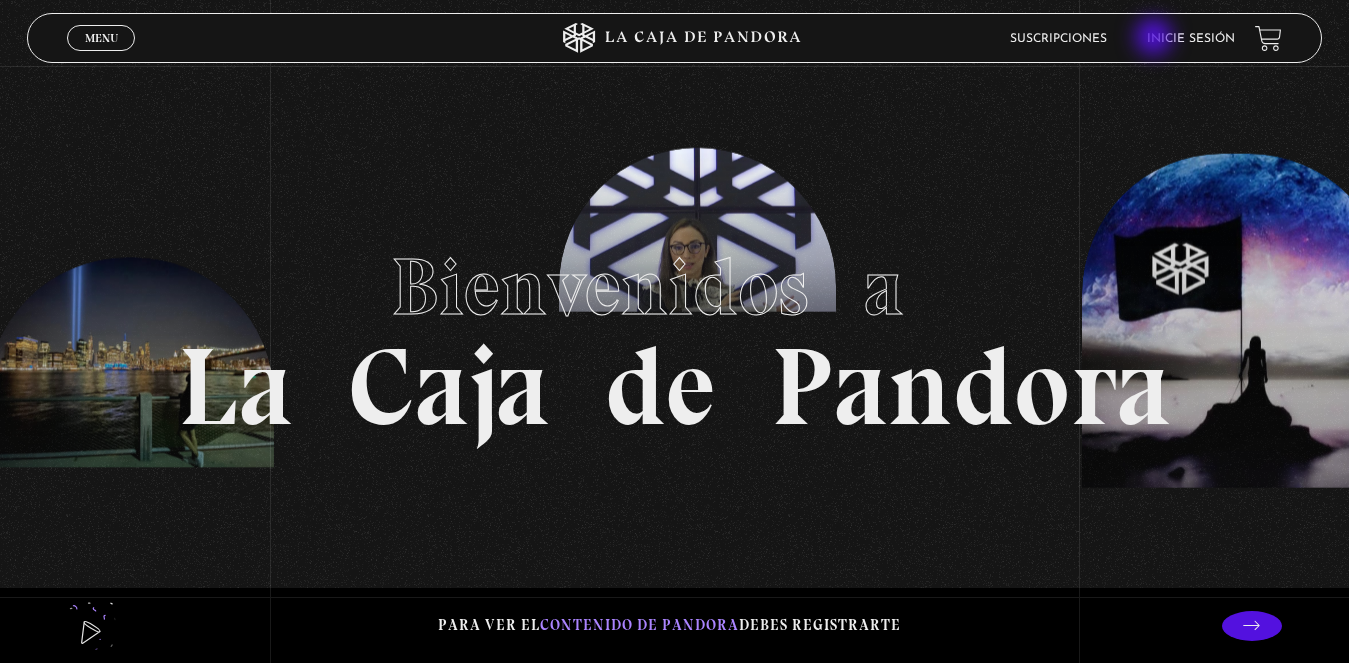 scroll, scrollTop: 0, scrollLeft: 0, axis: both 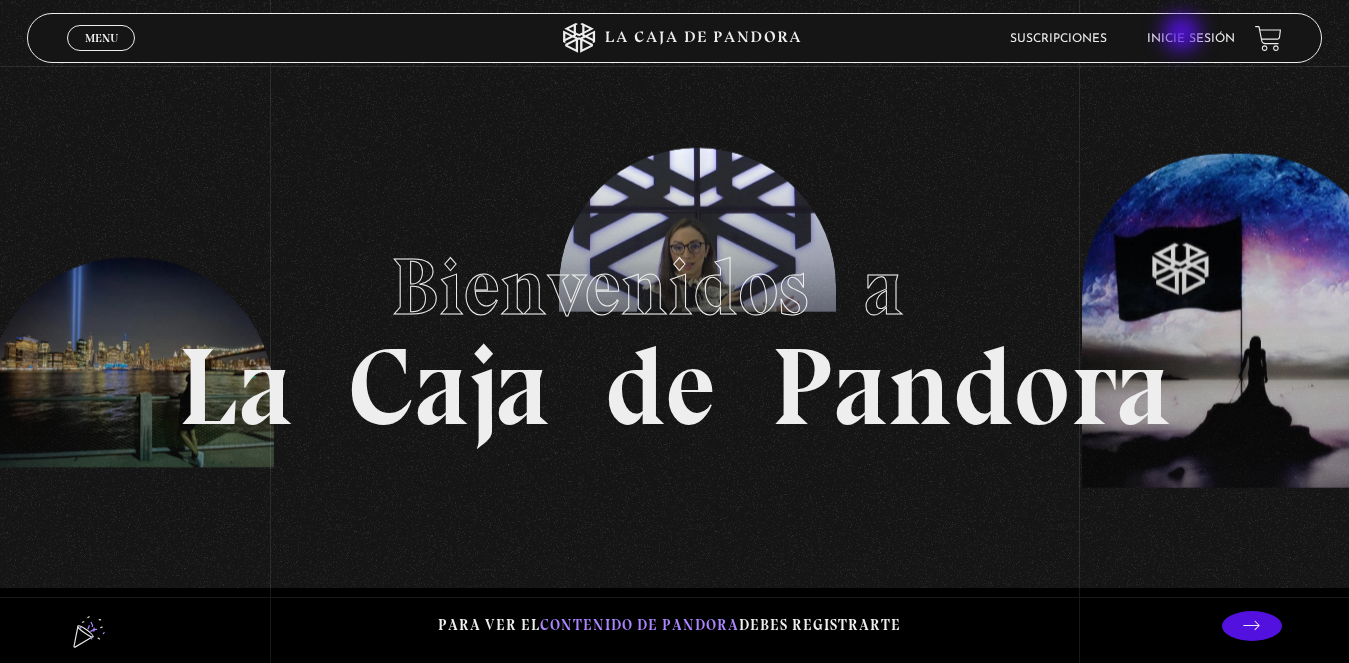 click on "Inicie sesión" at bounding box center (1191, 39) 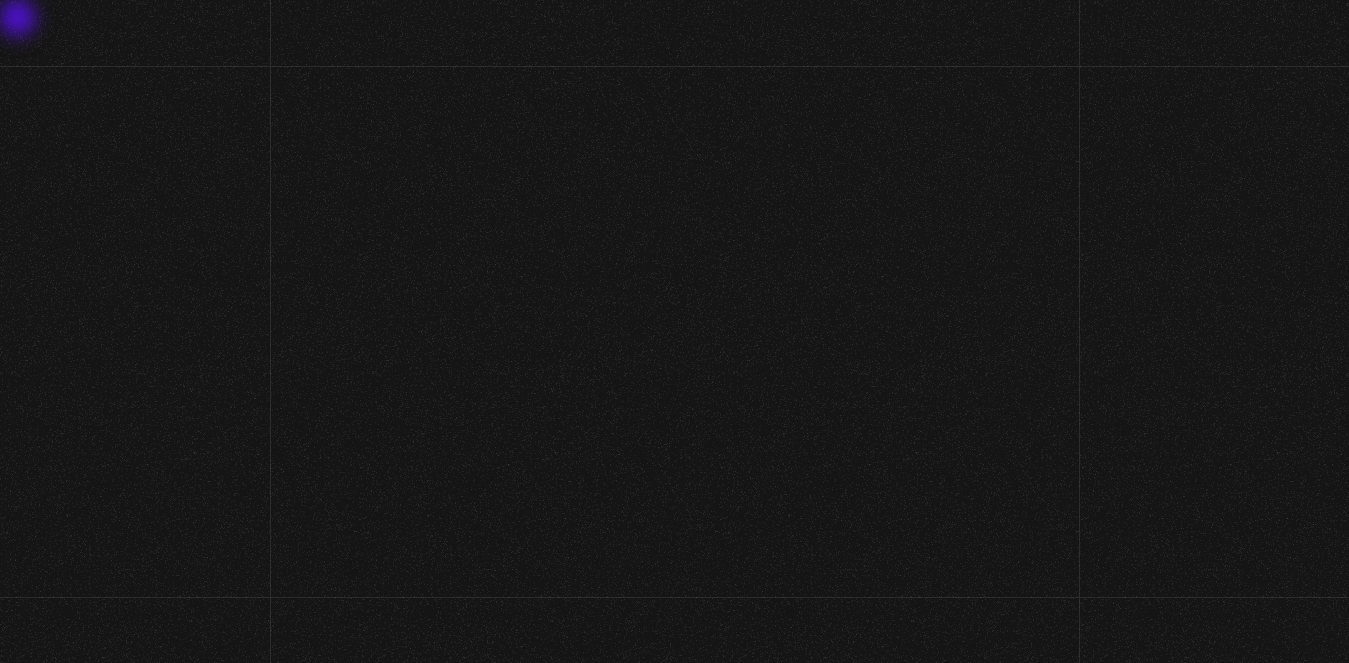 scroll, scrollTop: 0, scrollLeft: 0, axis: both 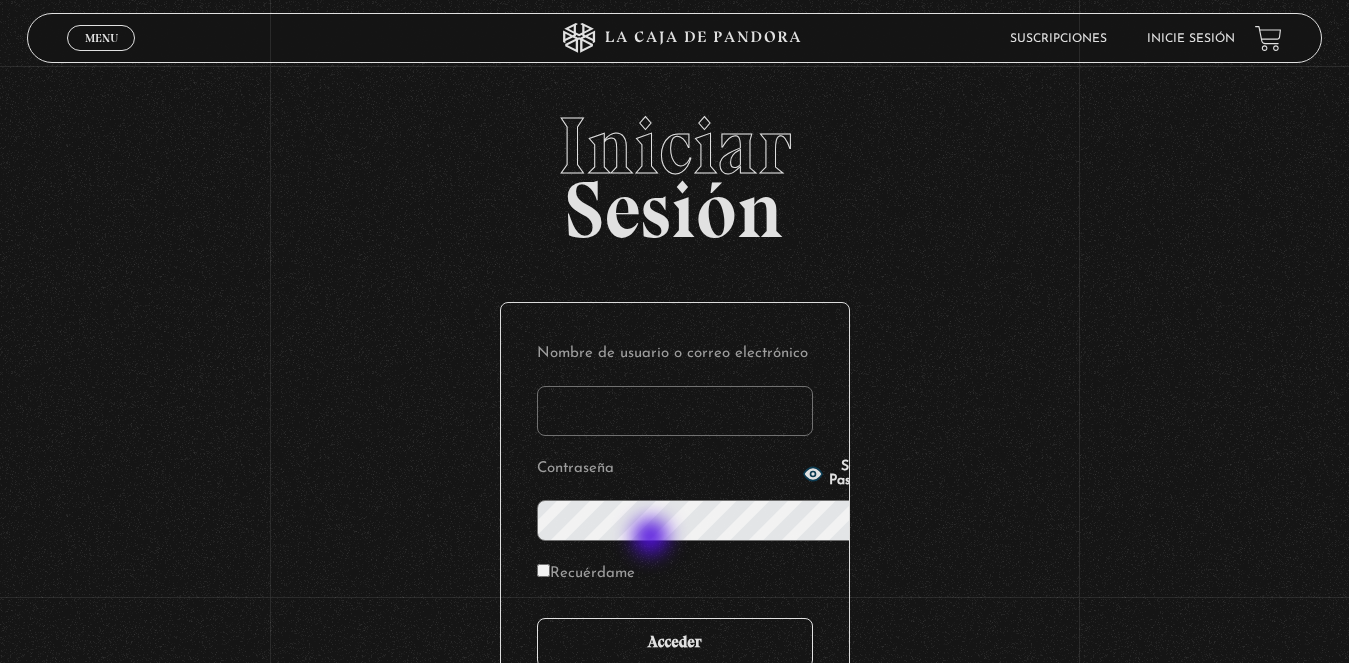 type on "karlapj14@hotmail.com" 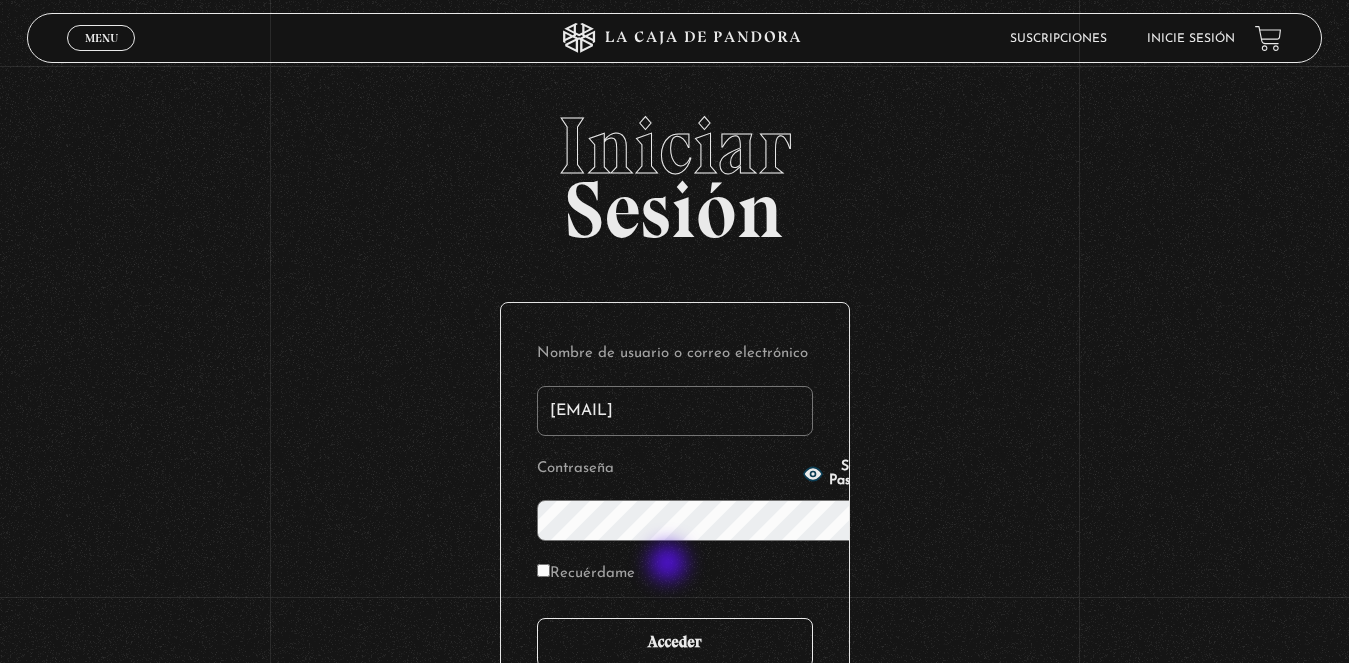 click on "Acceder" at bounding box center (675, 643) 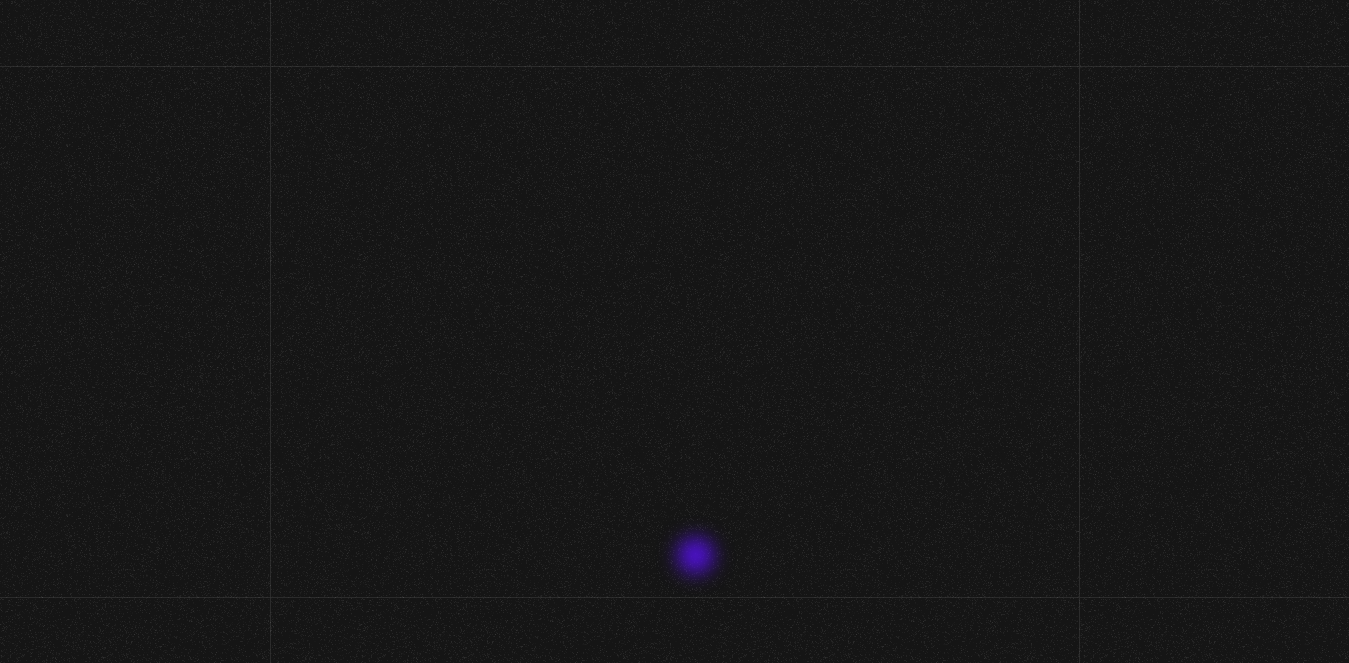 scroll, scrollTop: 0, scrollLeft: 0, axis: both 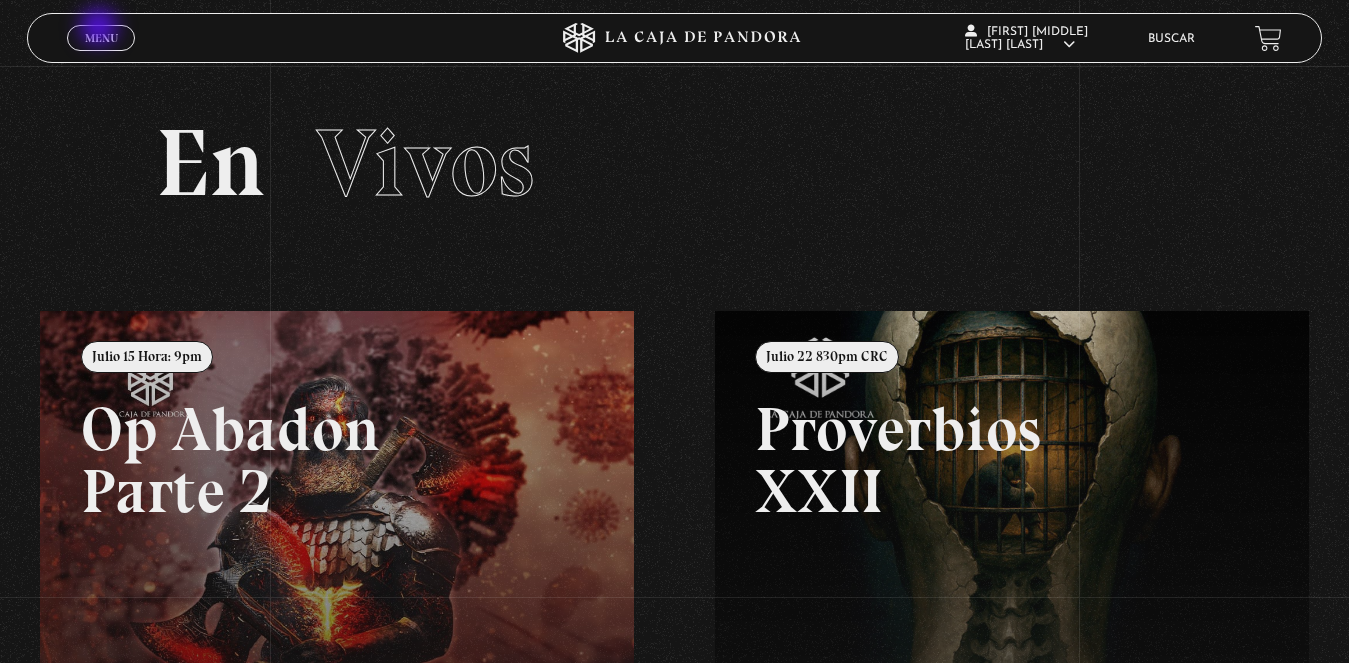 click on "Menu Cerrar" at bounding box center (101, 38) 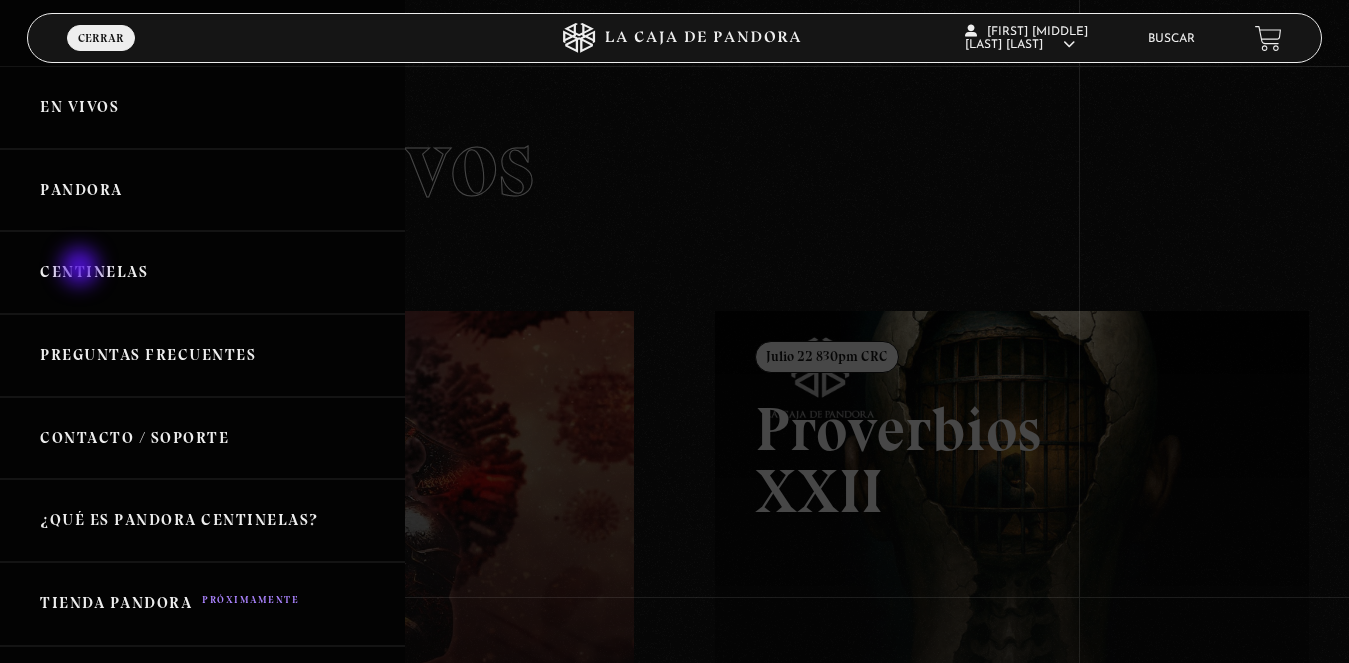 click on "Centinelas" at bounding box center (202, 272) 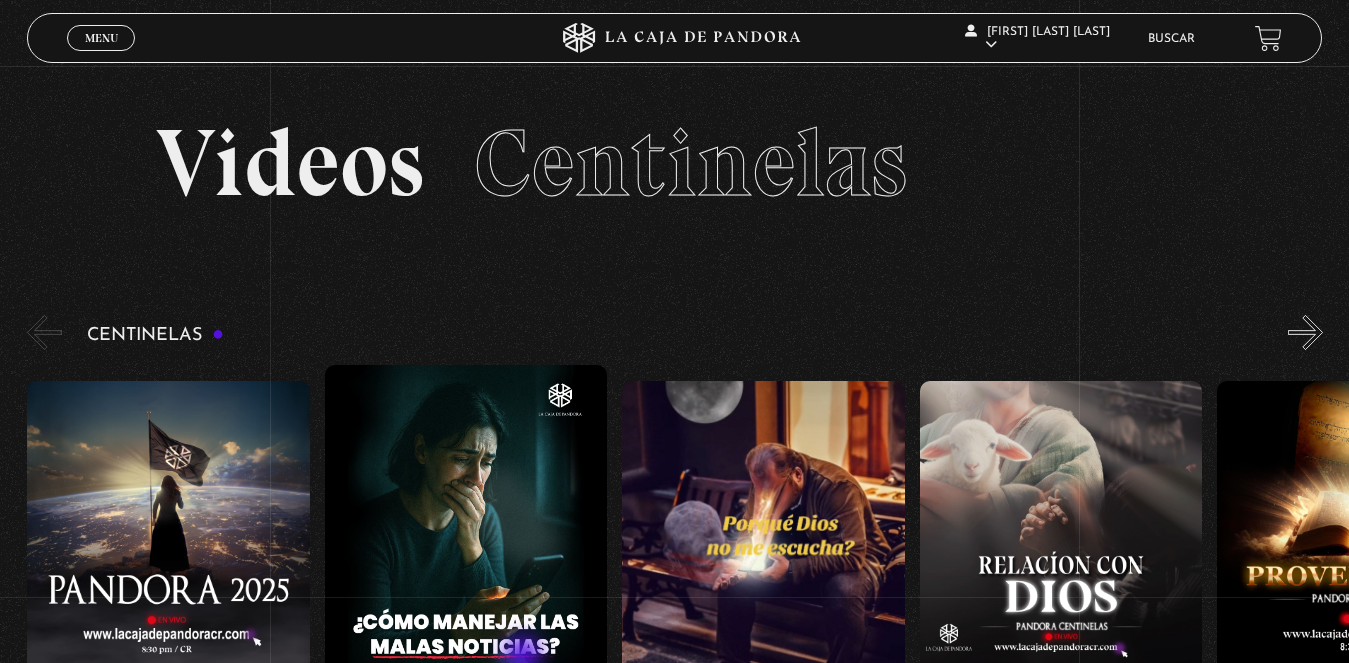 scroll, scrollTop: 0, scrollLeft: 0, axis: both 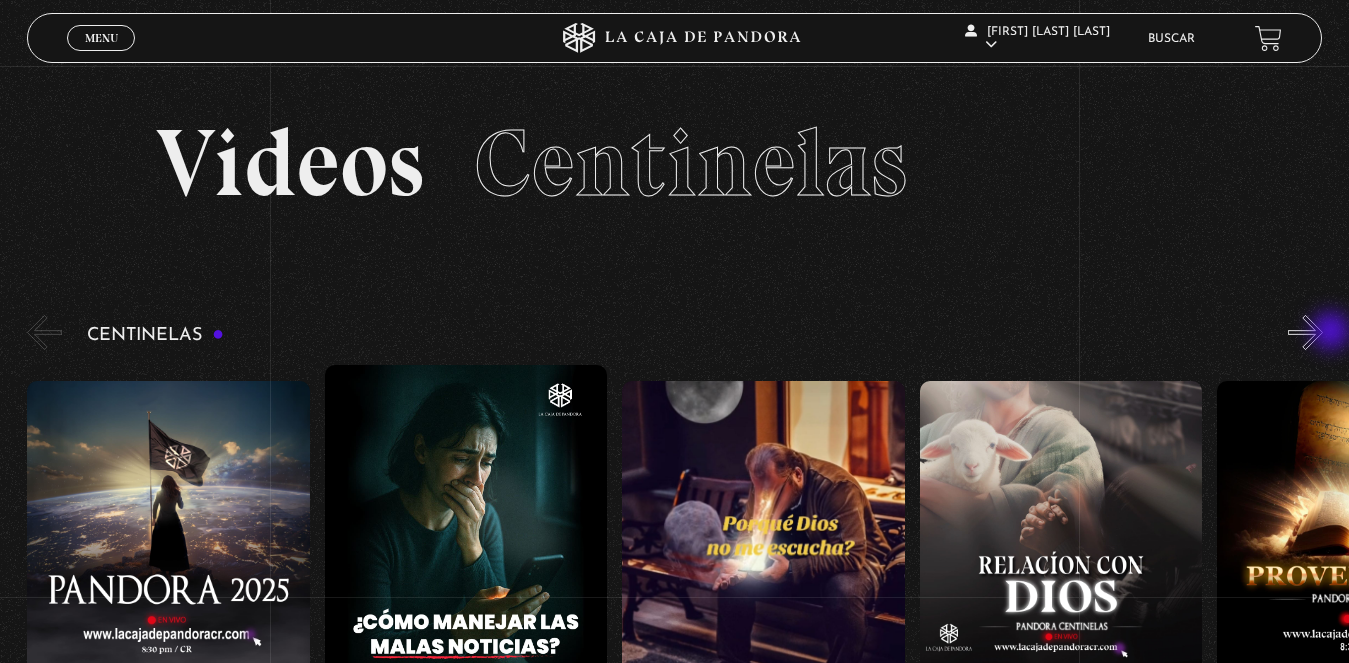 click on "»" at bounding box center [1305, 332] 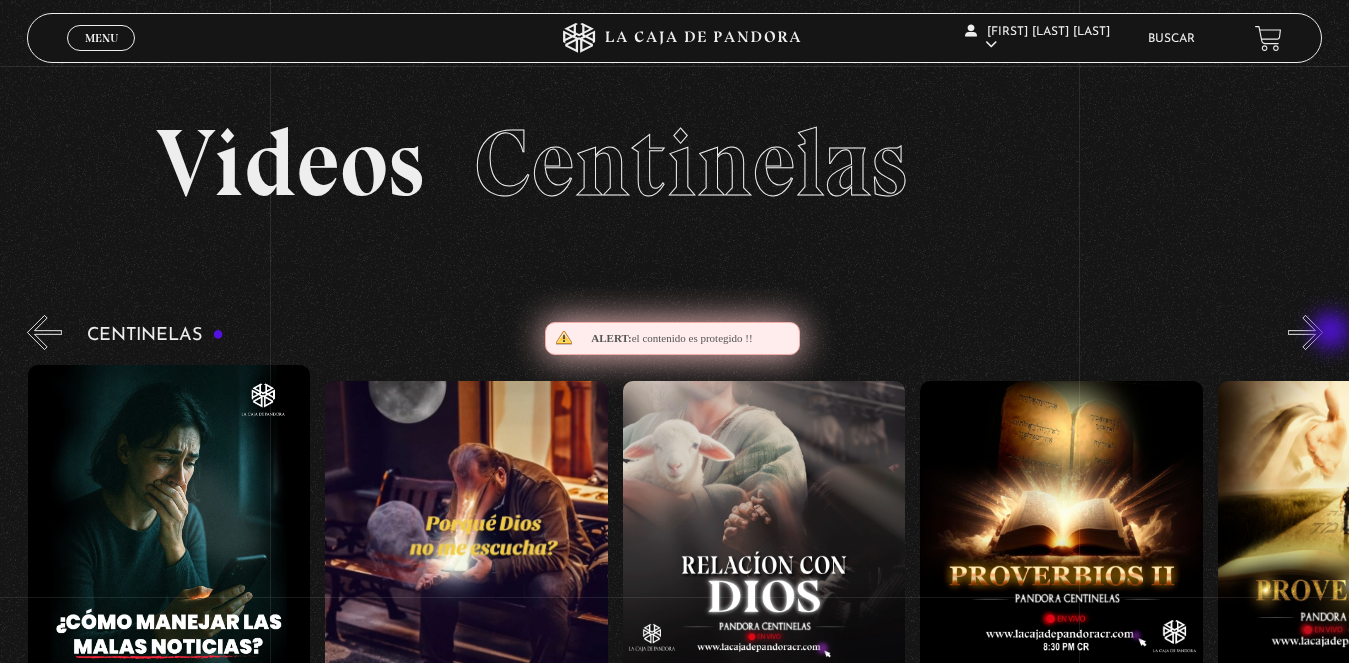 click on "»" at bounding box center [1305, 332] 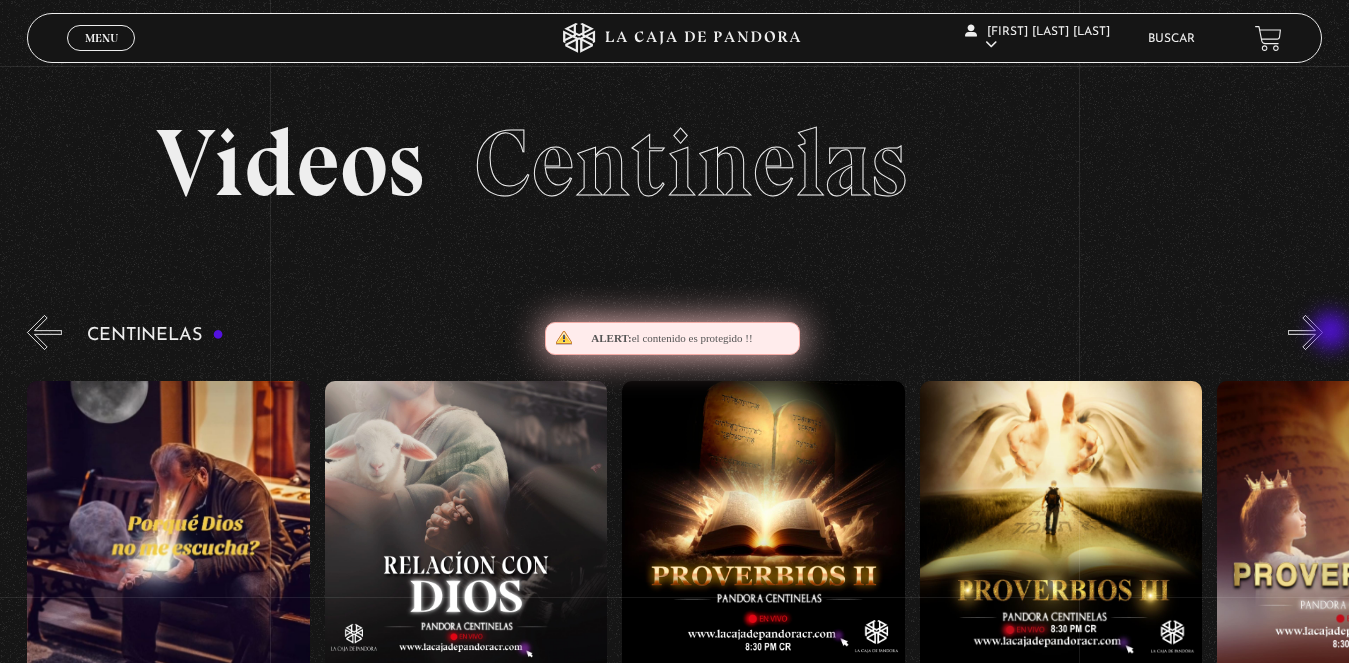 click on "»" at bounding box center (1305, 332) 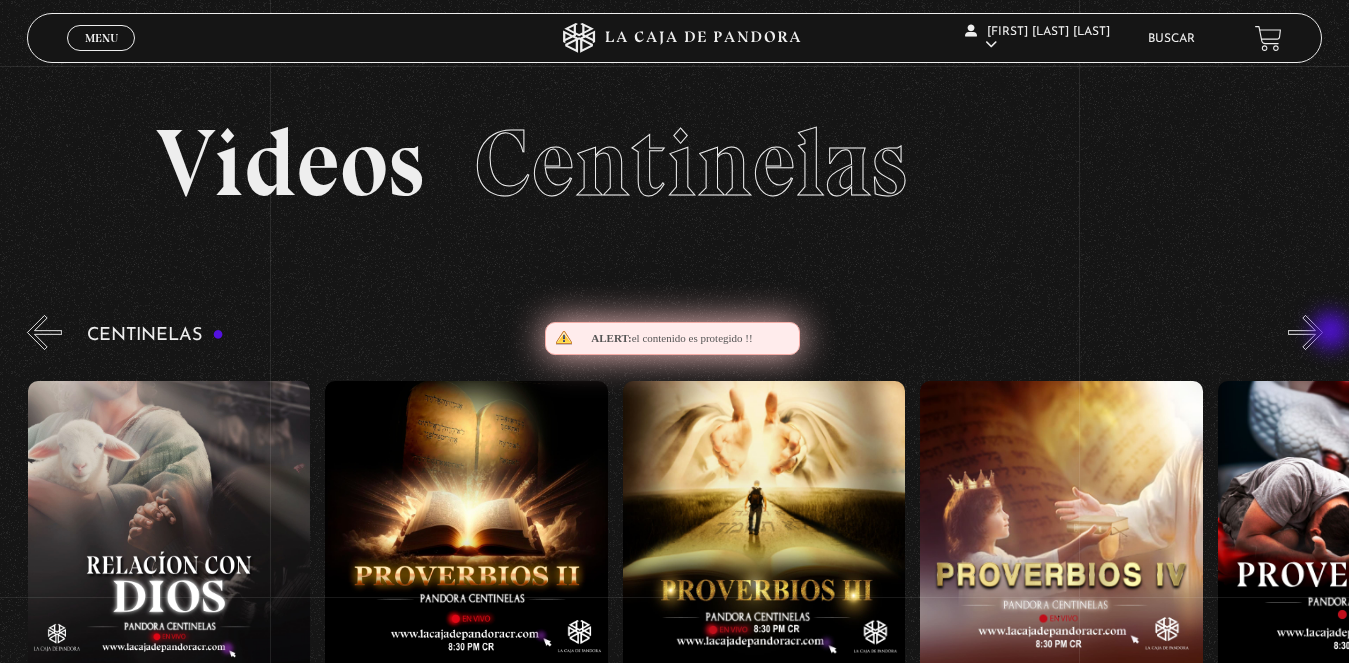 click on "»" at bounding box center (1305, 332) 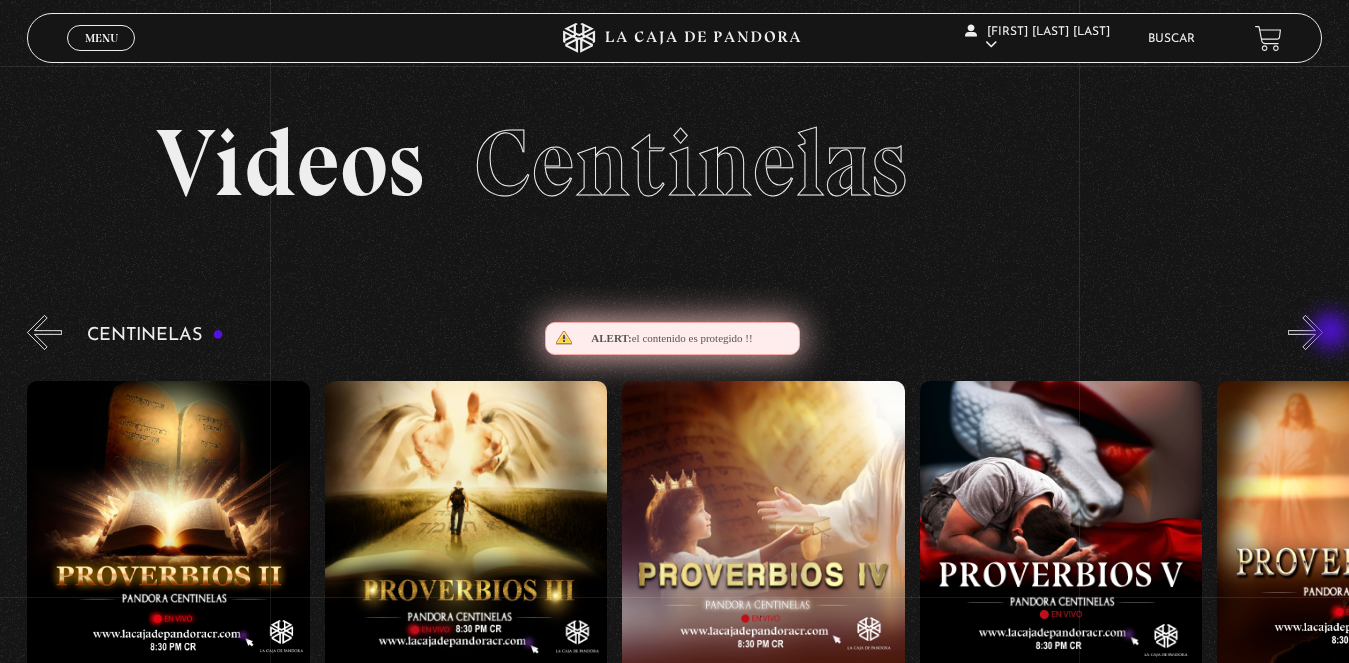 click on "»" at bounding box center [1305, 332] 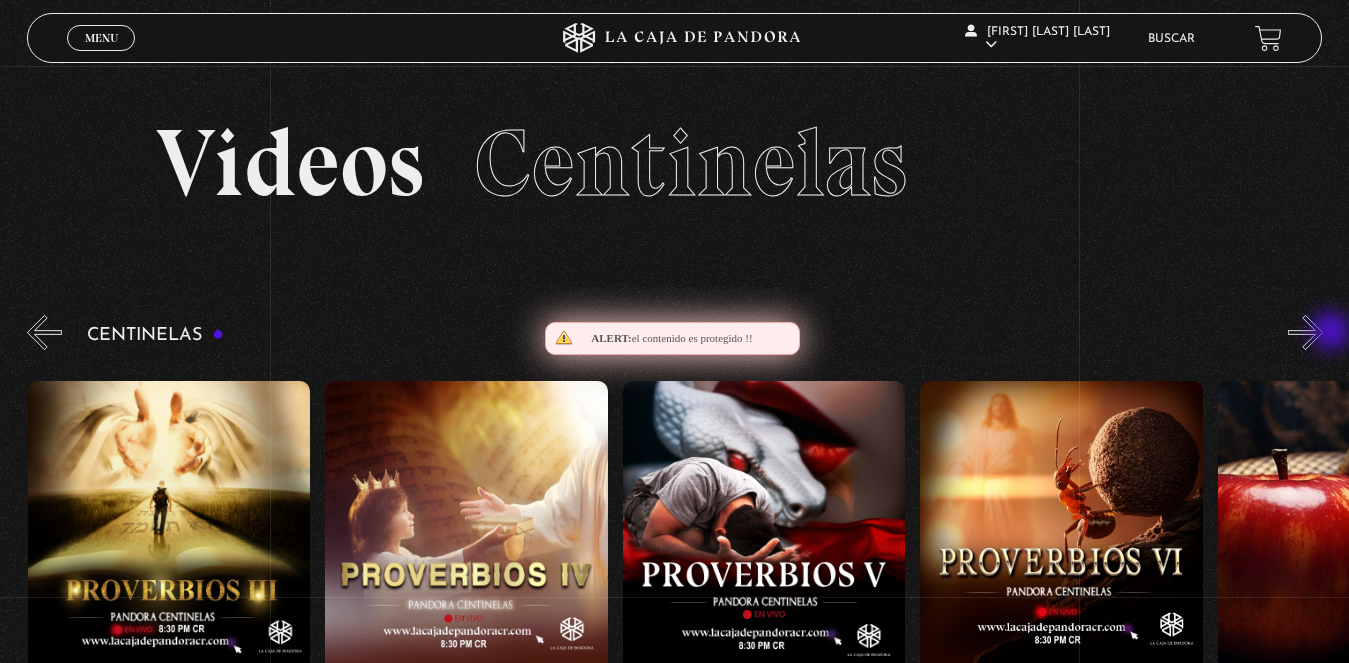 click on "»" at bounding box center (1305, 332) 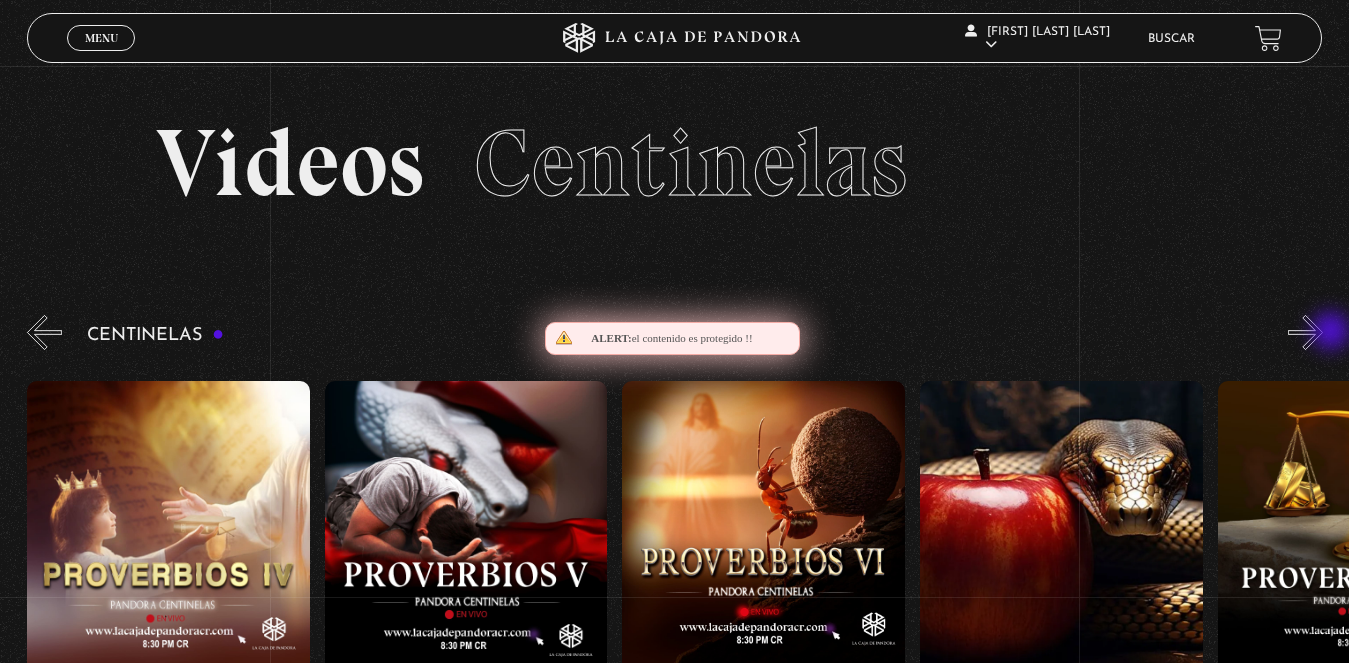 click on "»" at bounding box center [1305, 332] 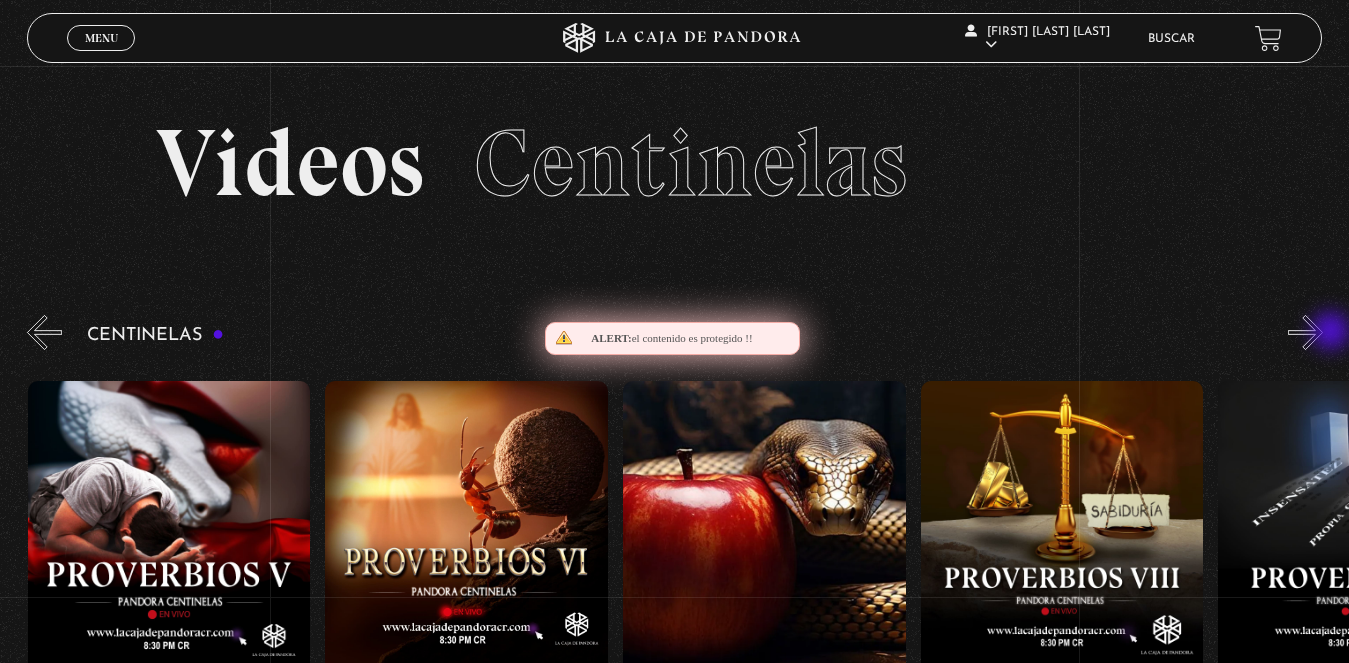 click on "»" at bounding box center (1305, 332) 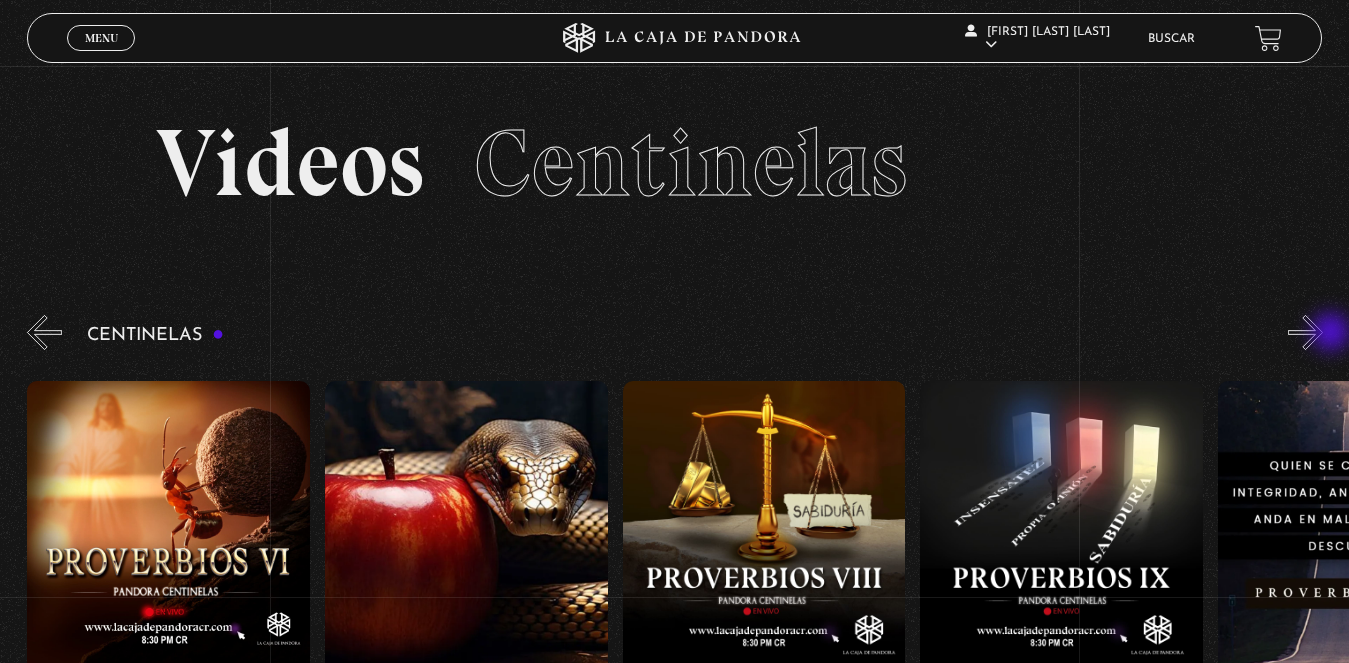click on "»" at bounding box center [1305, 332] 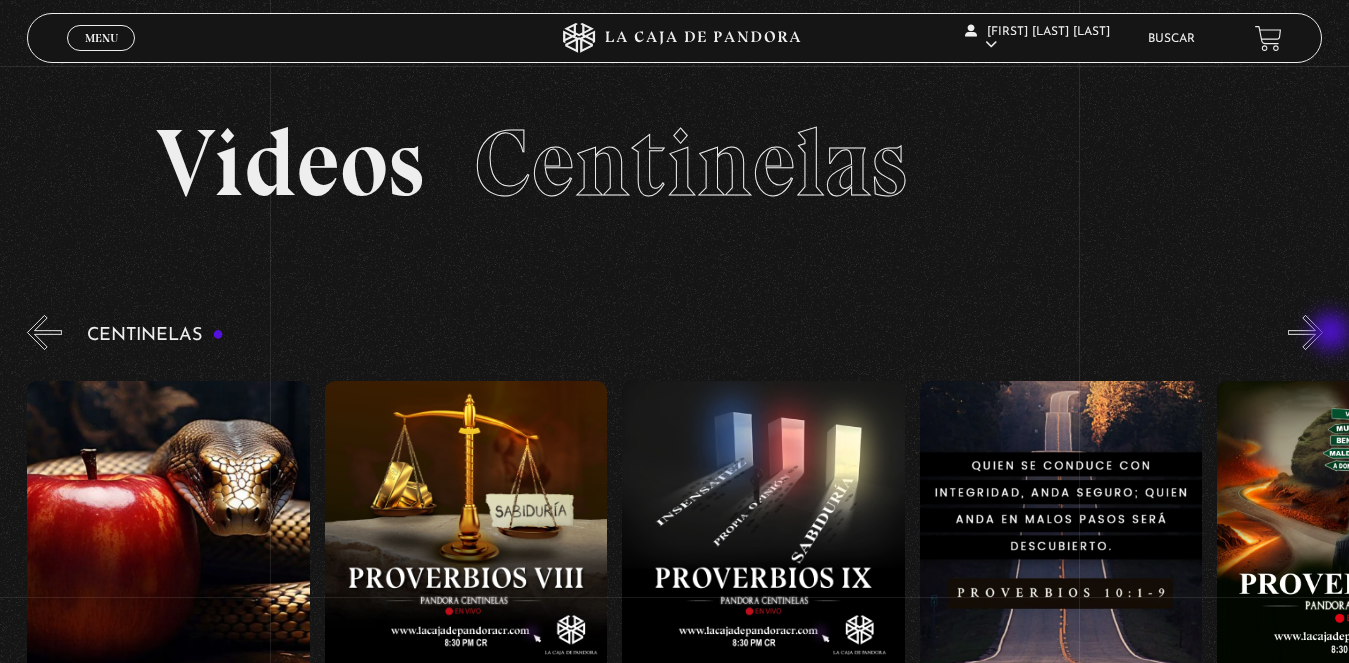 click on "»" at bounding box center (1305, 332) 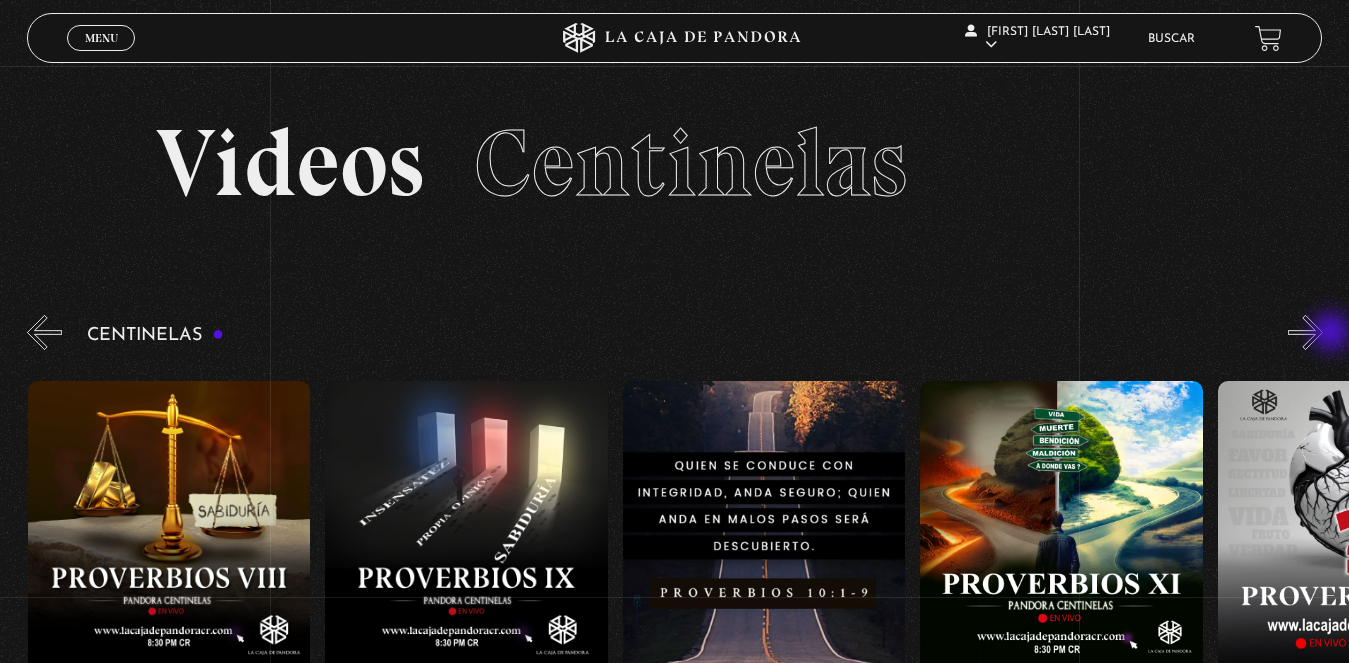 click on "»" at bounding box center [1305, 332] 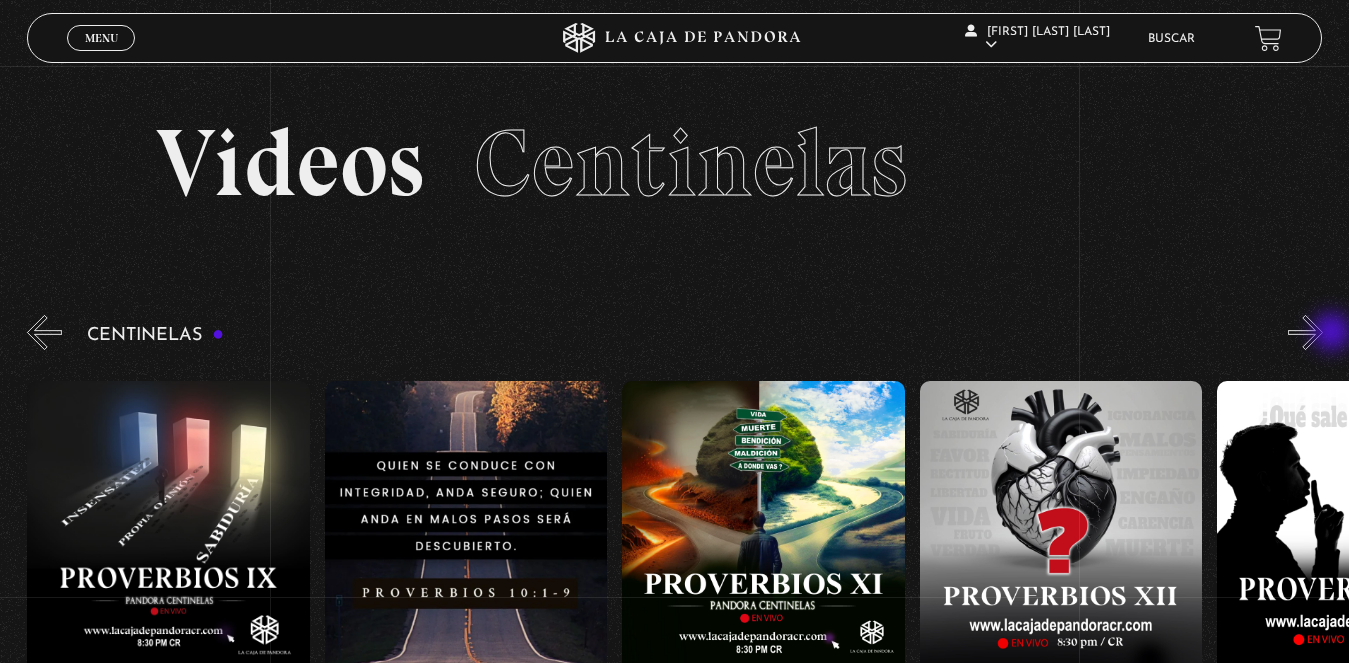click on "»" at bounding box center (1305, 332) 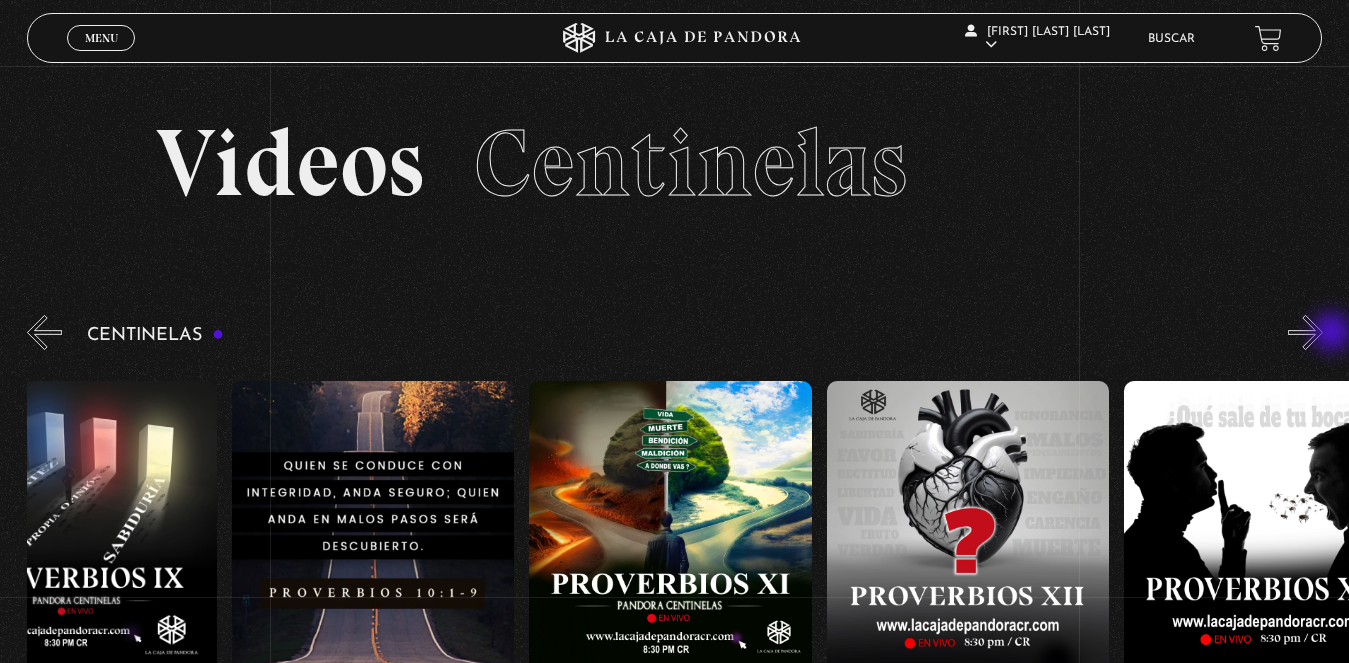 click on "»" at bounding box center (1305, 332) 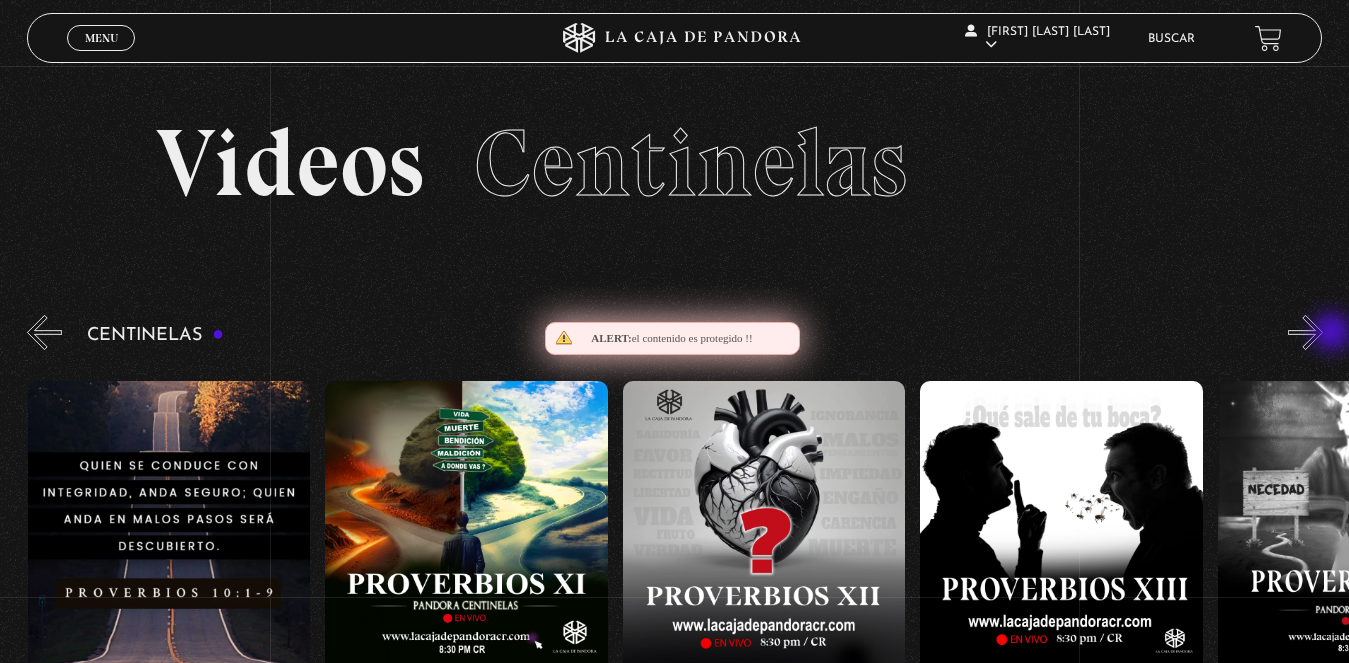 click on "»" at bounding box center (1305, 332) 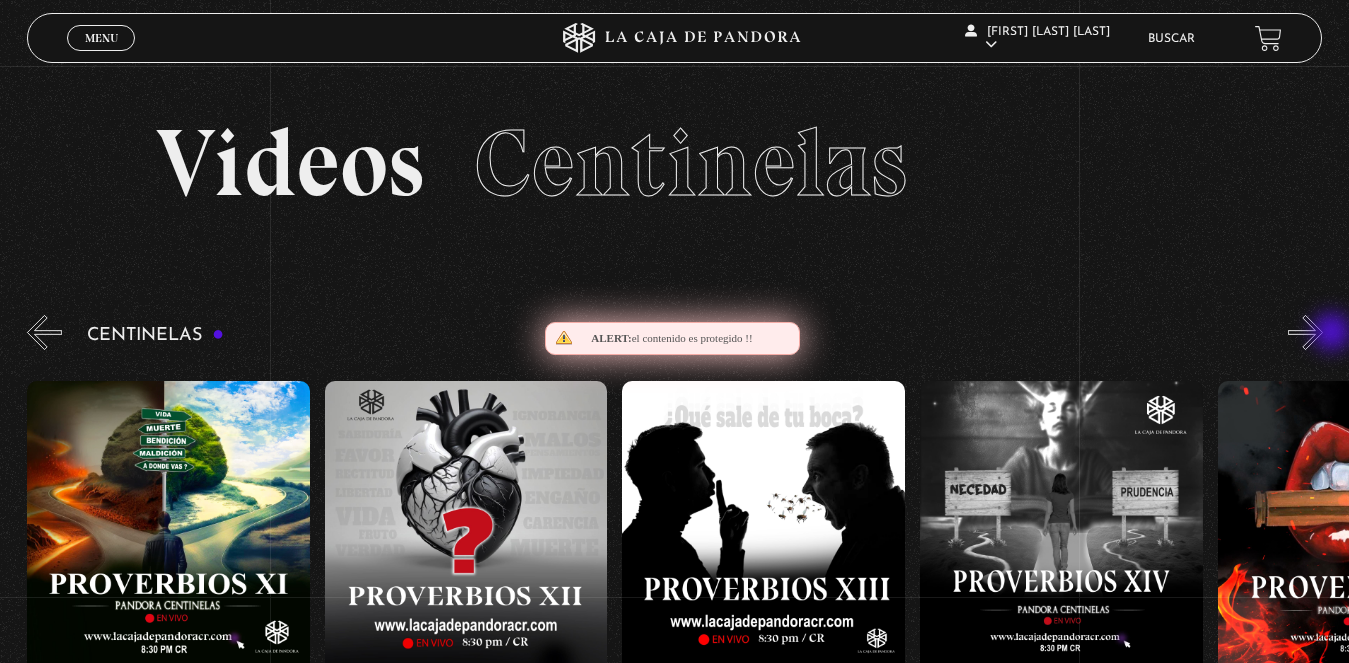 click on "»" at bounding box center [1305, 332] 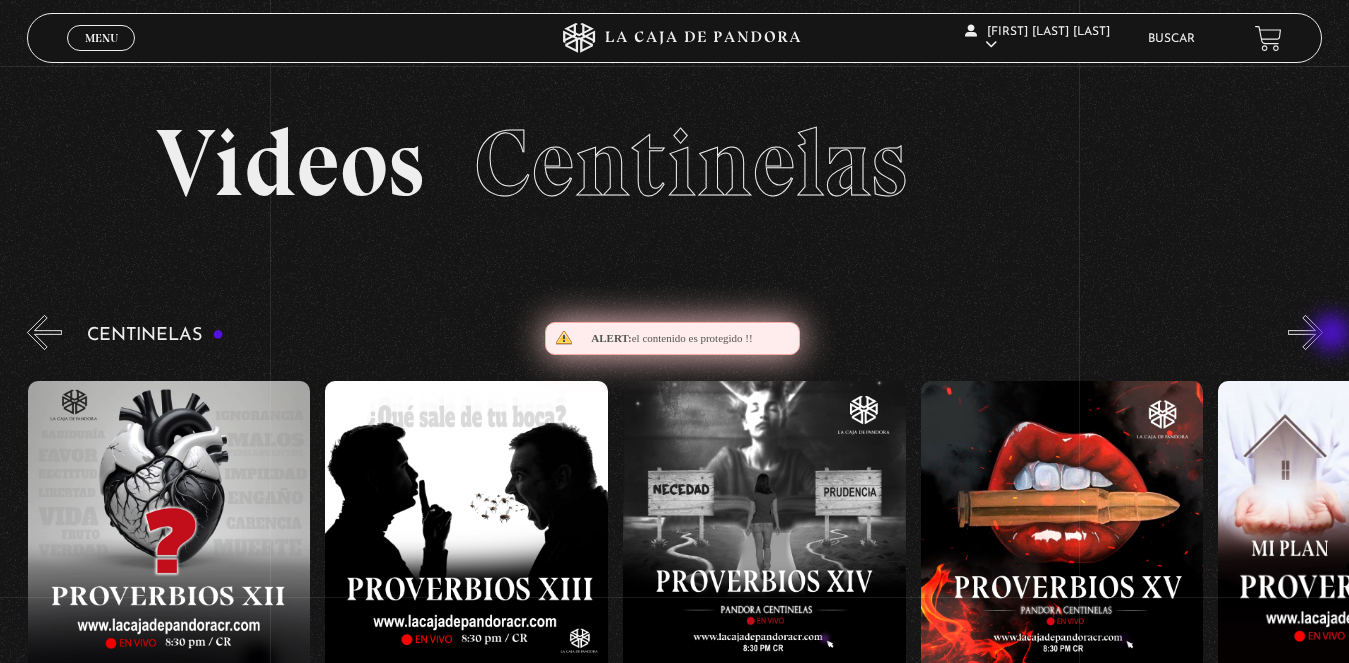 click on "»" at bounding box center [1305, 332] 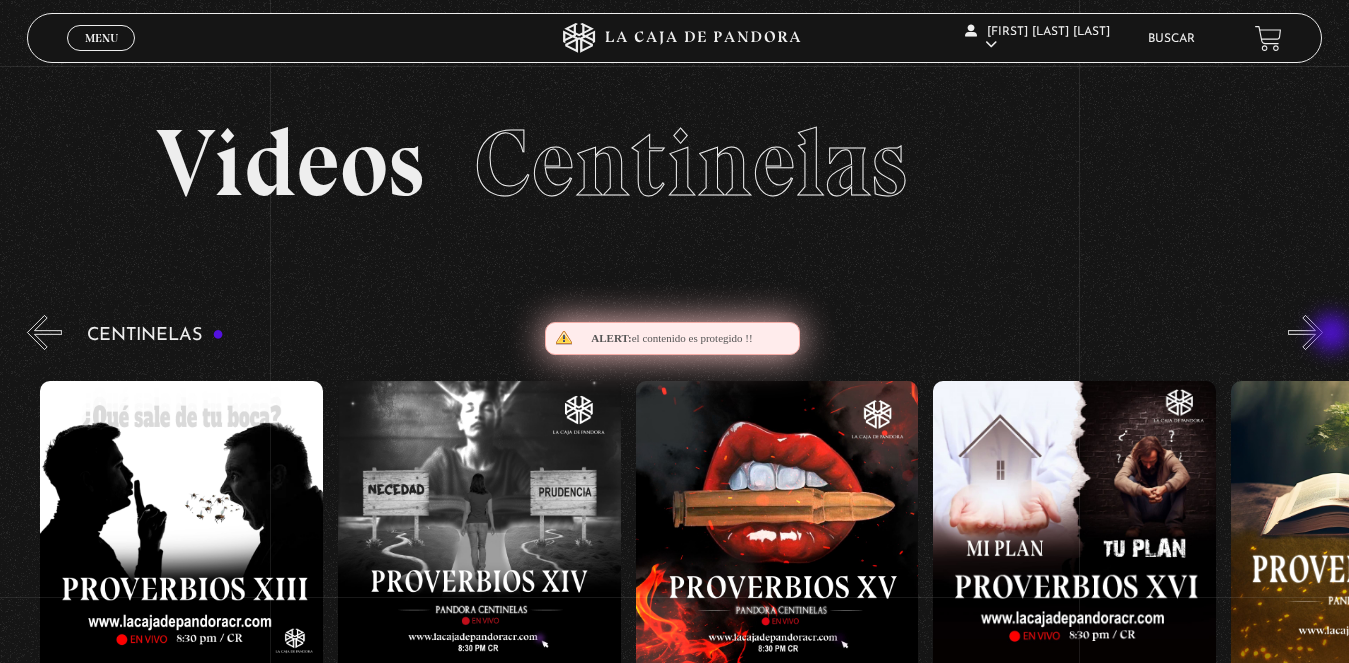 click on "»" at bounding box center [1305, 332] 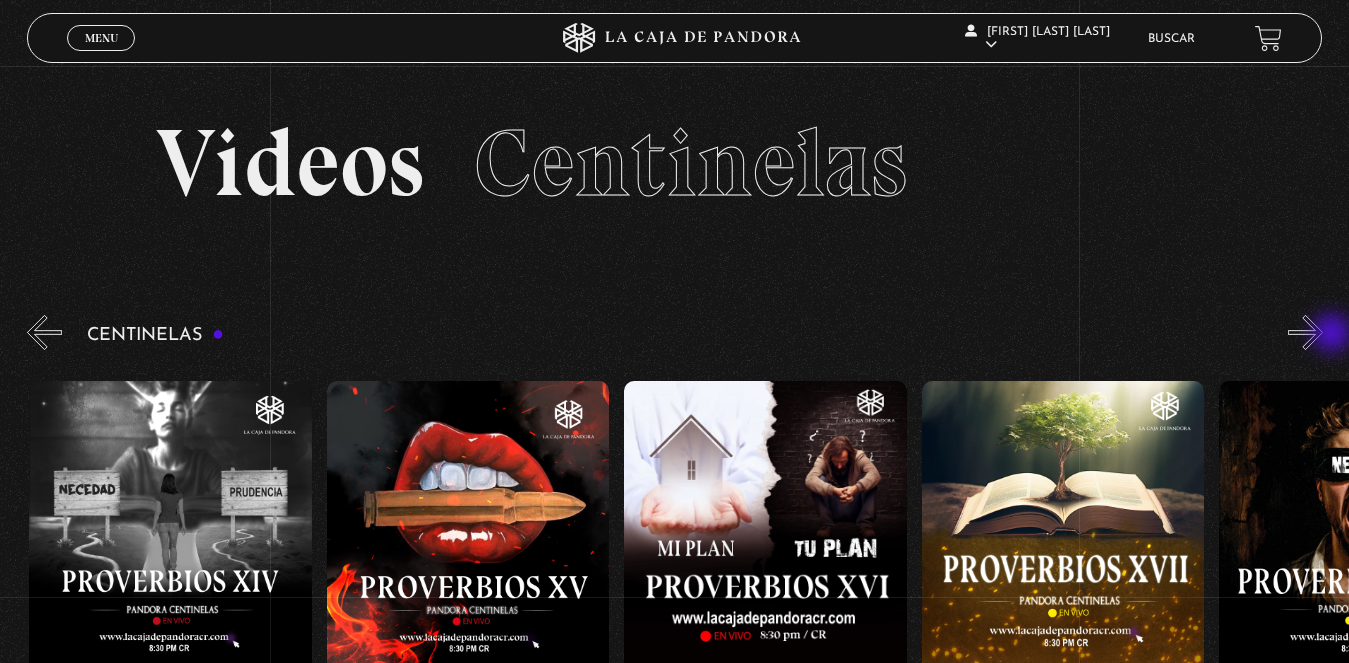 click on "»" at bounding box center [1305, 332] 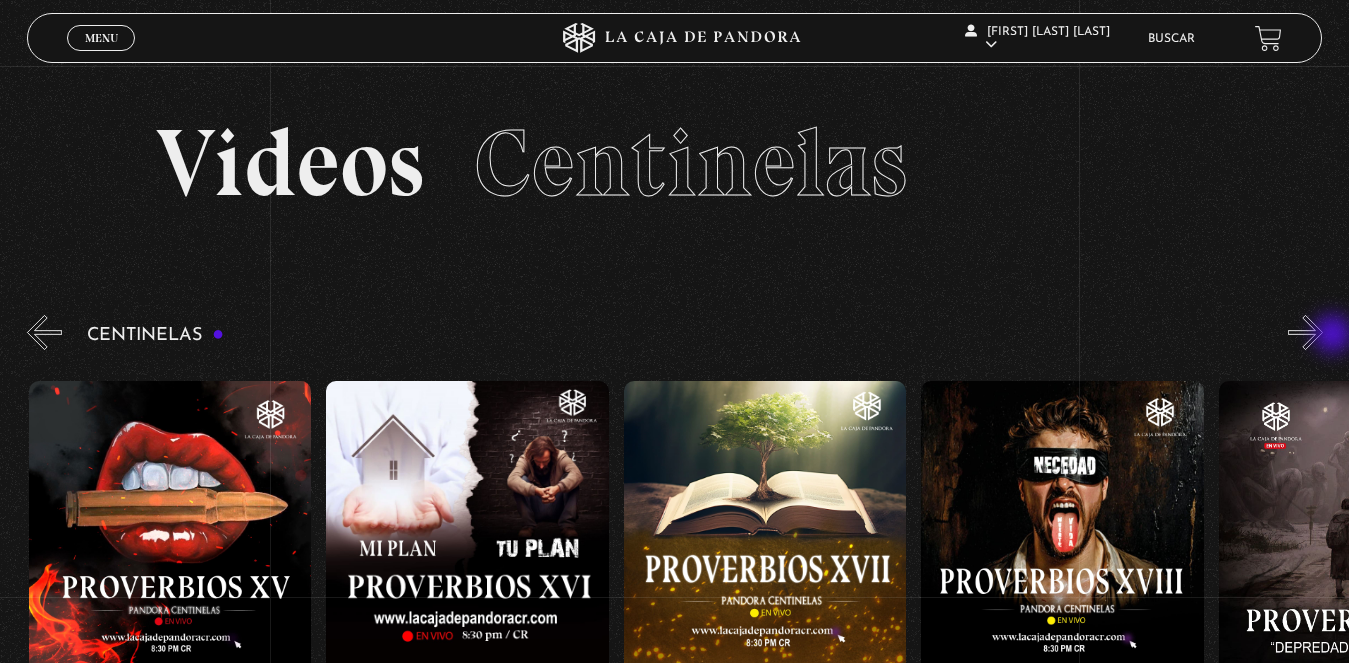 click on "»" at bounding box center [1305, 332] 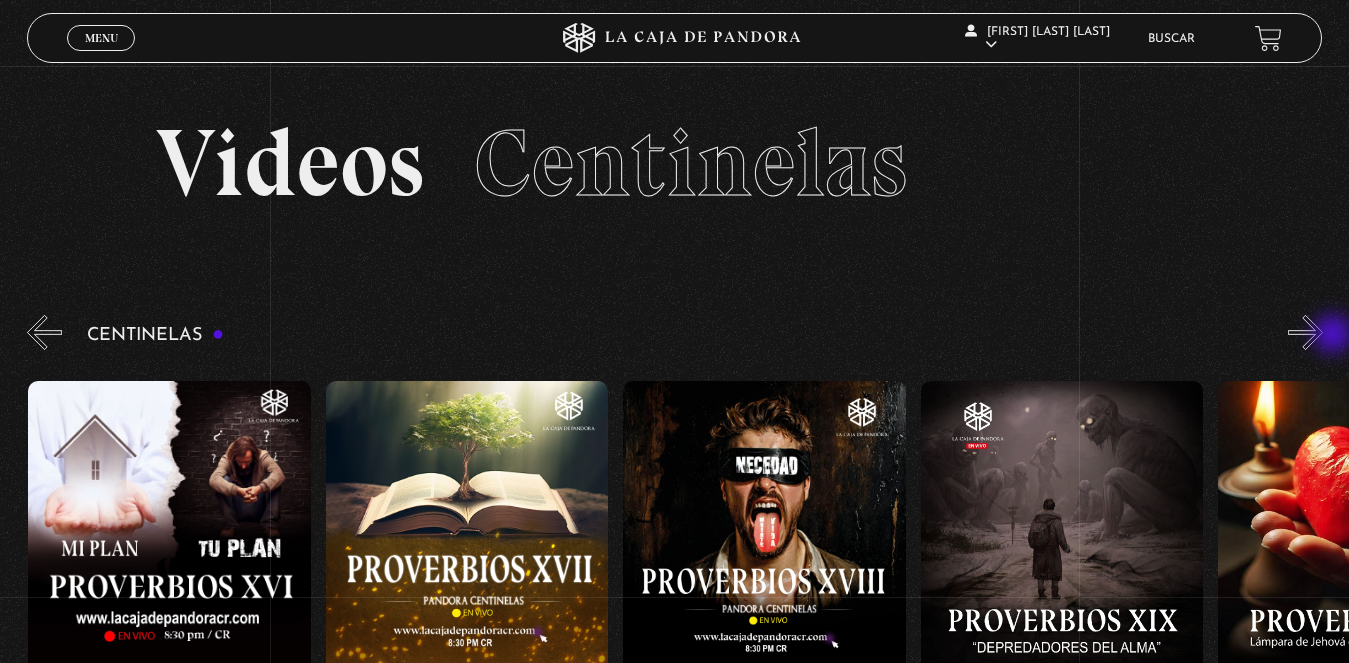 click on "»" at bounding box center [1305, 332] 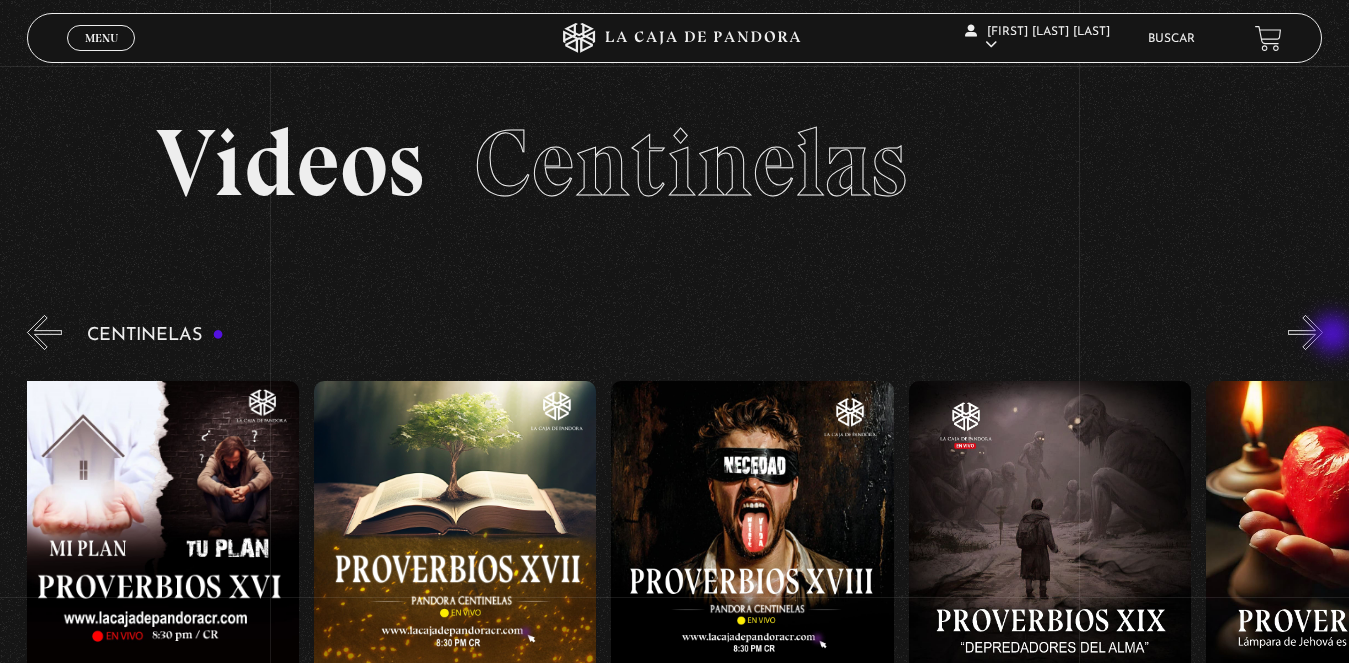 click on "»" at bounding box center (1305, 332) 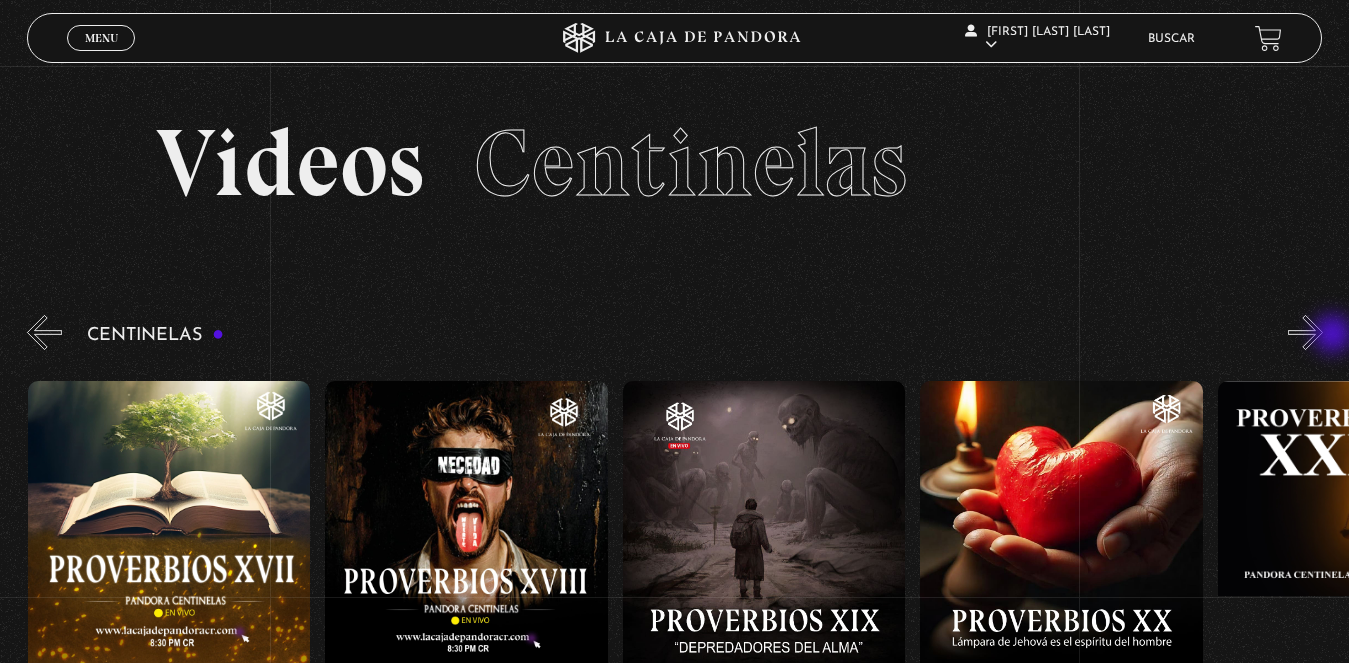 click on "»" at bounding box center [1305, 332] 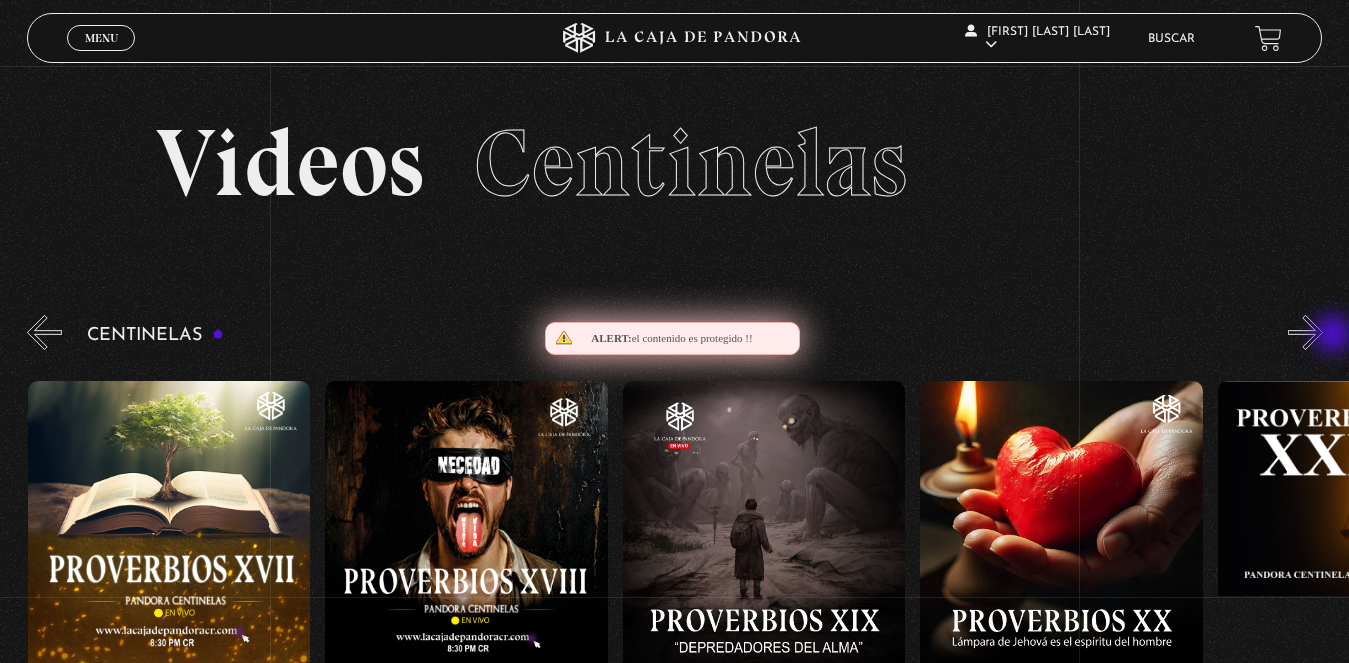 click on "»" at bounding box center [1305, 332] 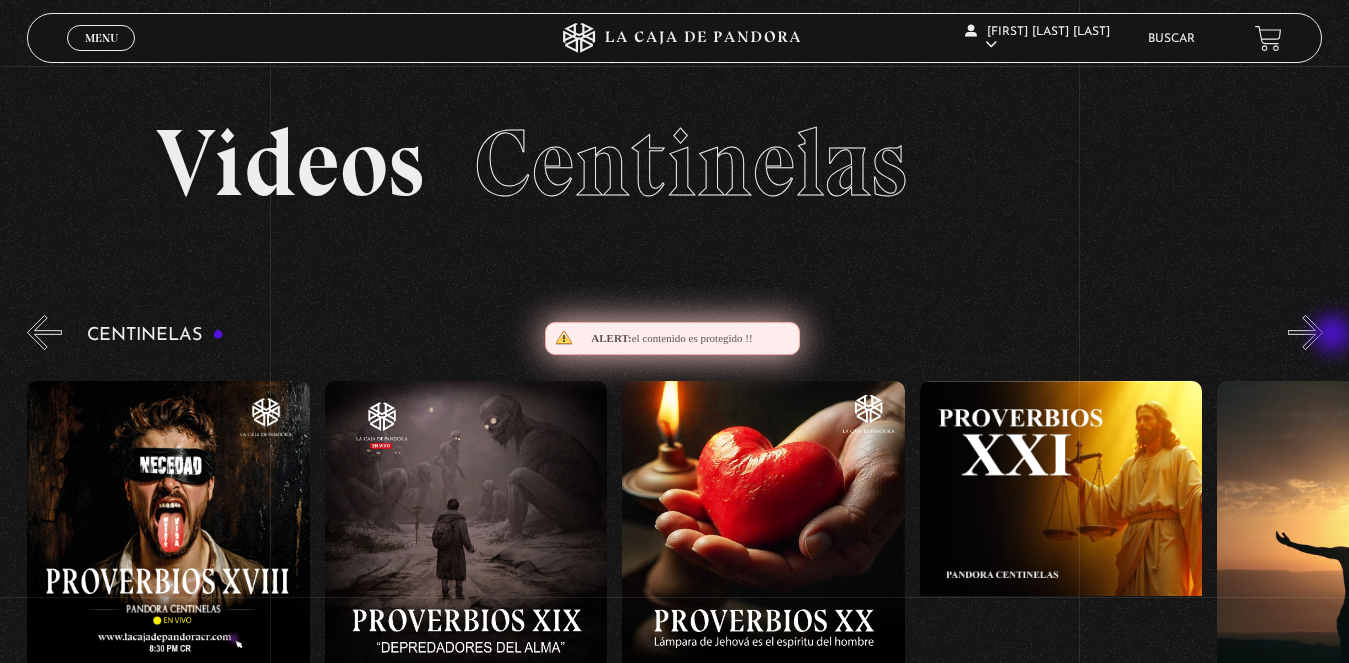 click on "»" at bounding box center [1305, 332] 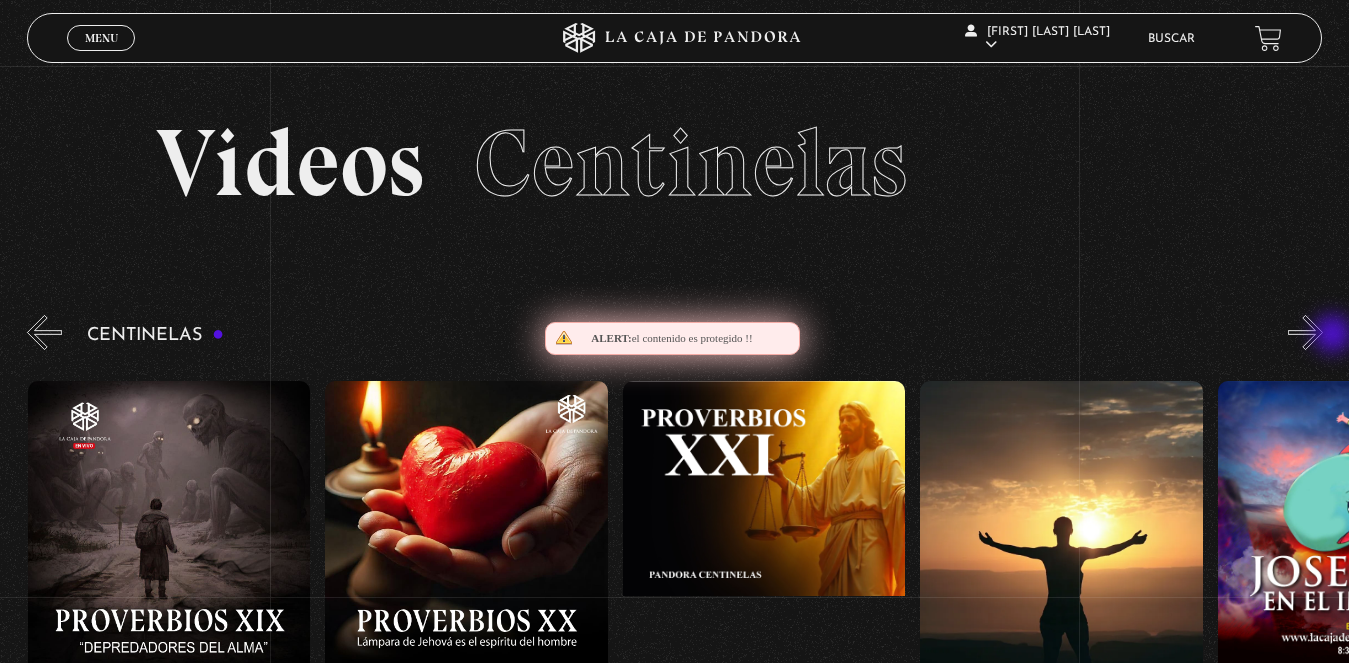 click on "»" at bounding box center [1305, 332] 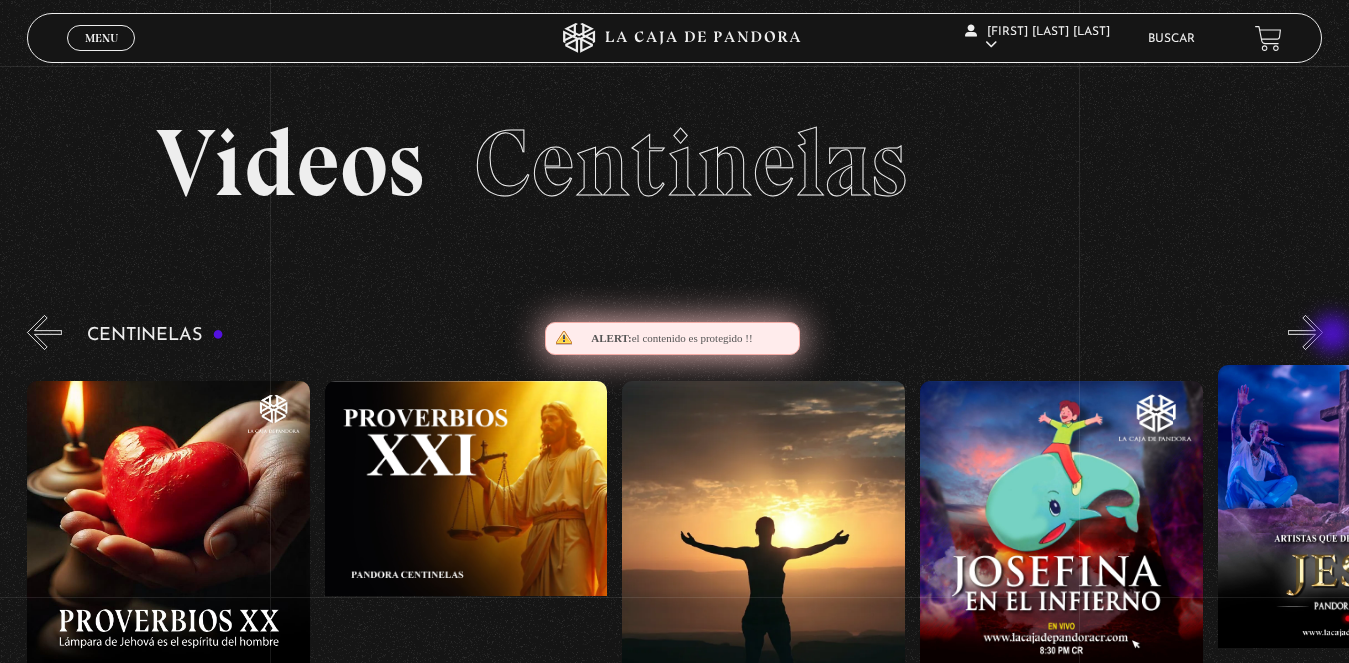 click on "»" at bounding box center [1305, 332] 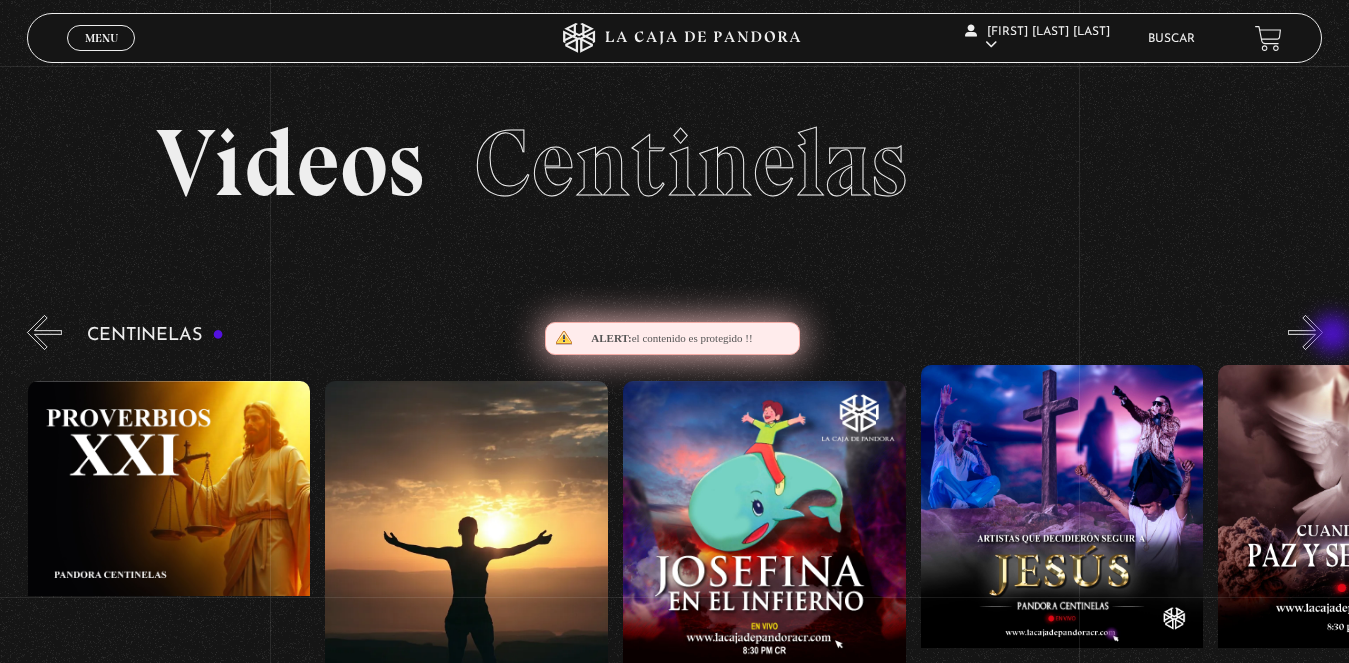 click on "»" at bounding box center [1305, 332] 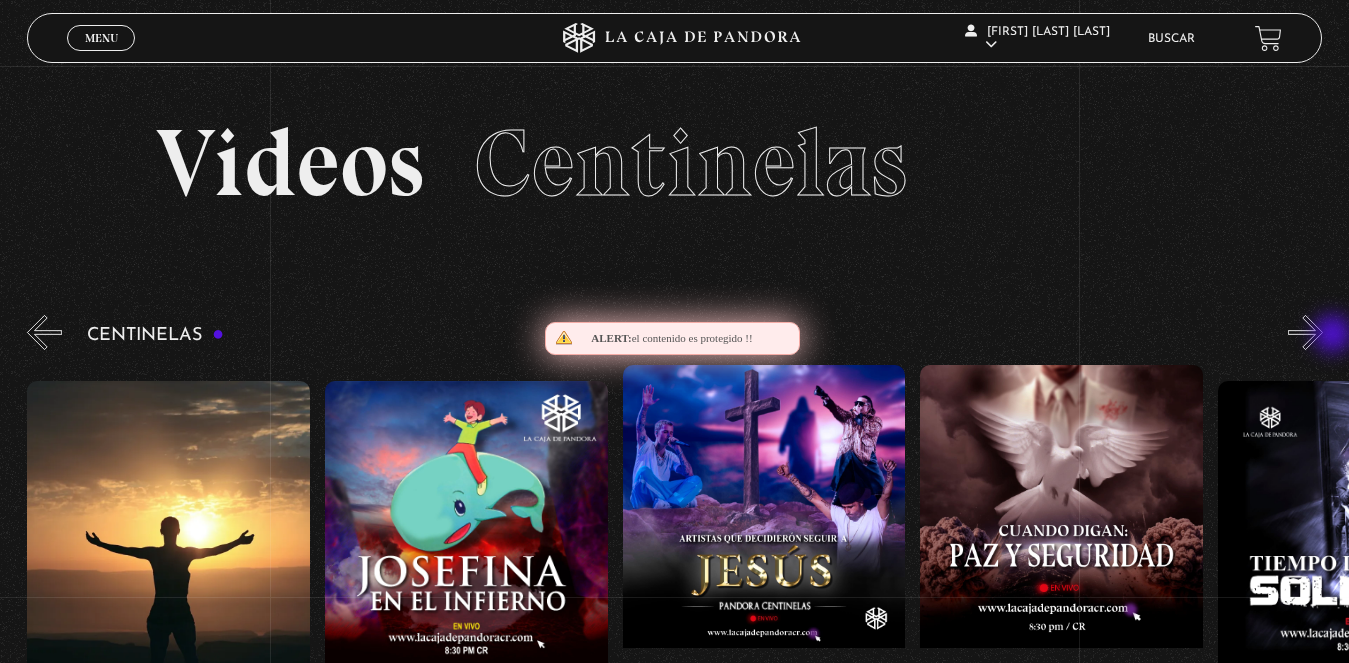 click on "»" at bounding box center [1305, 332] 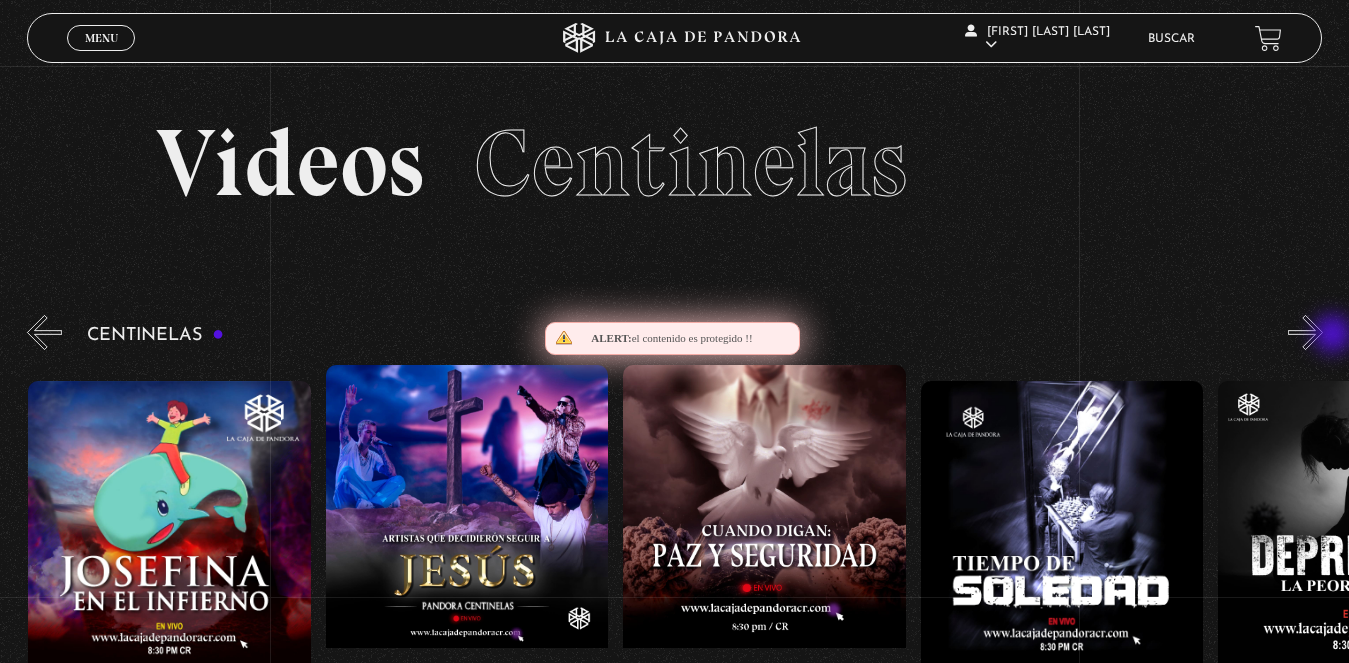 click on "»" at bounding box center [1305, 332] 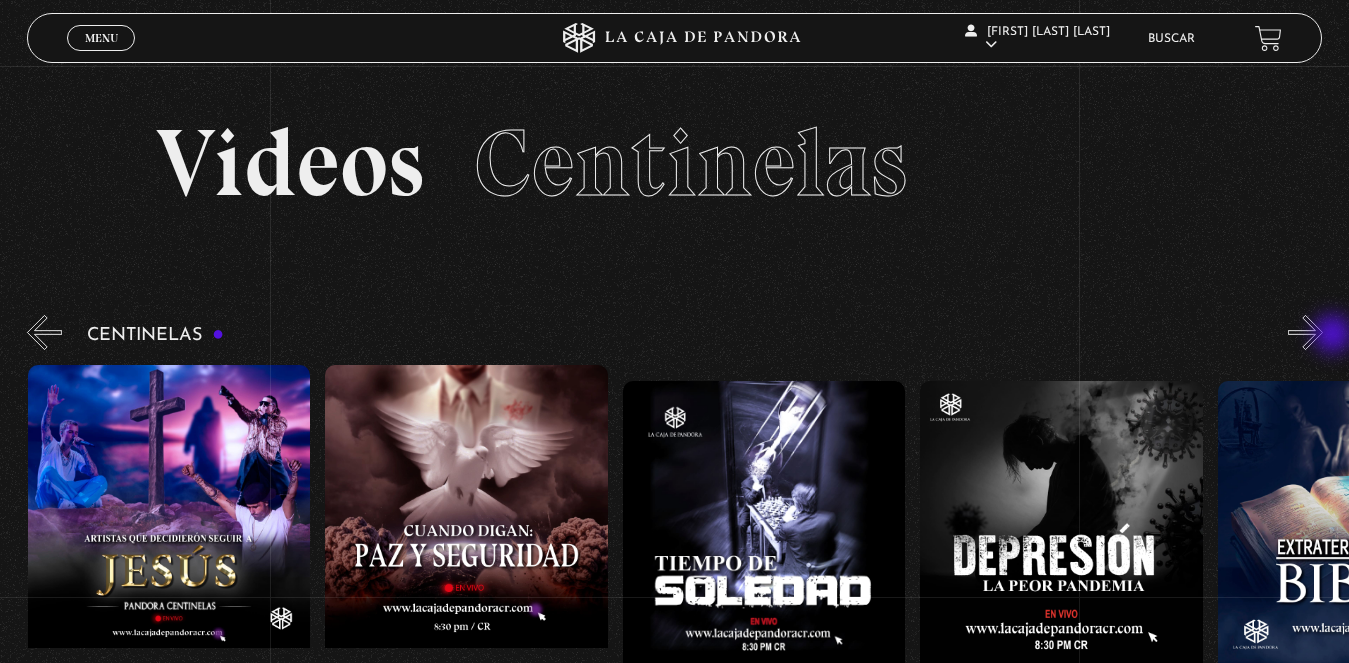 click on "»" at bounding box center [1305, 332] 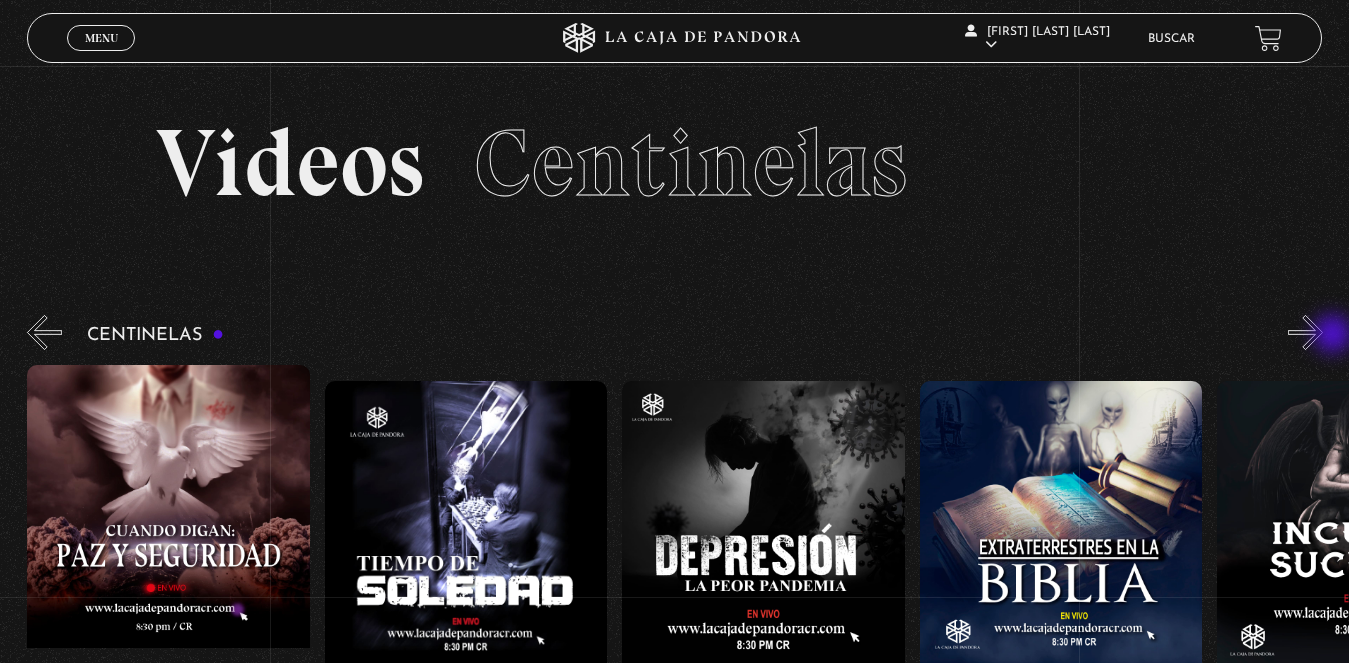 click on "»" at bounding box center (1305, 332) 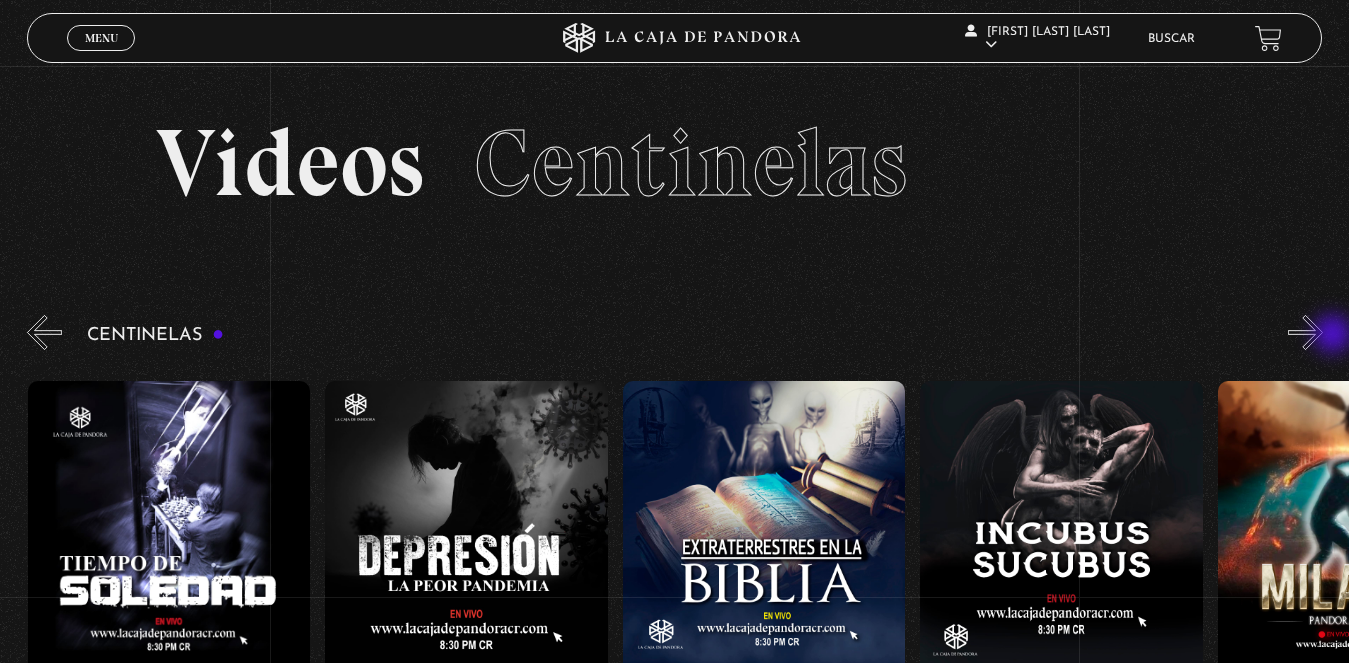 click on "»" at bounding box center (1305, 332) 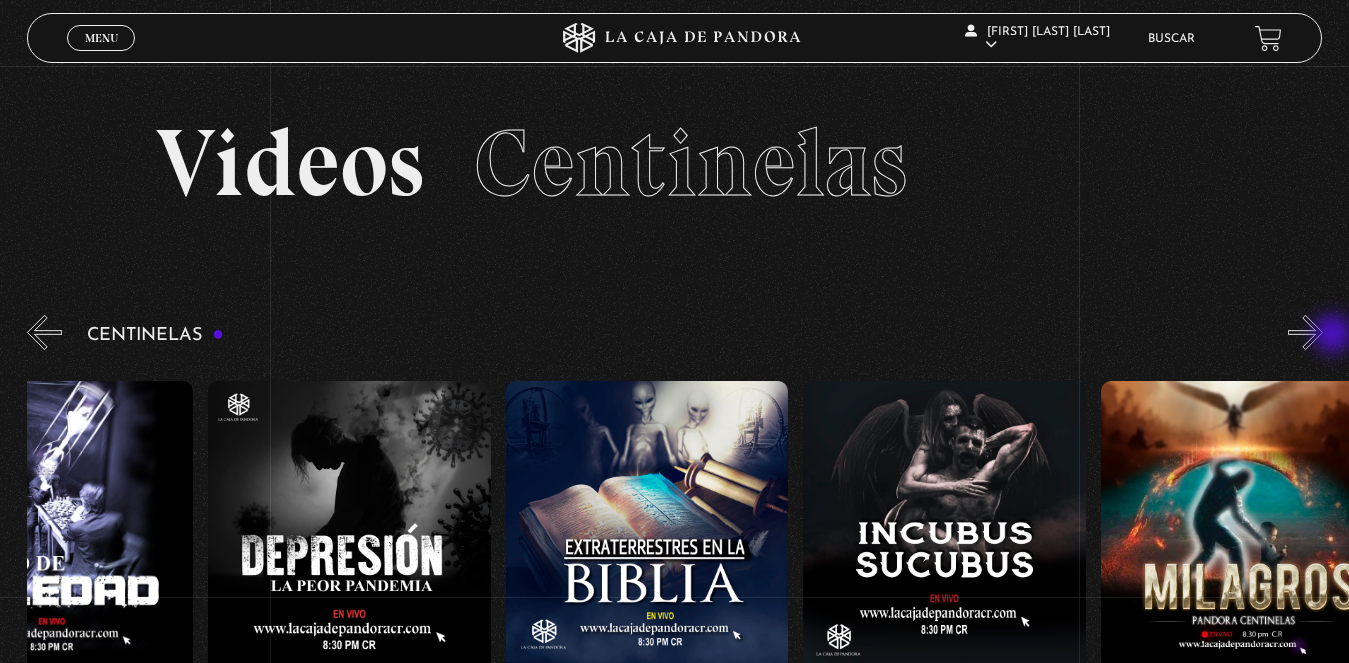 click on "»" at bounding box center [1305, 332] 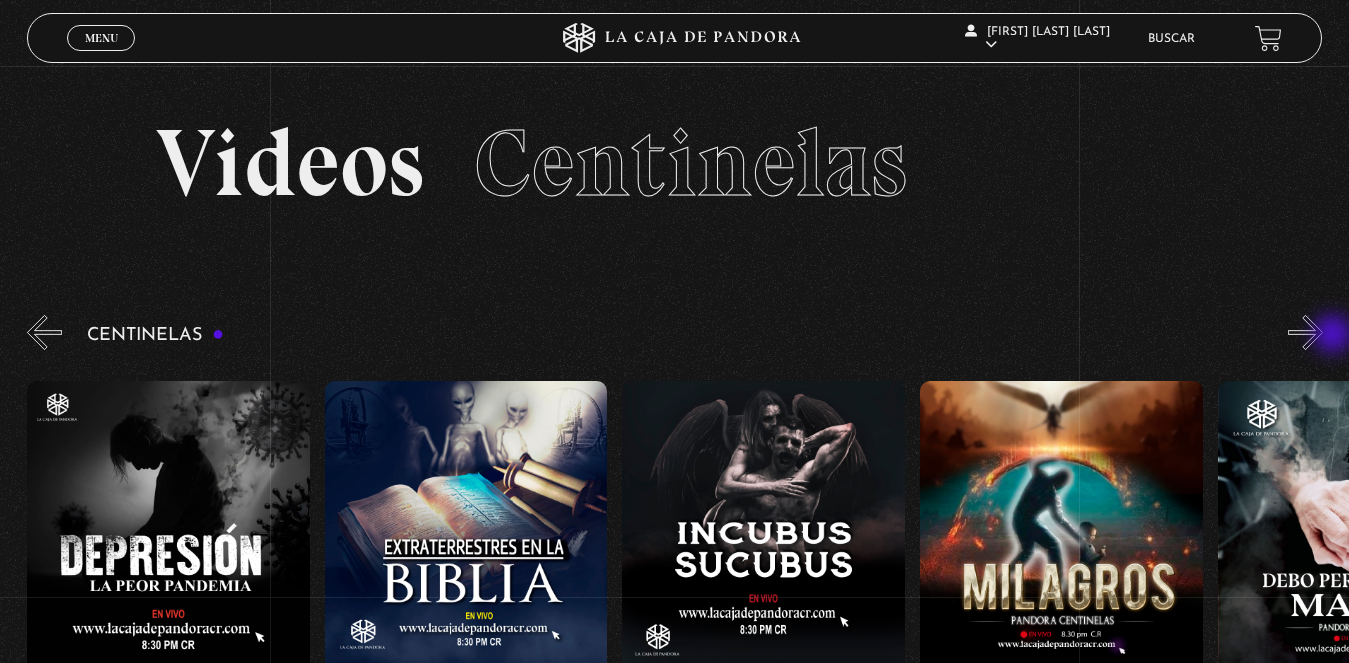 click on "»" at bounding box center [1305, 332] 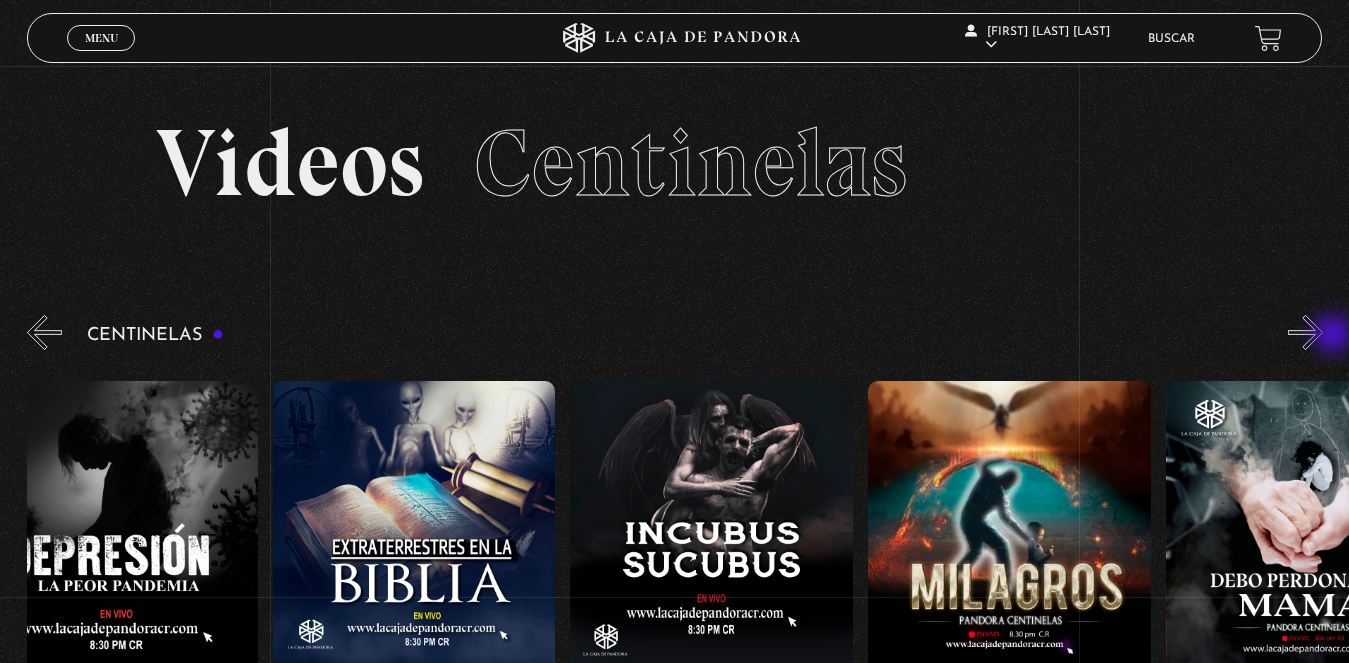 click on "»" at bounding box center [1305, 332] 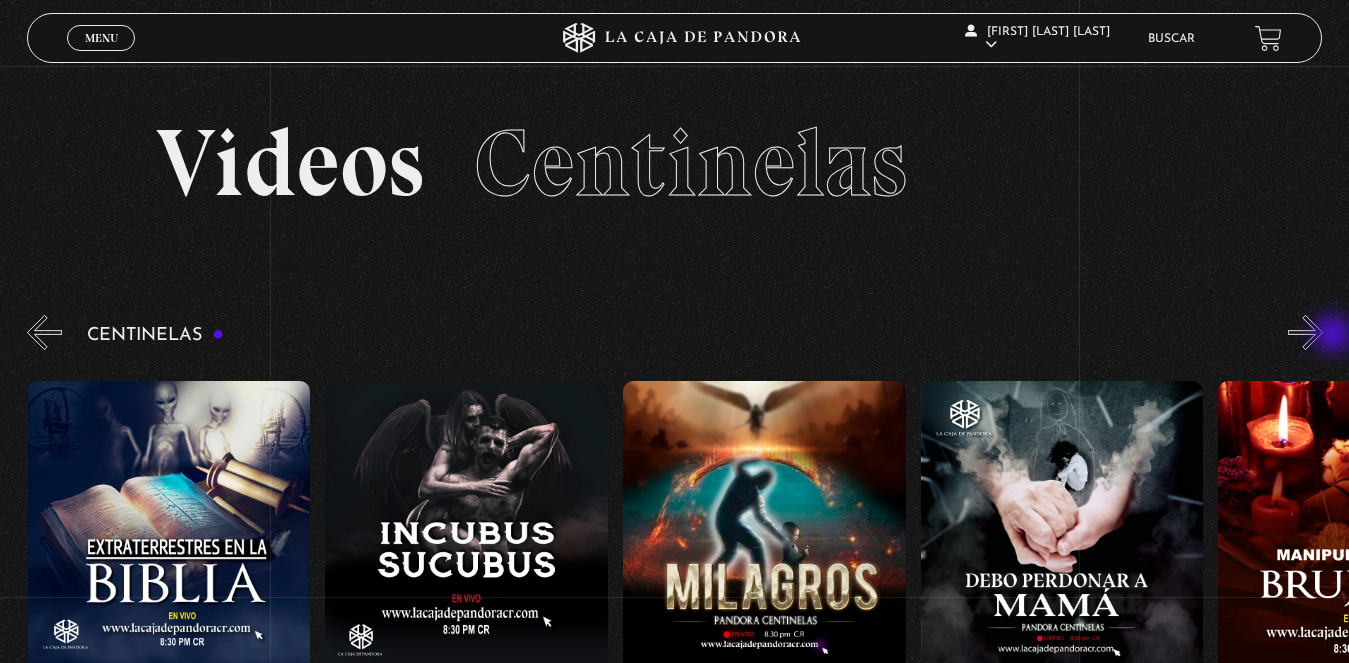 click on "»" at bounding box center (1305, 332) 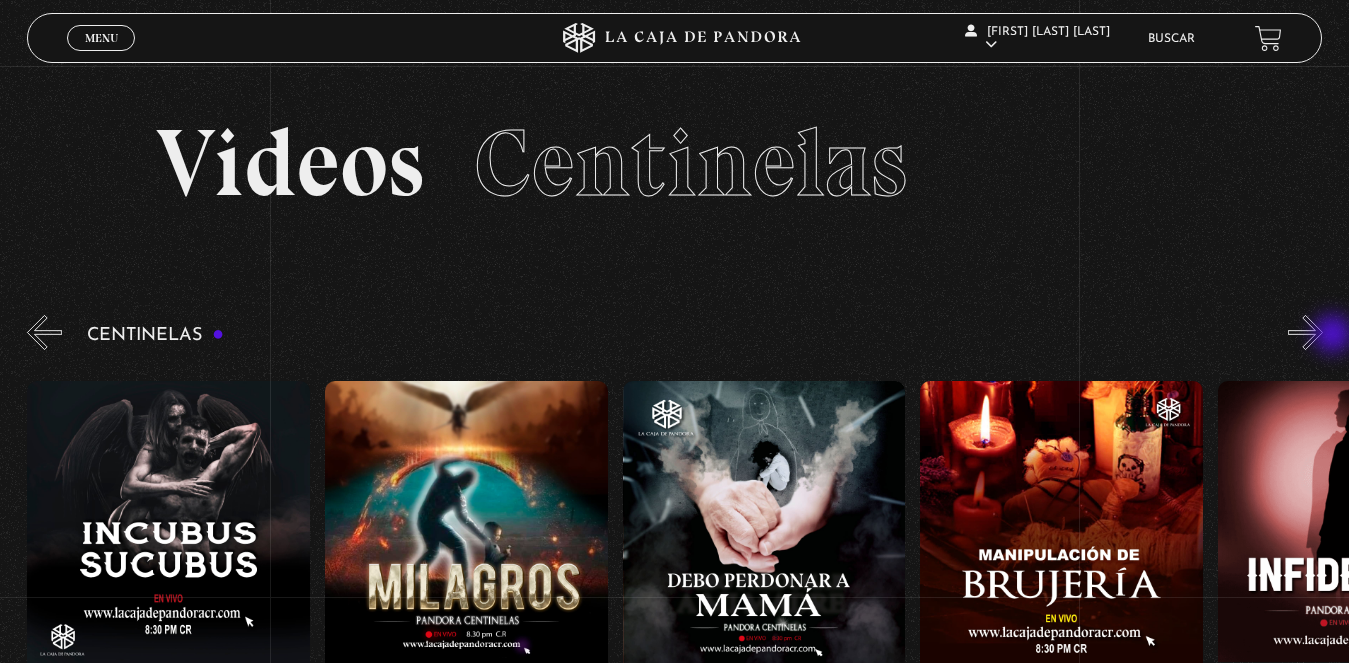 click on "»" at bounding box center [1305, 332] 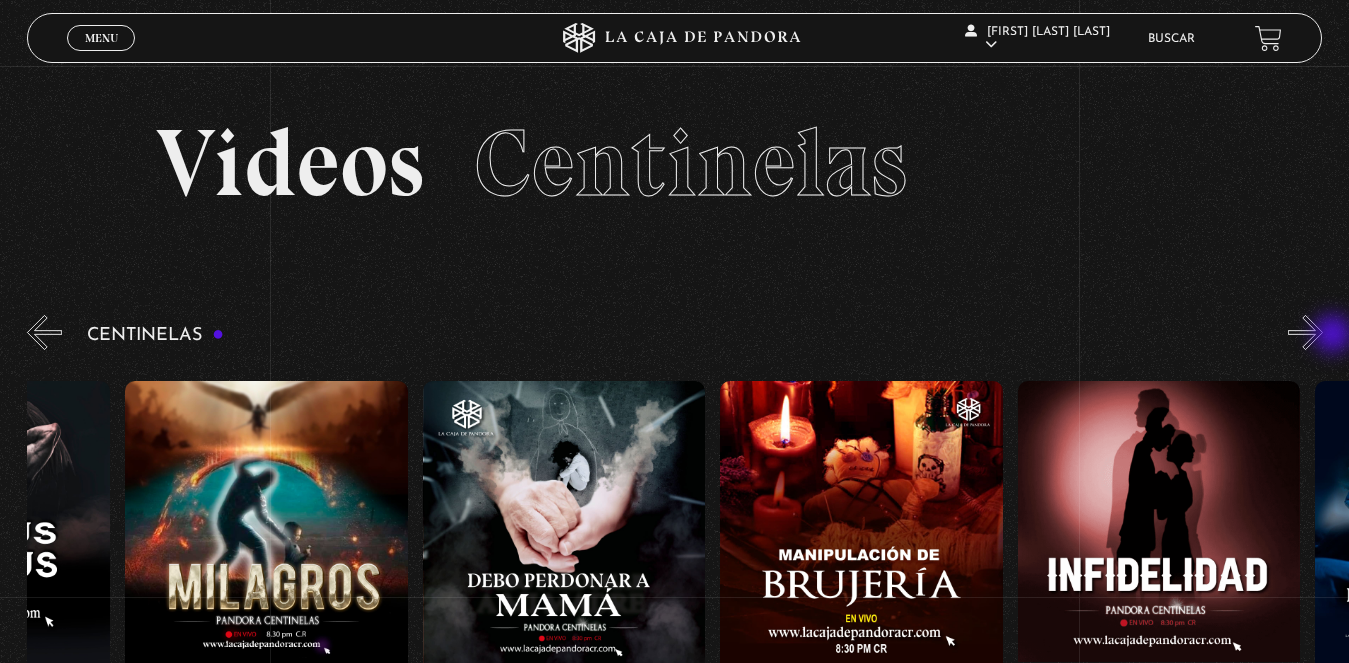 click on "»" at bounding box center (1305, 332) 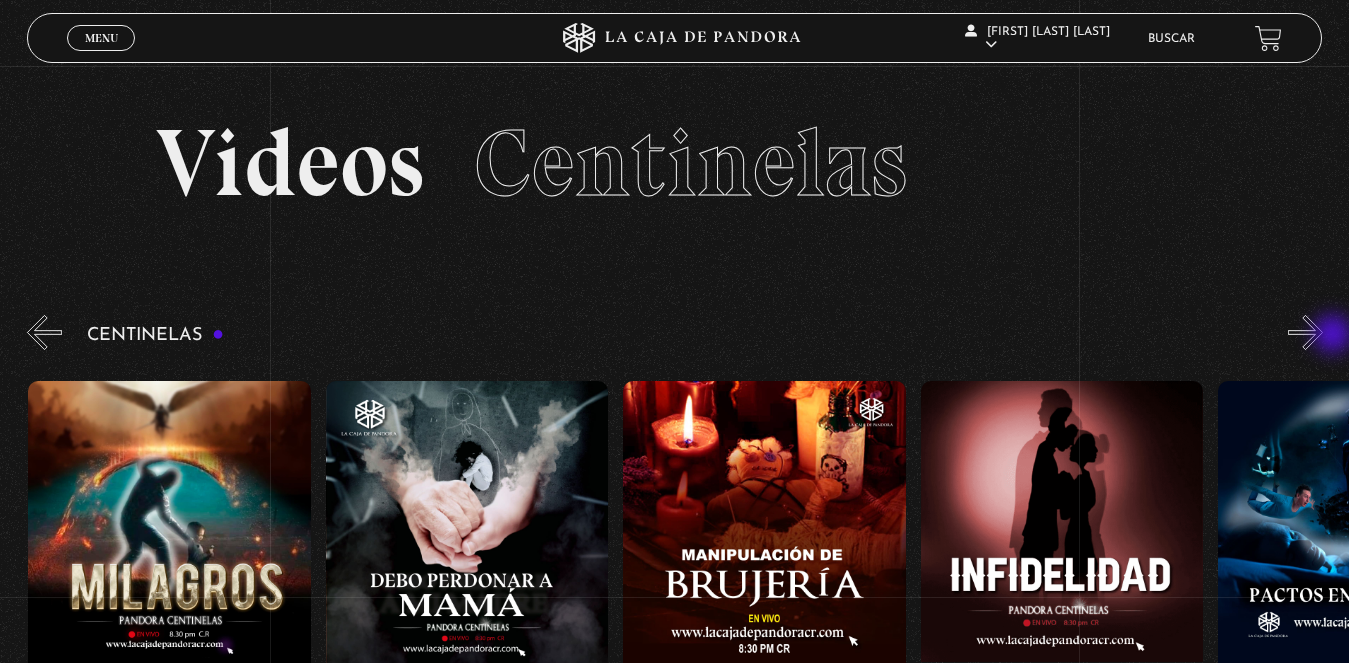 click on "»" at bounding box center (1305, 332) 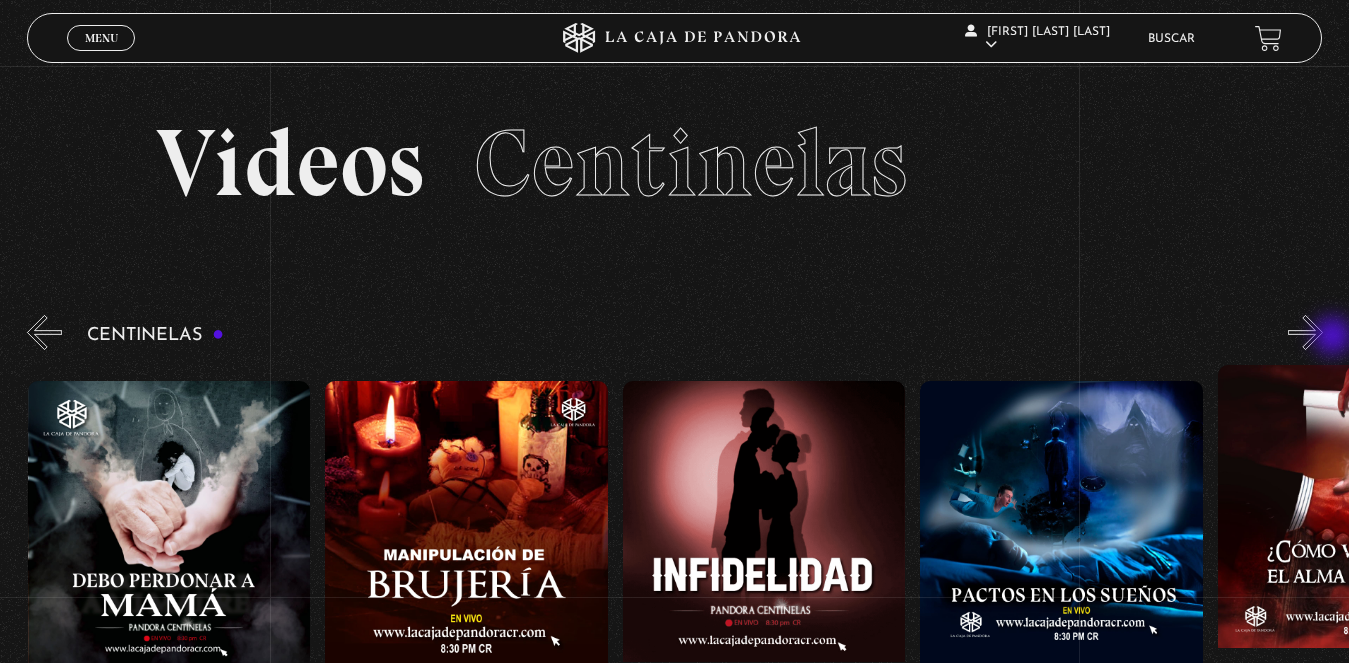 click on "»" at bounding box center (1305, 332) 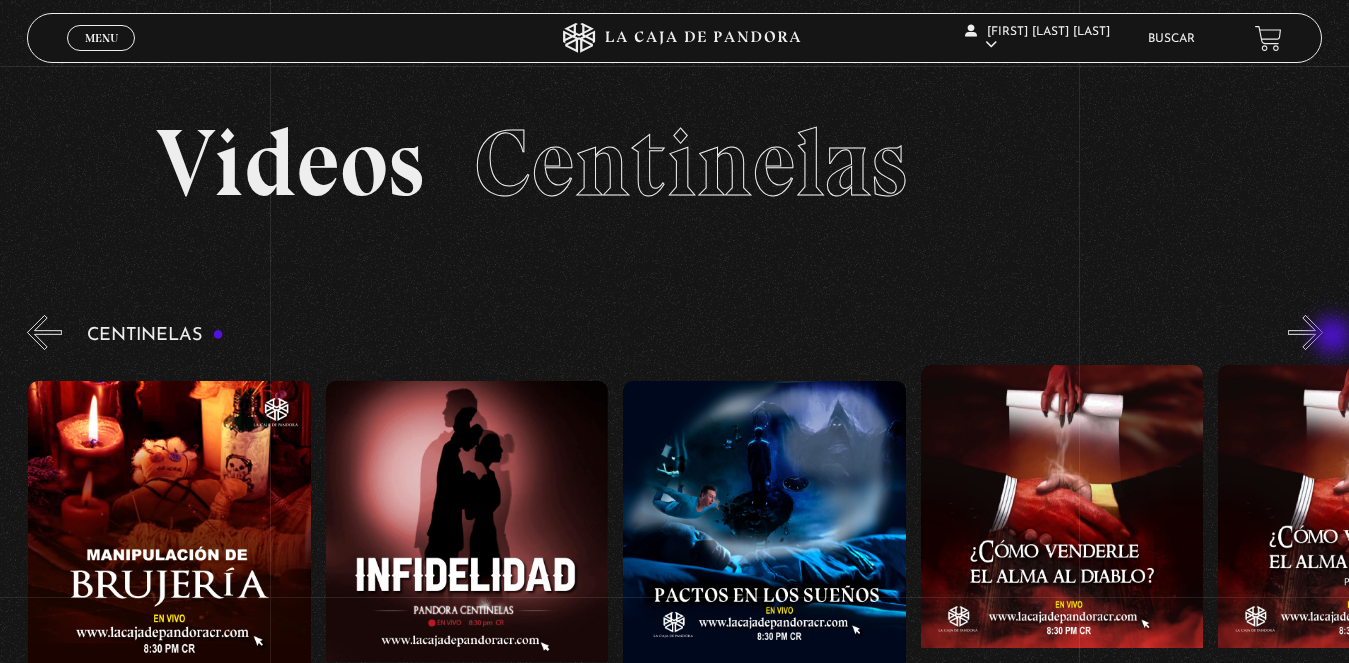 click on "»" at bounding box center [1305, 332] 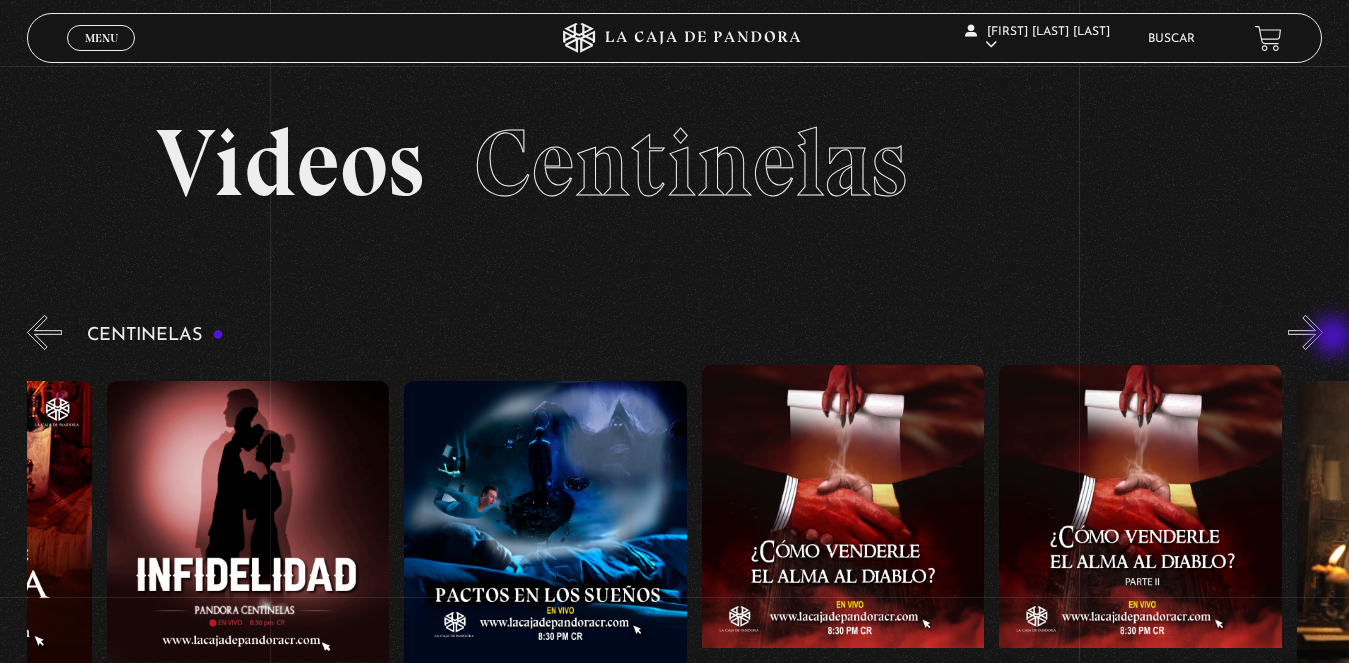 click on "»" at bounding box center (1305, 332) 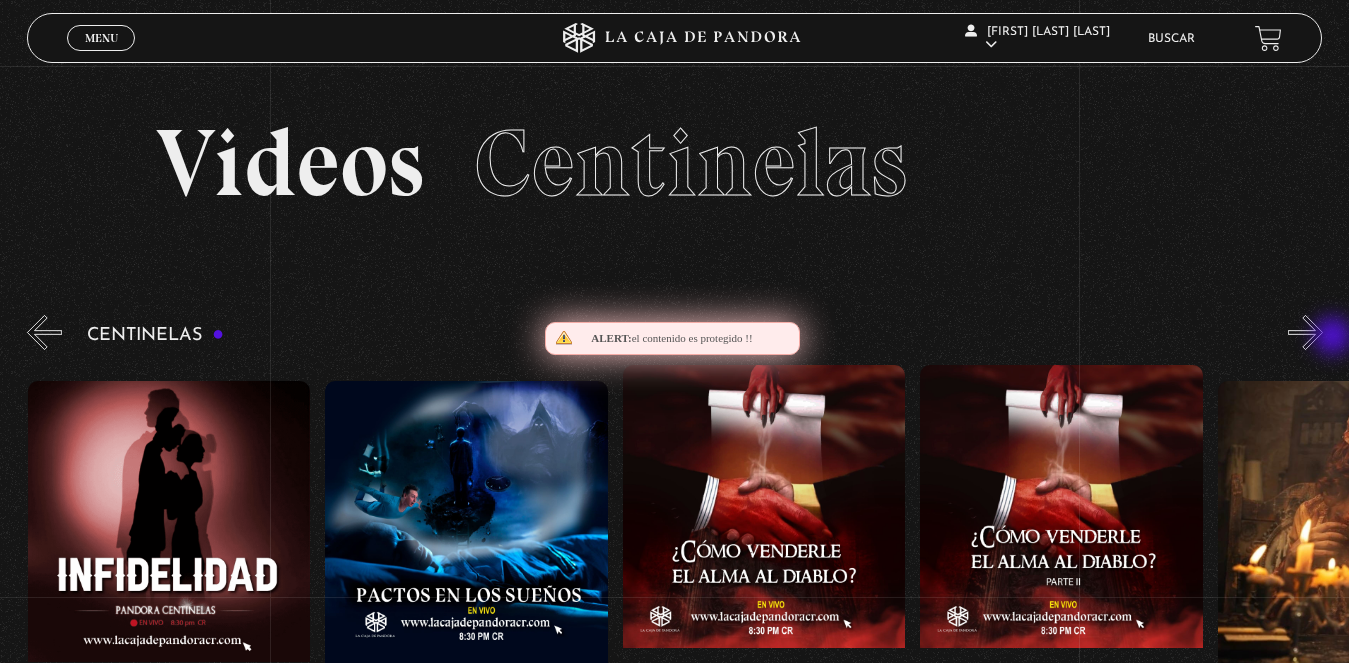 click on "»" at bounding box center (1305, 332) 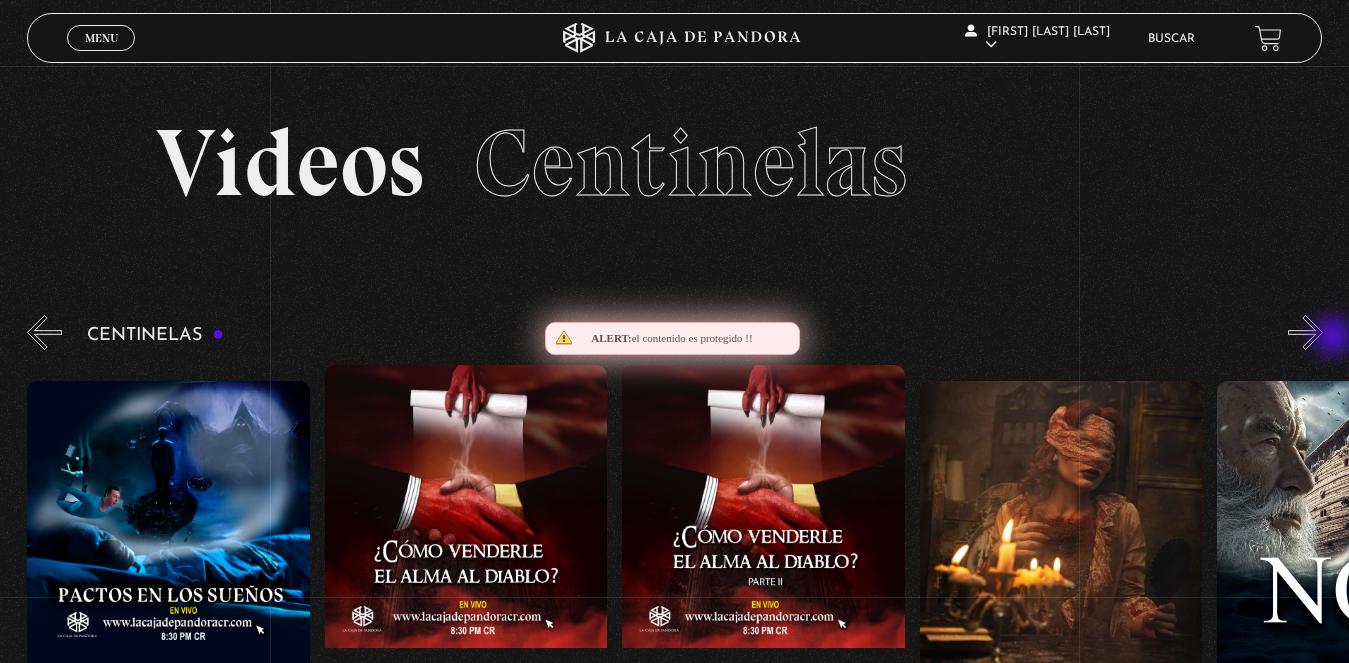 click on "»" at bounding box center (1305, 332) 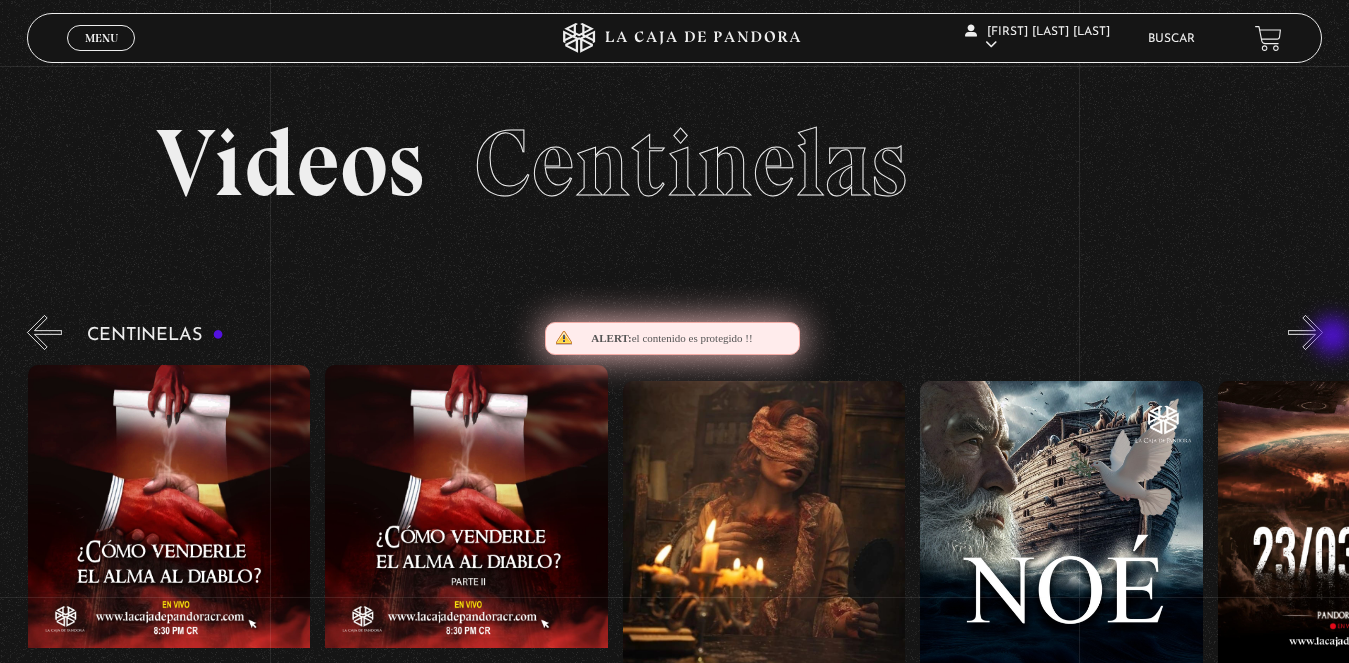 click on "»" at bounding box center [1305, 332] 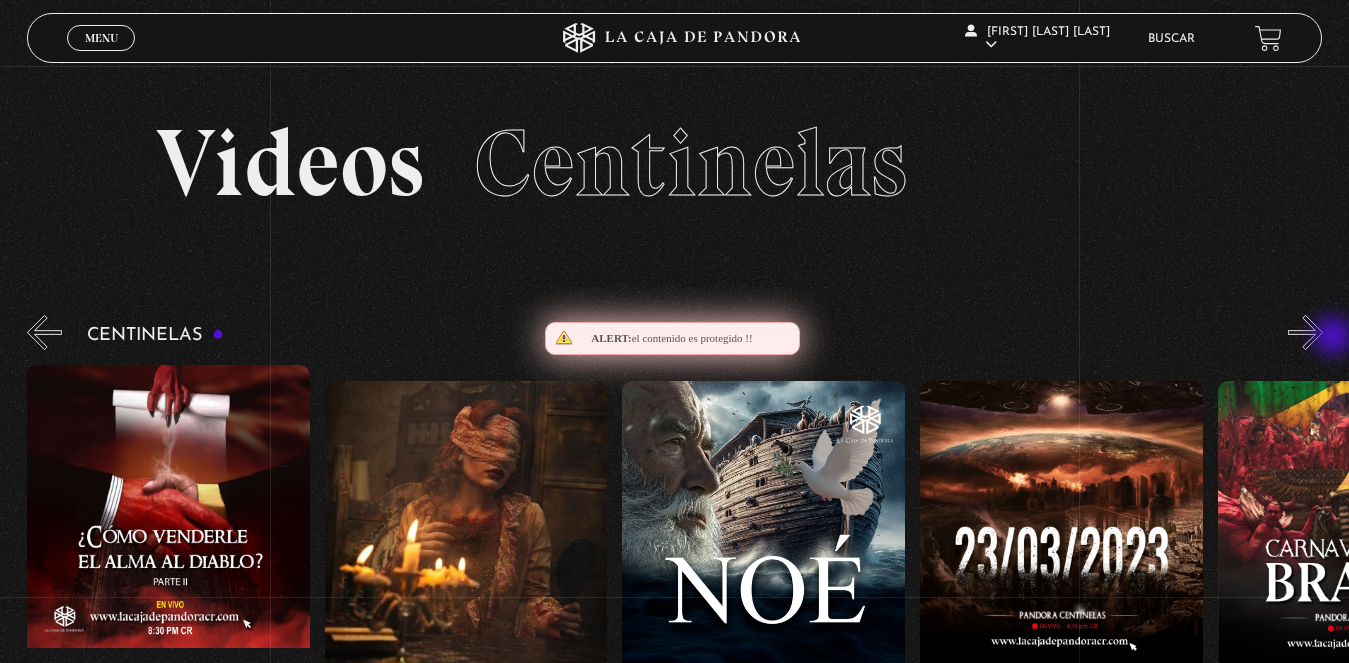 click on "»" at bounding box center (1305, 332) 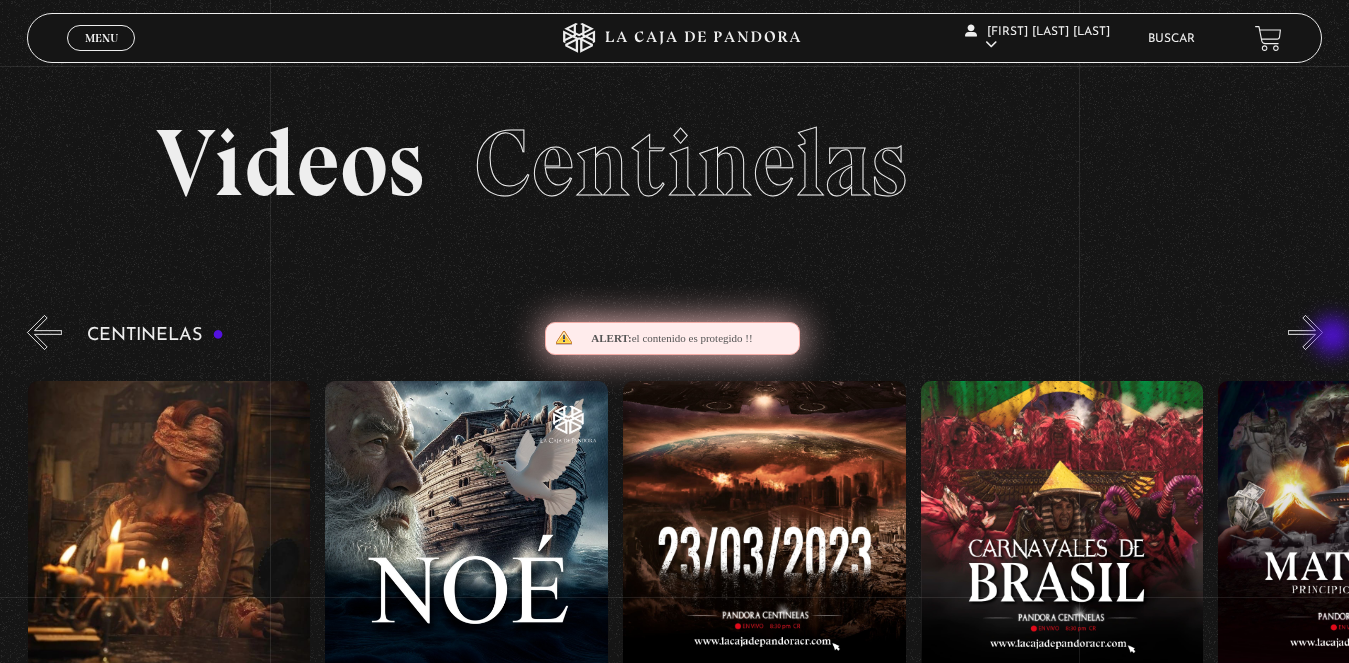 click on "»" at bounding box center [1305, 332] 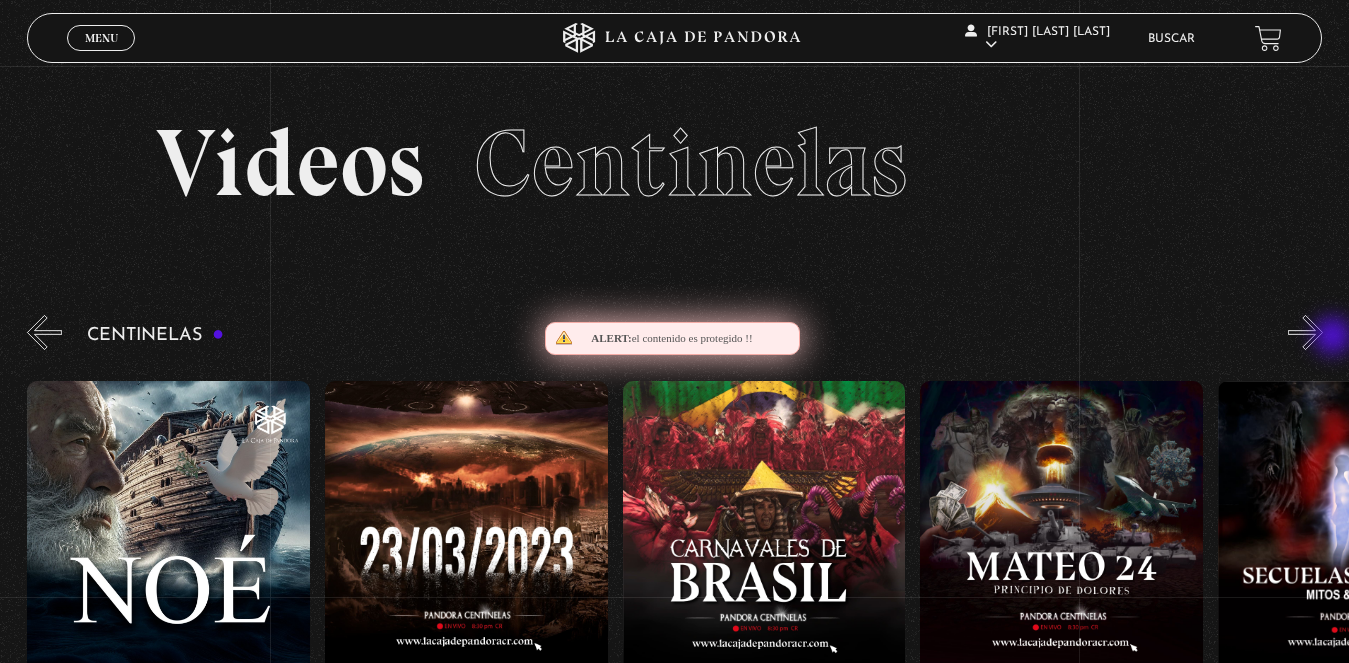 click on "»" at bounding box center [1305, 332] 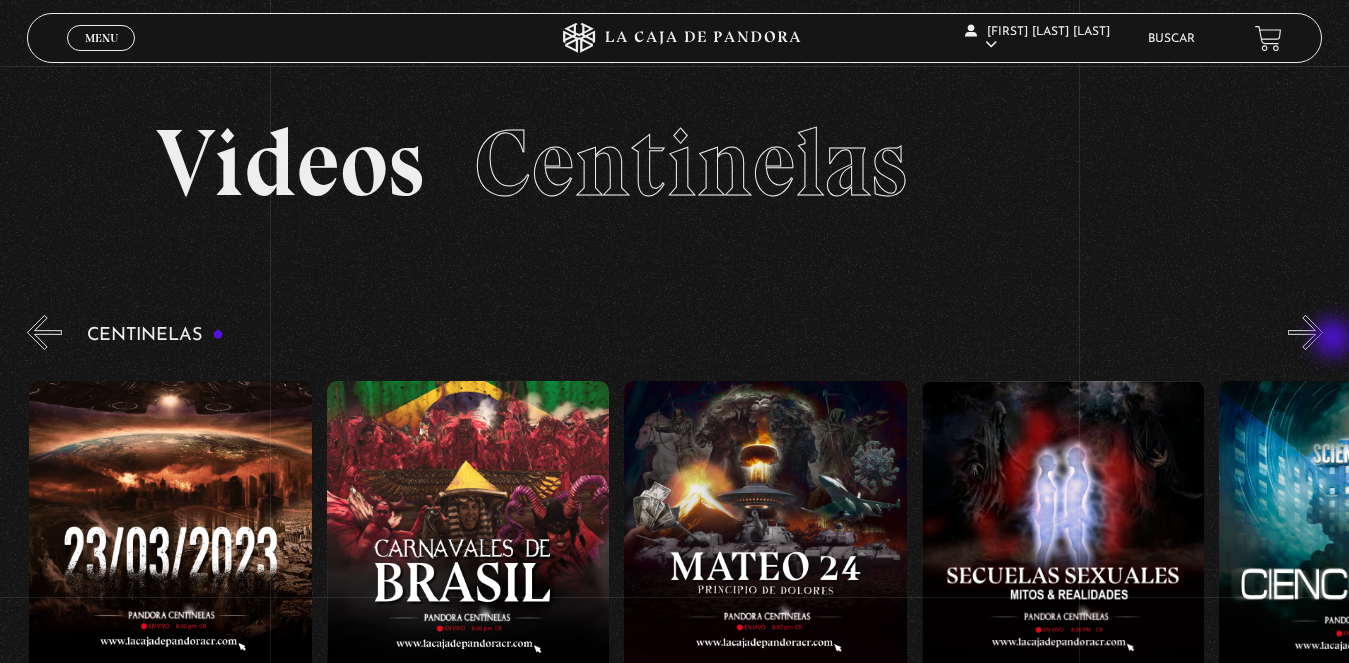click on "»" at bounding box center (1305, 332) 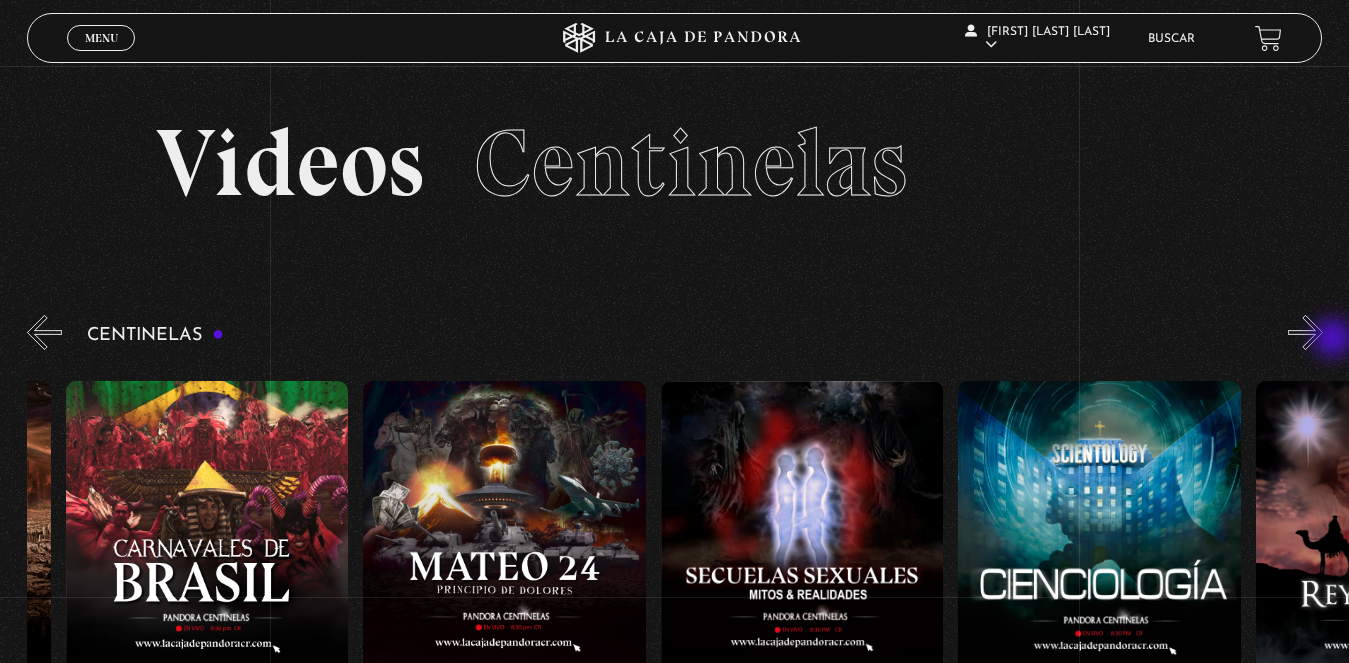 click on "»" at bounding box center [1305, 332] 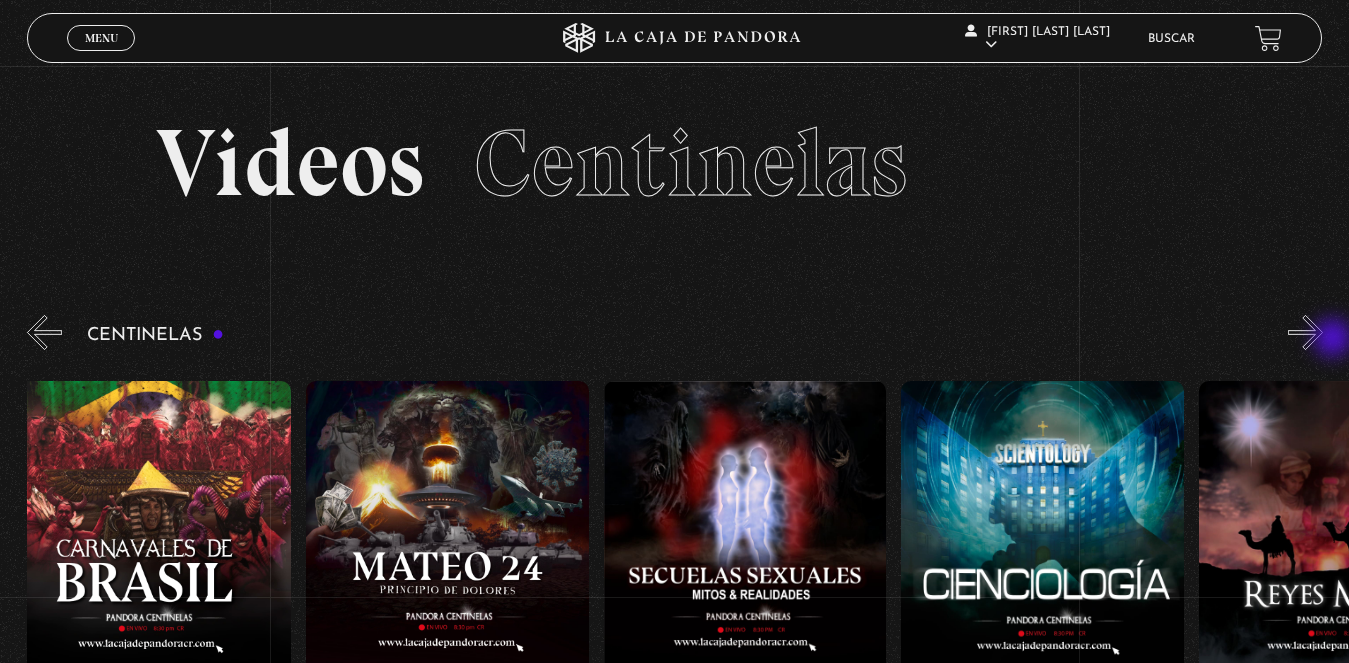 click on "»" at bounding box center [1305, 332] 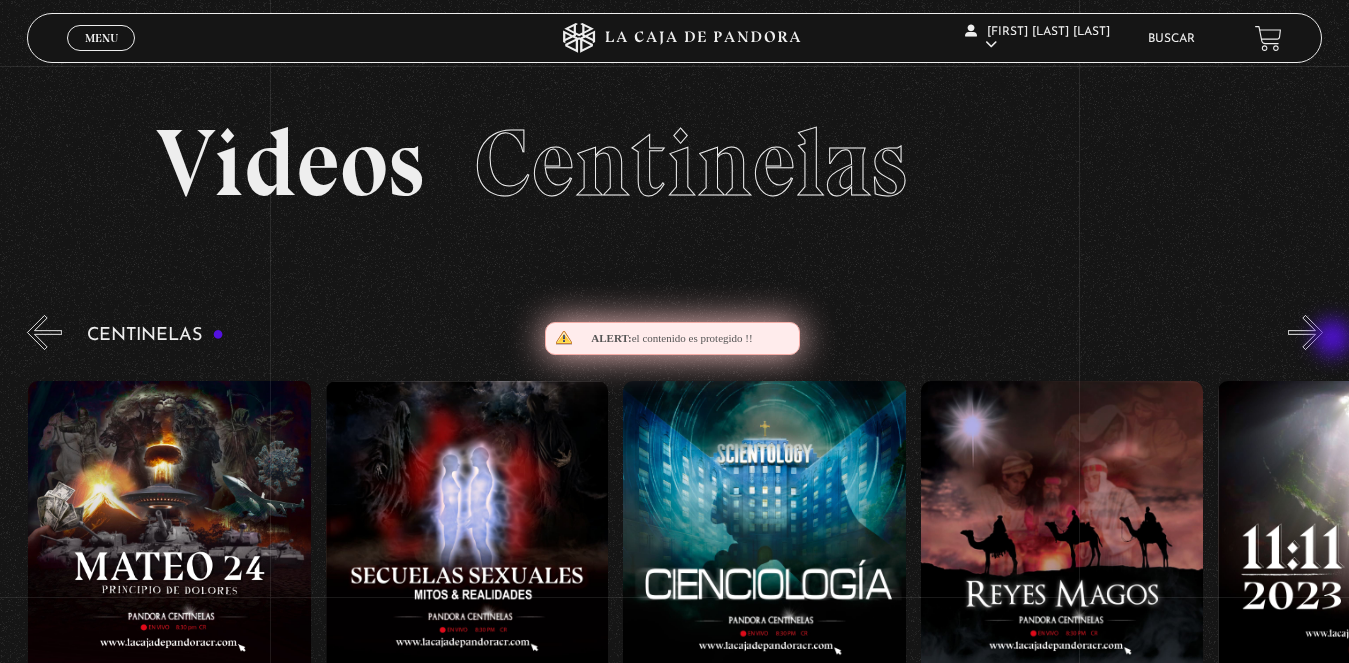 click on "»" at bounding box center [1305, 332] 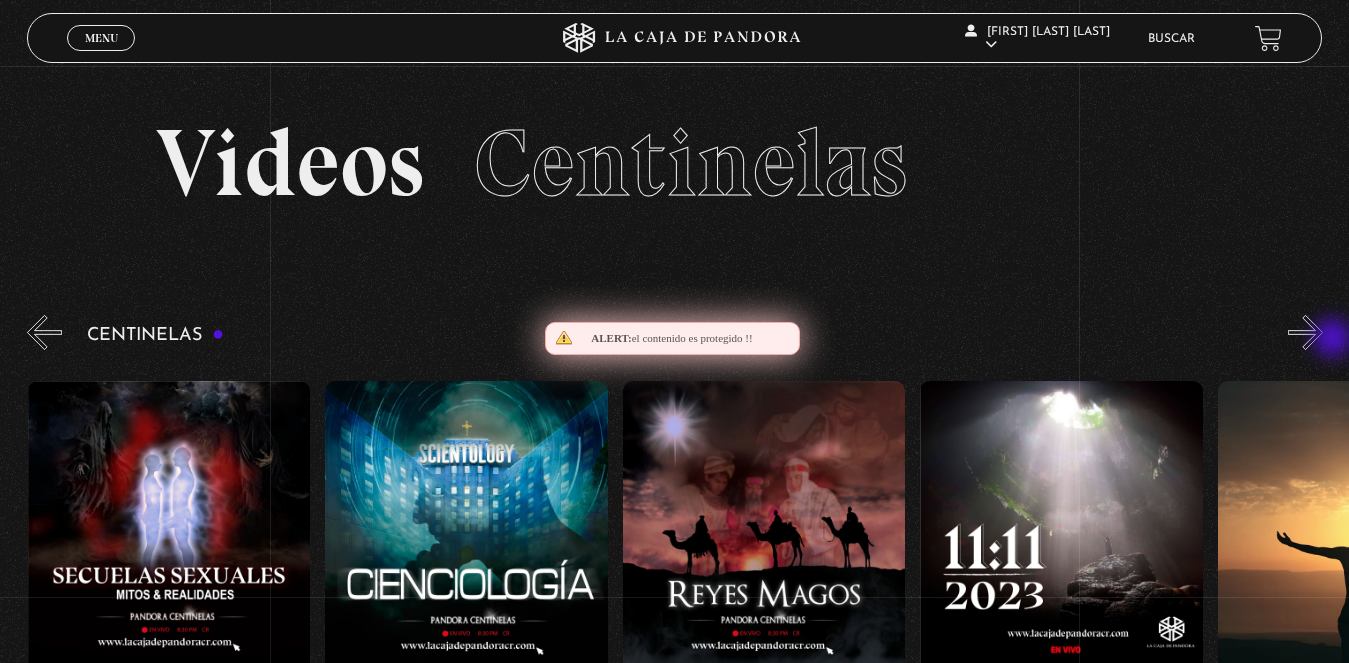 click on "»" at bounding box center (1305, 332) 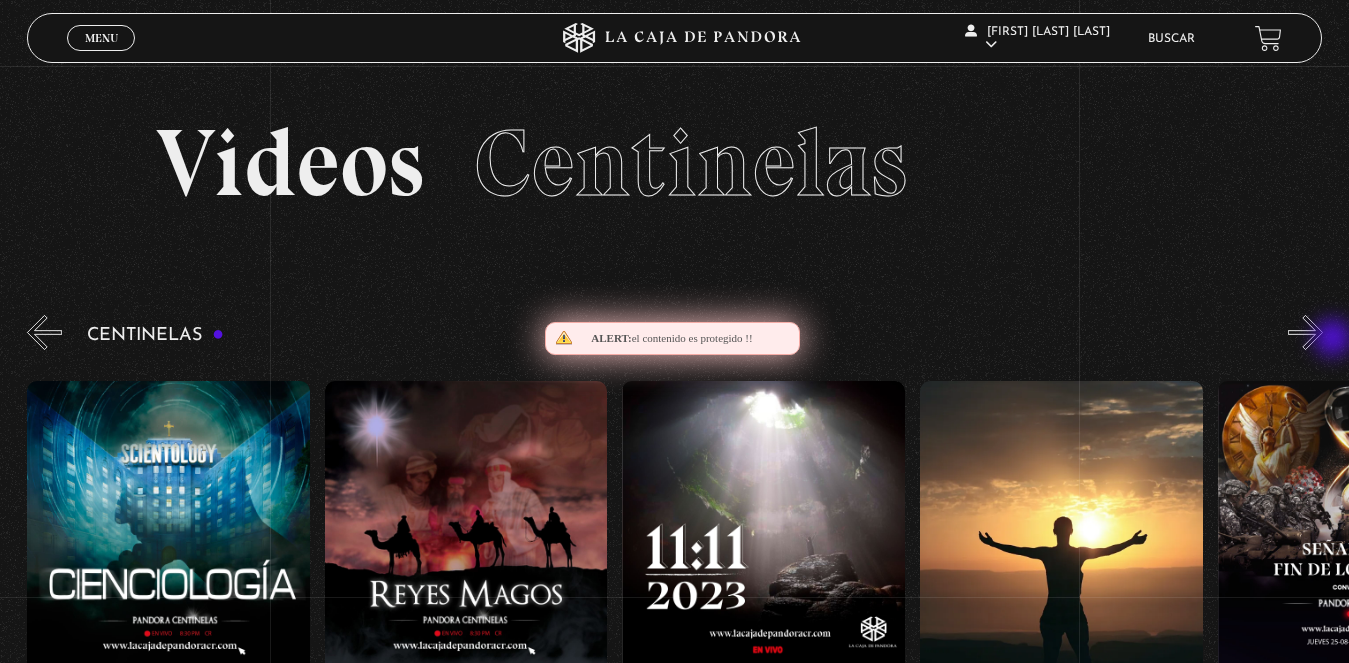 click on "»" at bounding box center (1305, 332) 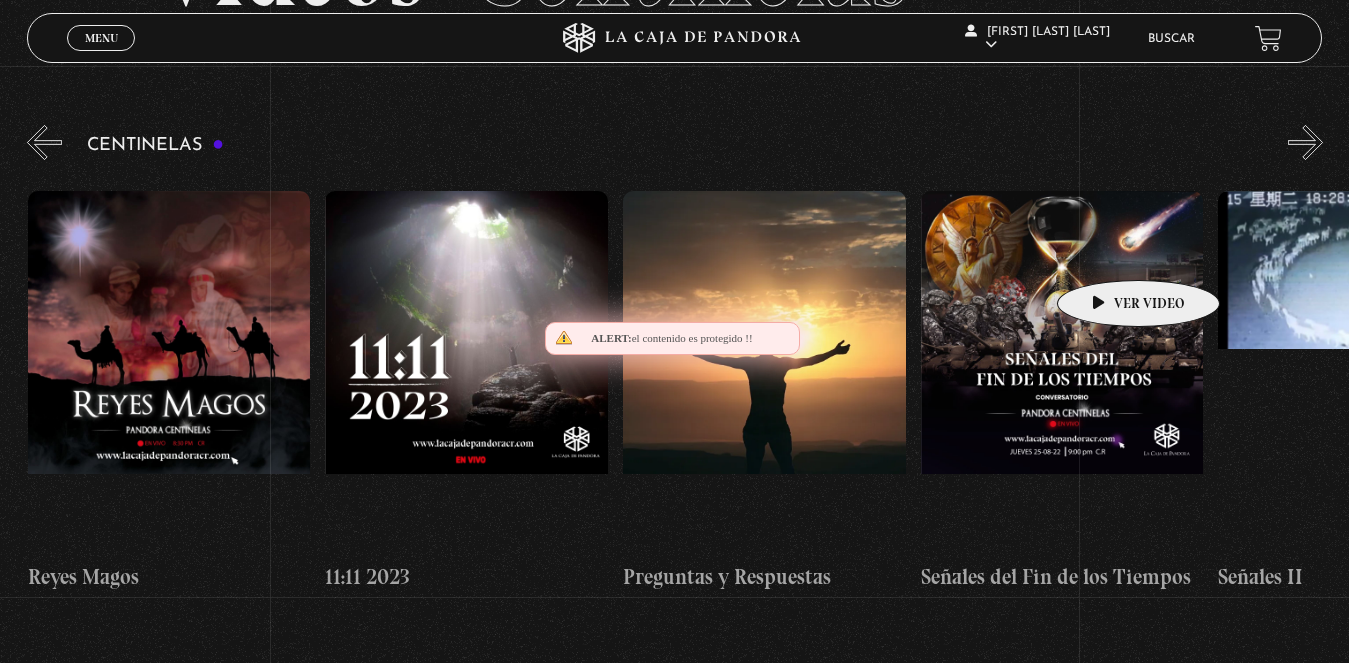 scroll, scrollTop: 200, scrollLeft: 0, axis: vertical 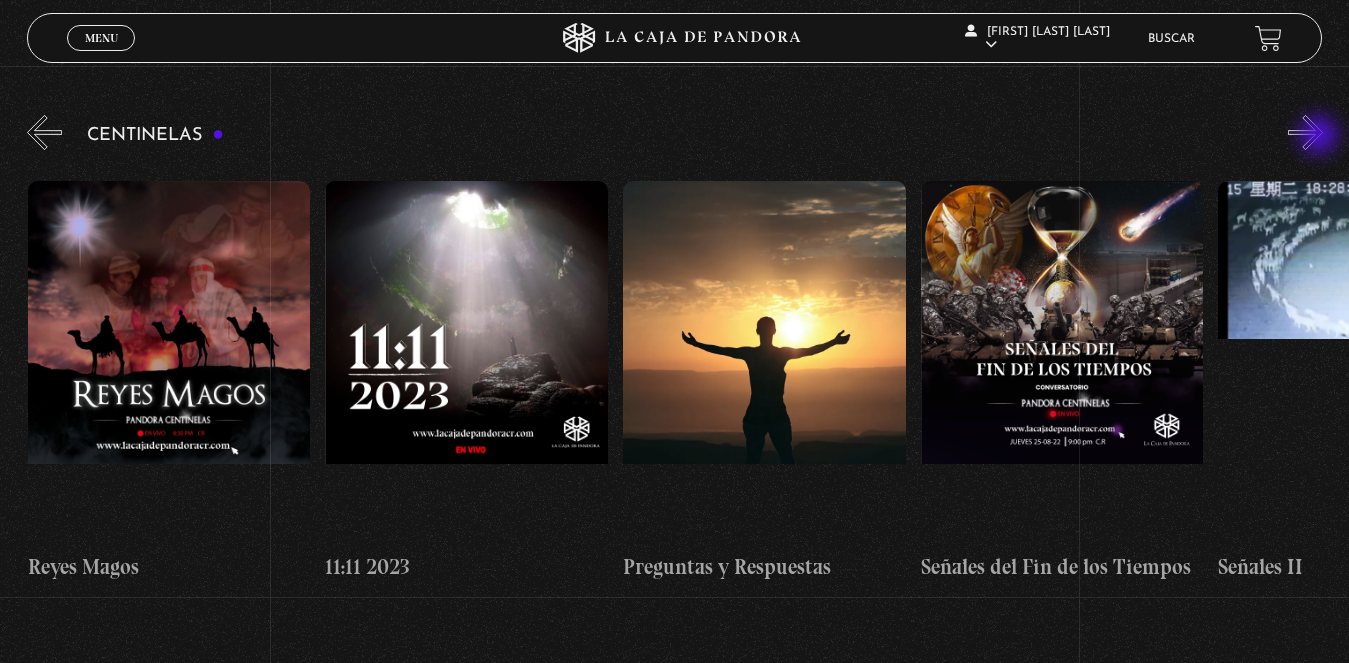 click on "»" at bounding box center (1305, 132) 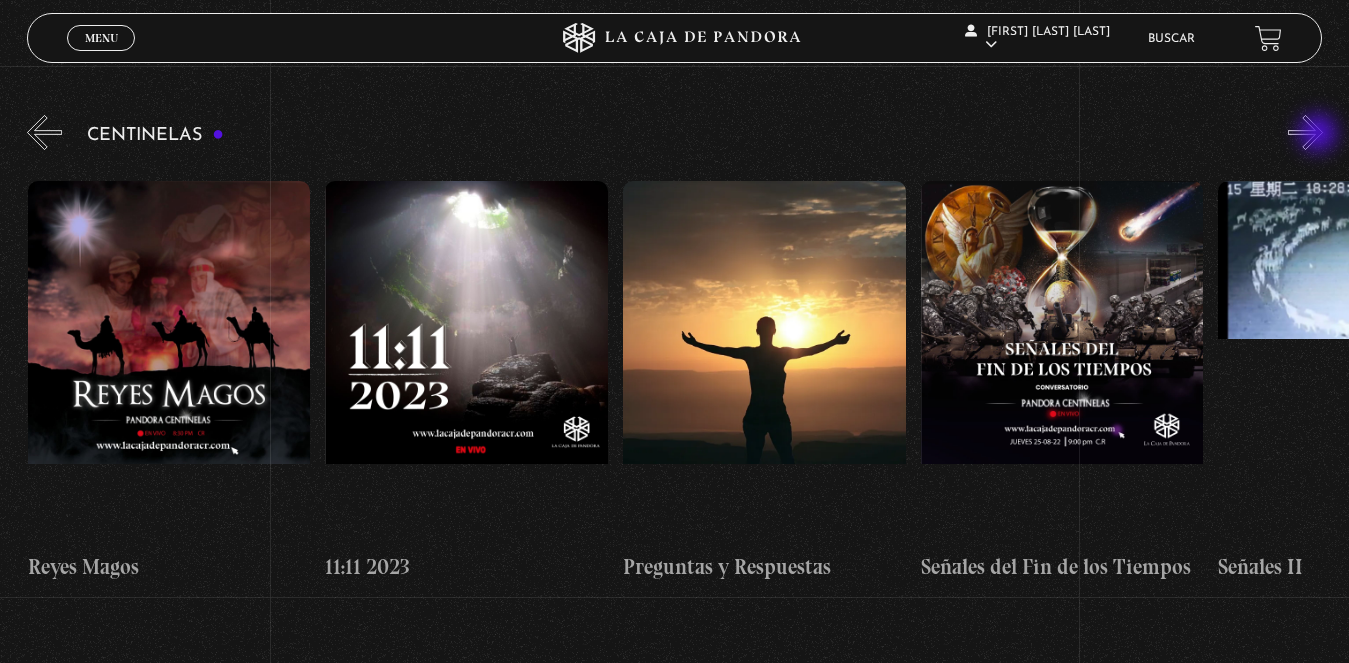 click on "»" at bounding box center (1305, 132) 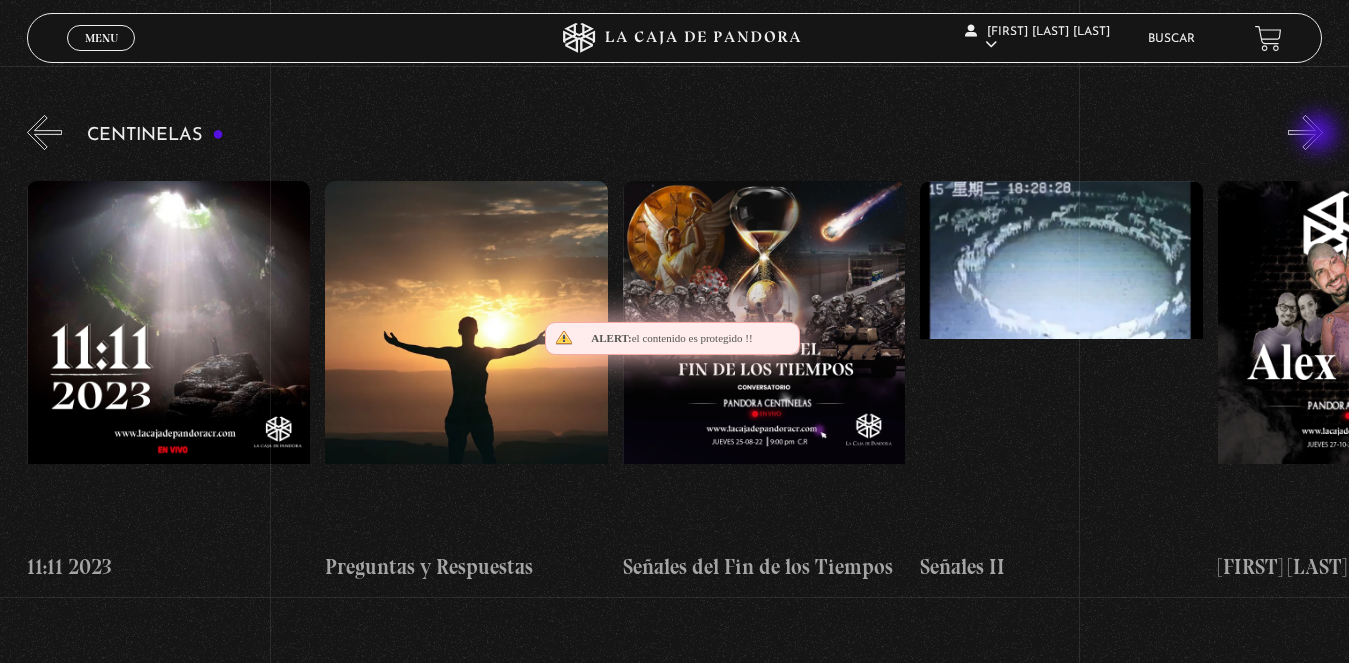 click on "»" at bounding box center (1305, 132) 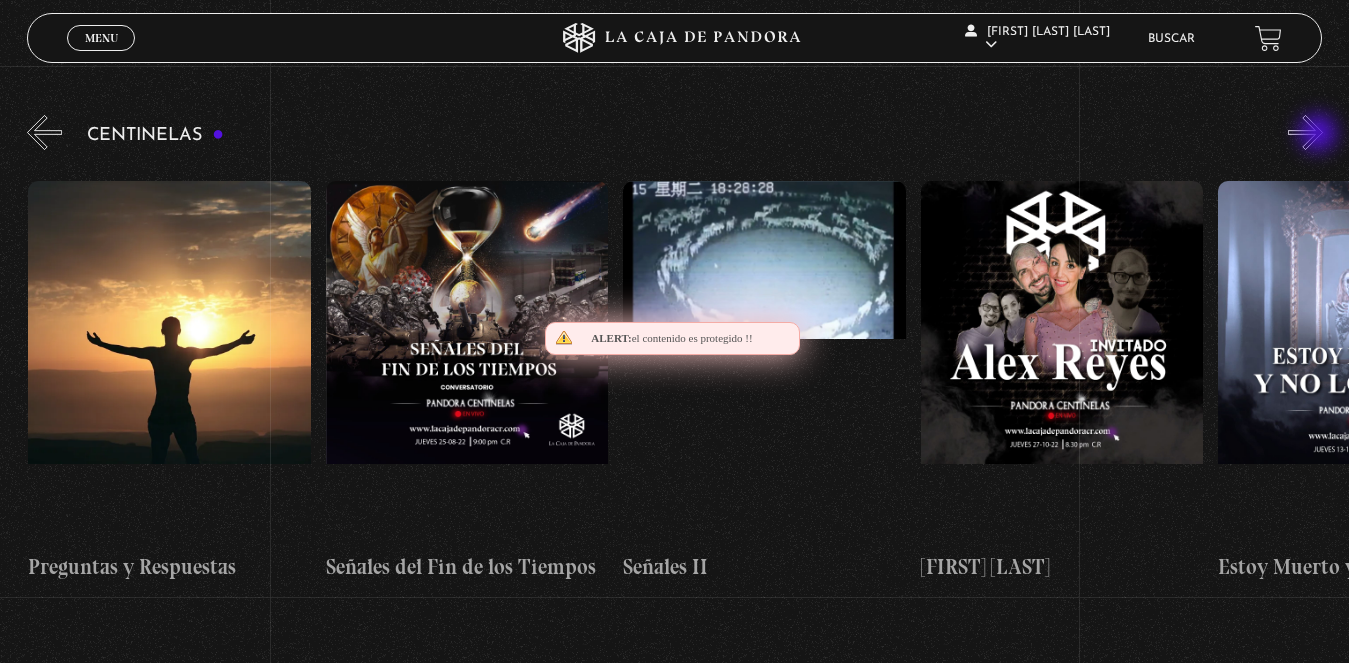 click on "»" at bounding box center [1305, 132] 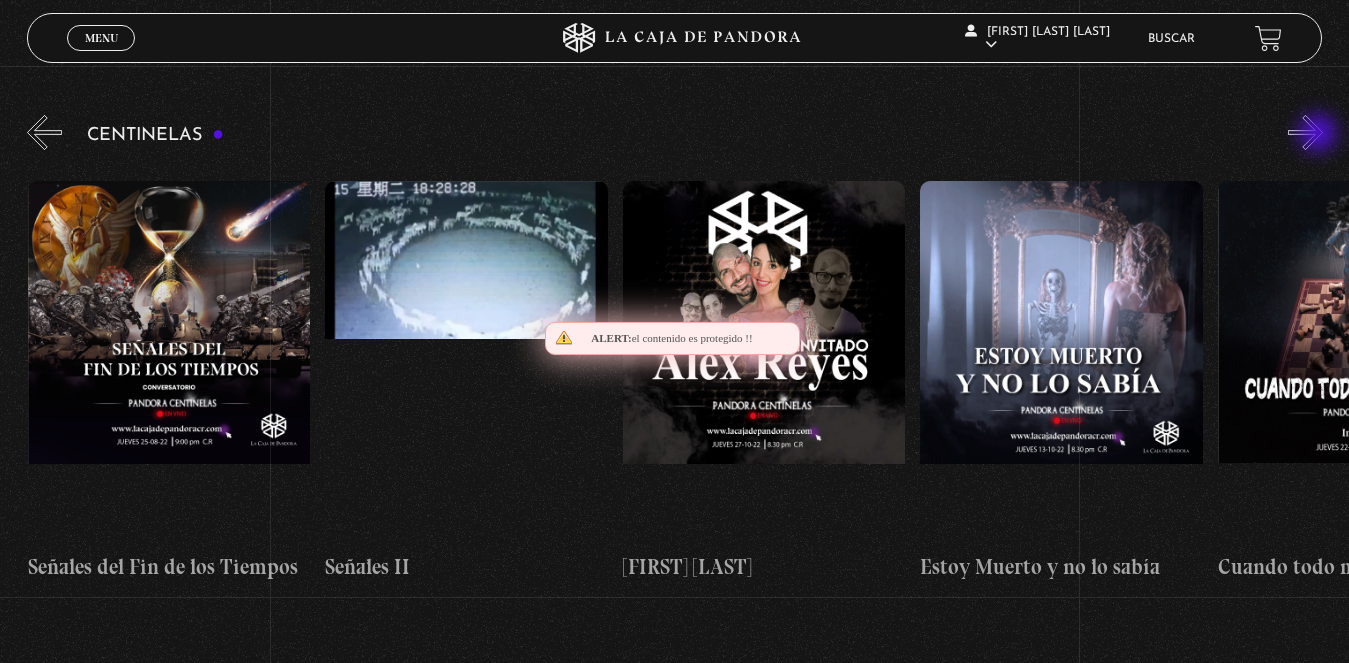 click on "»" at bounding box center [1305, 132] 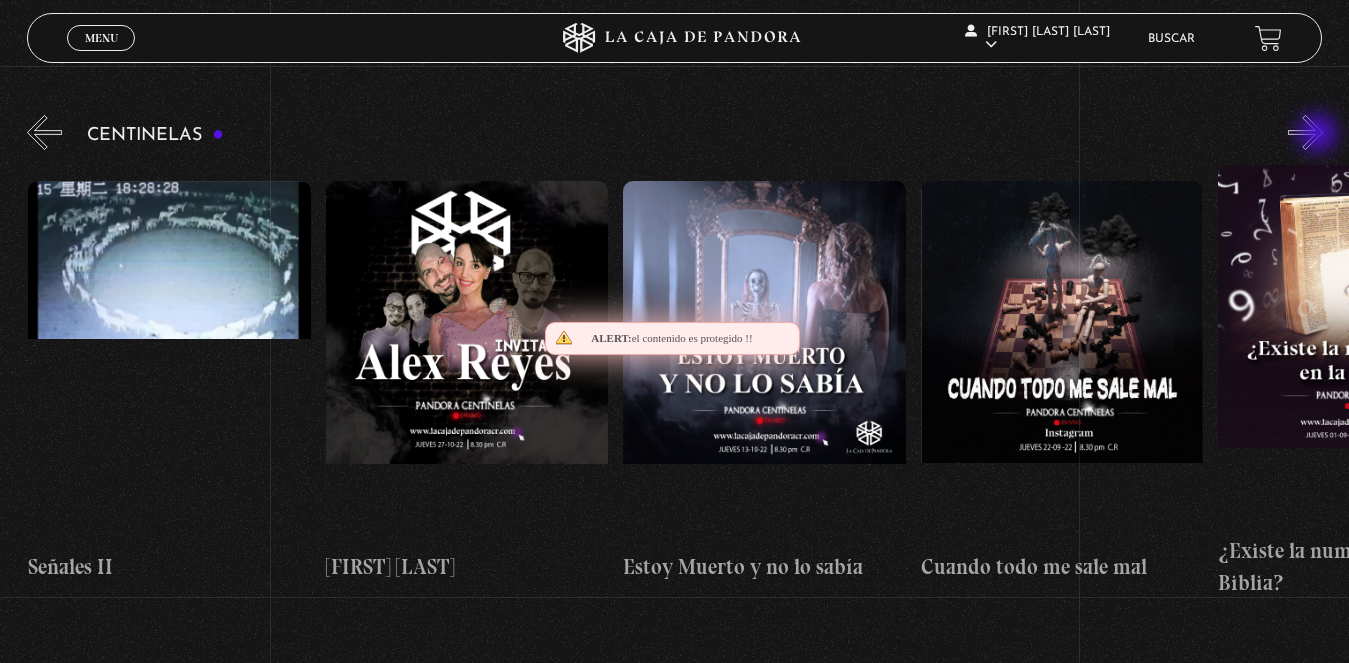 click on "»" at bounding box center (1305, 132) 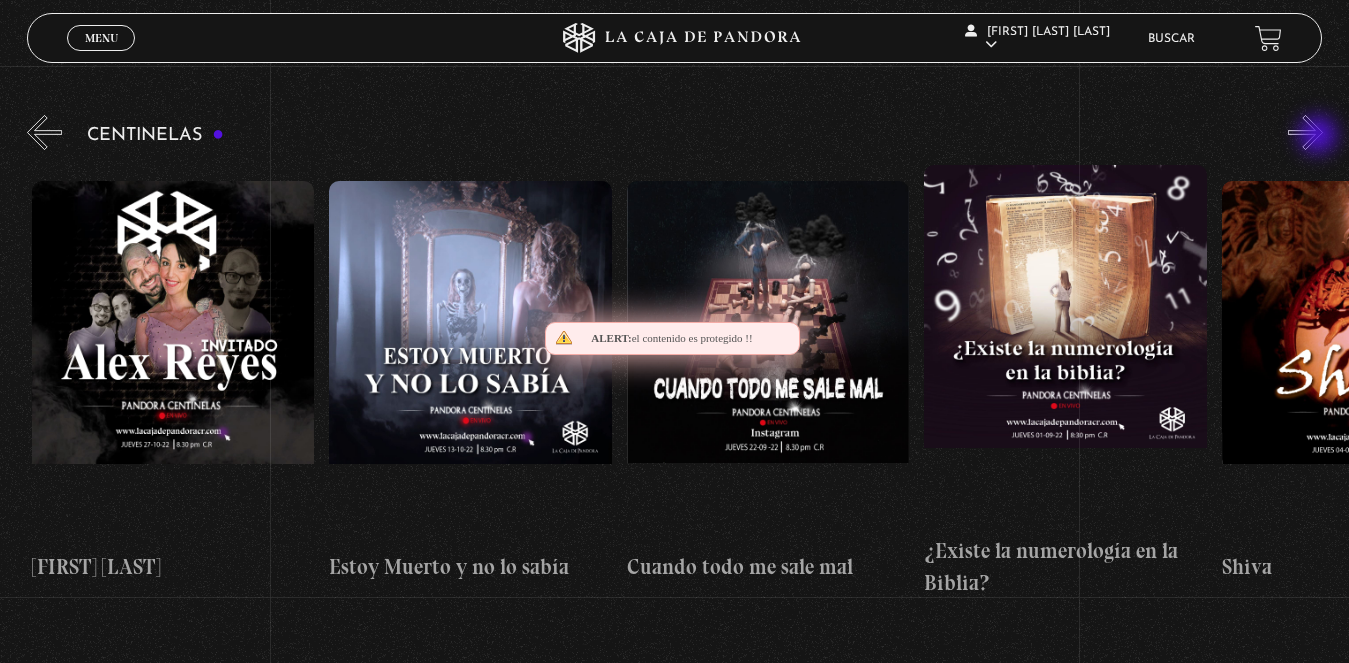 click on "»" at bounding box center [1305, 132] 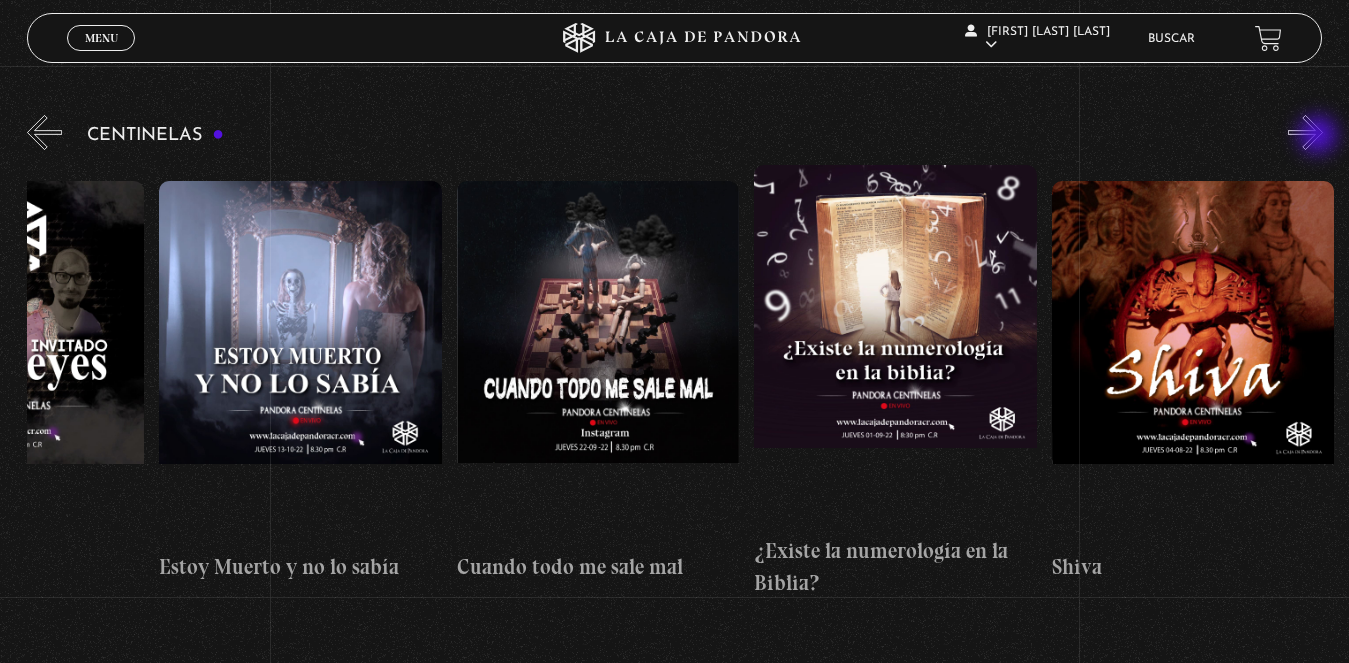click on "»" at bounding box center [1305, 132] 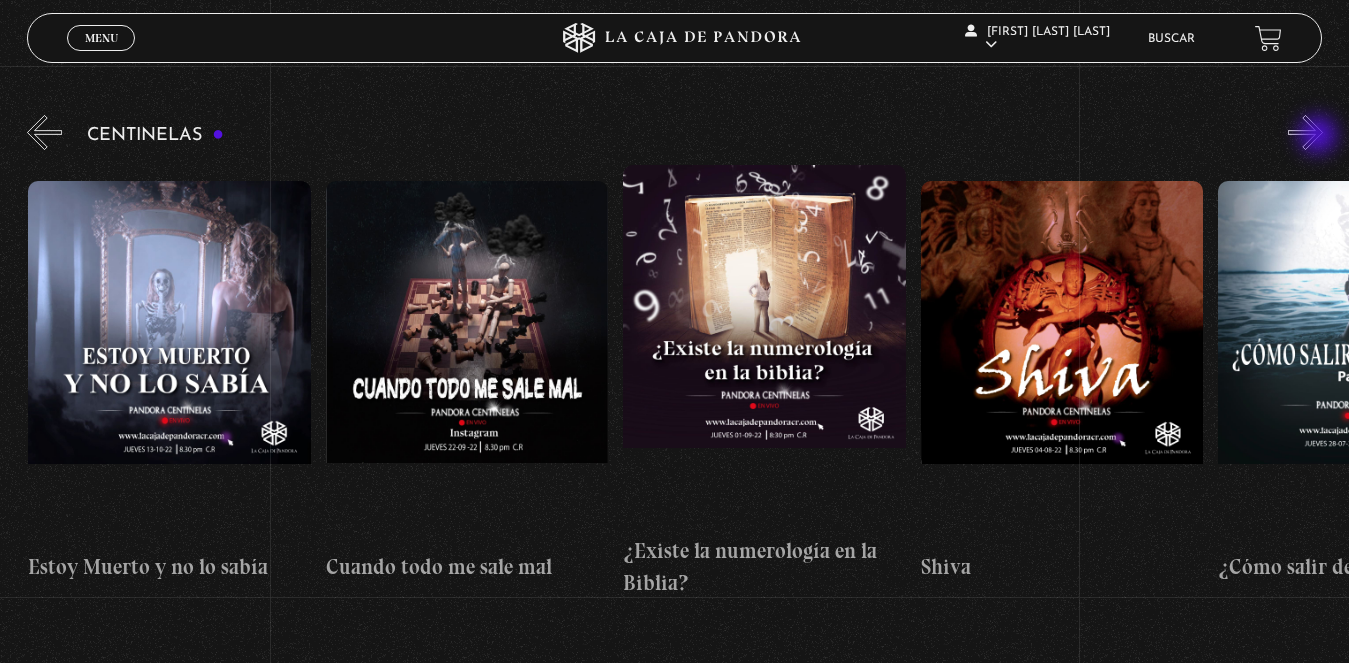 click on "»" at bounding box center (1305, 132) 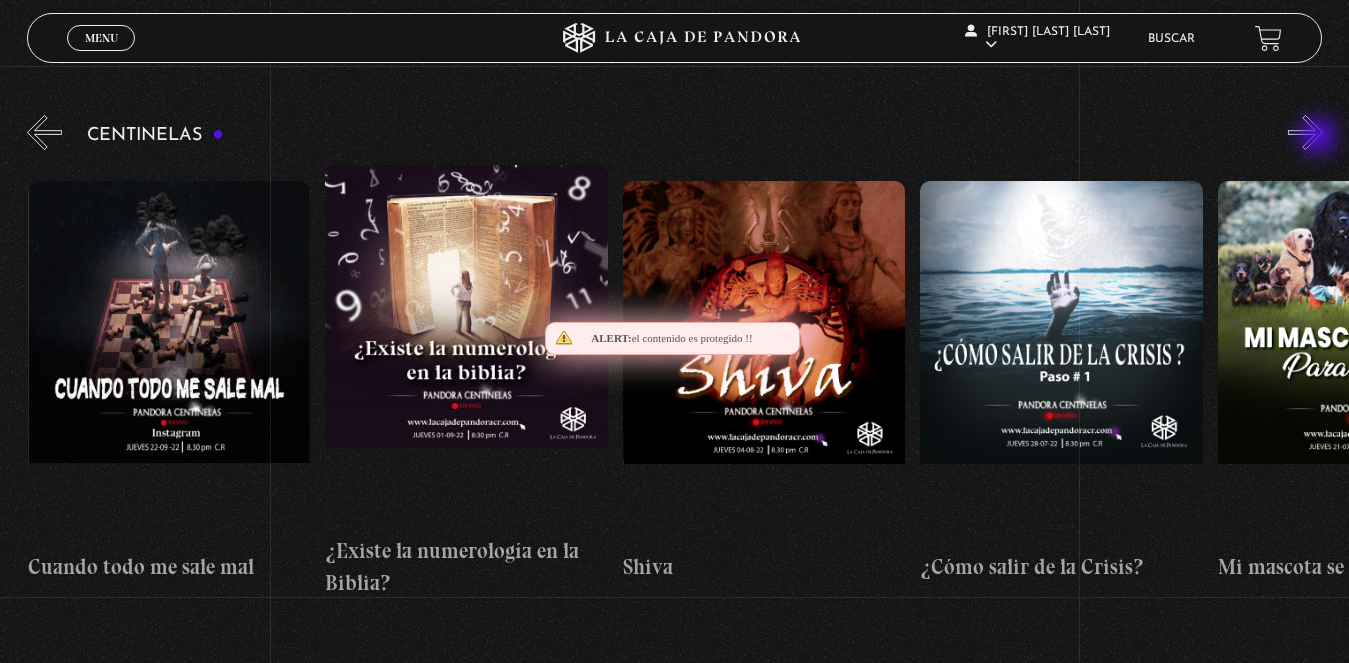 click on "»" at bounding box center [1305, 132] 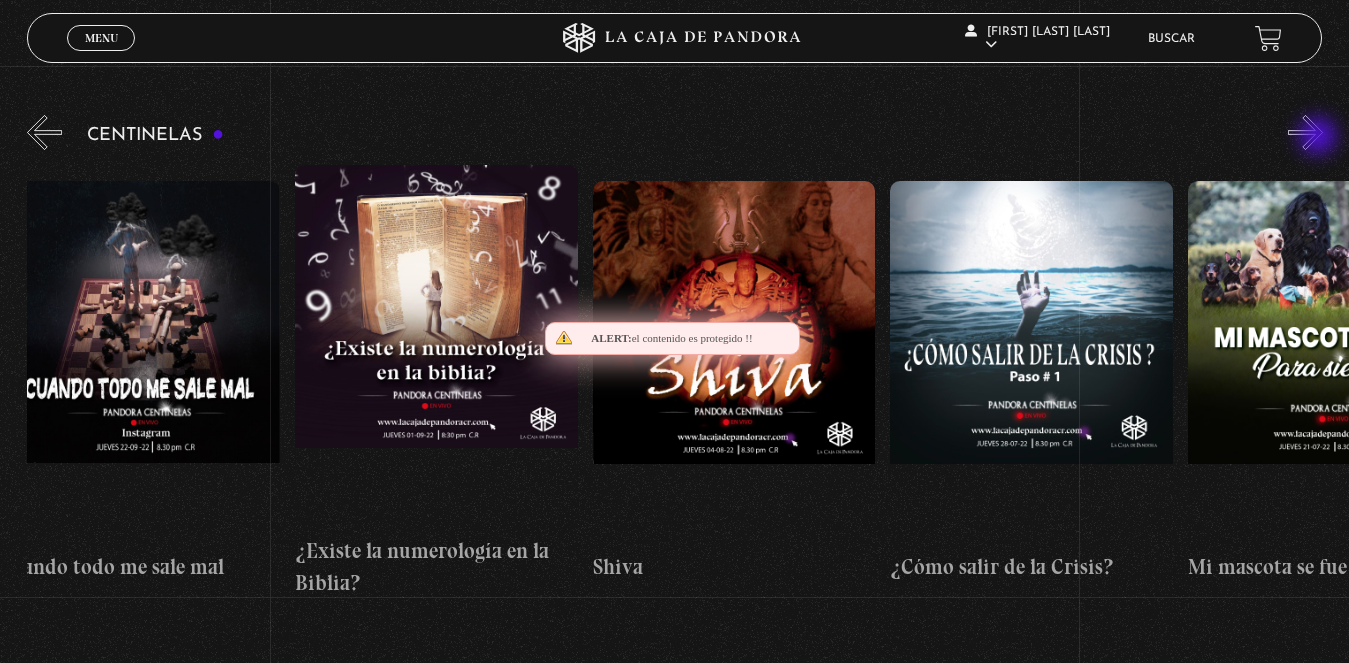 click on "»" at bounding box center (1305, 132) 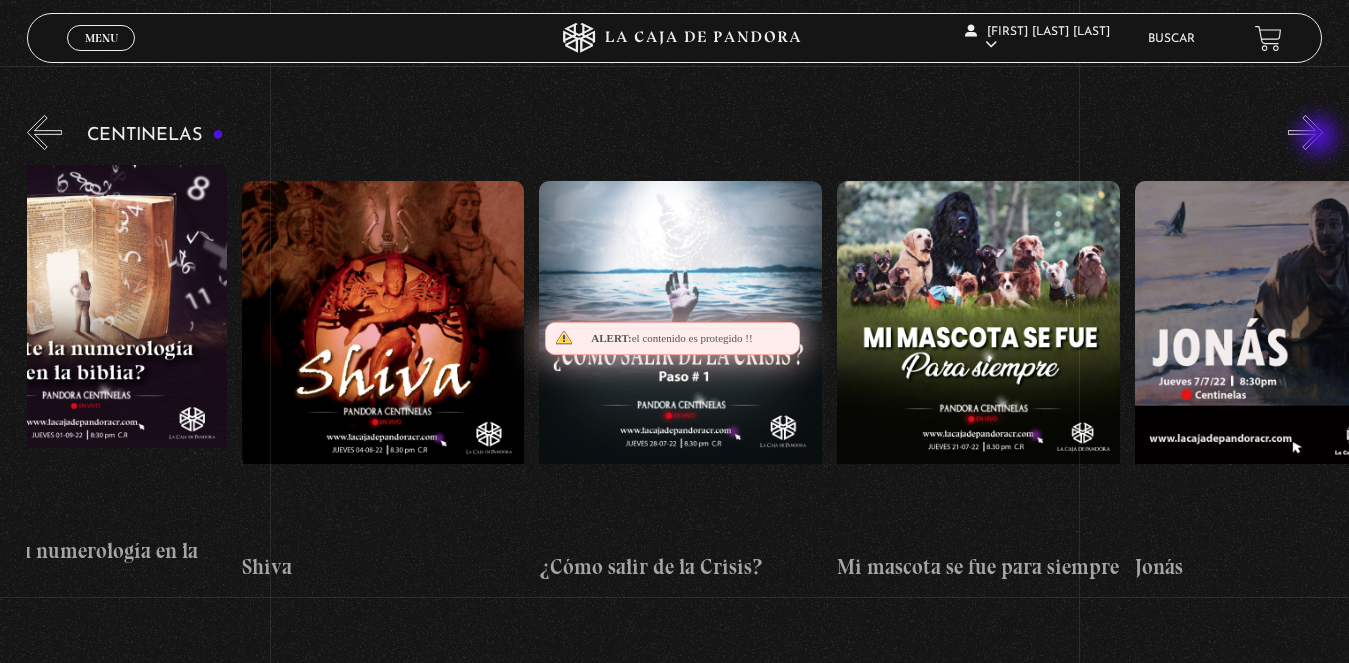 click on "»" at bounding box center [1305, 132] 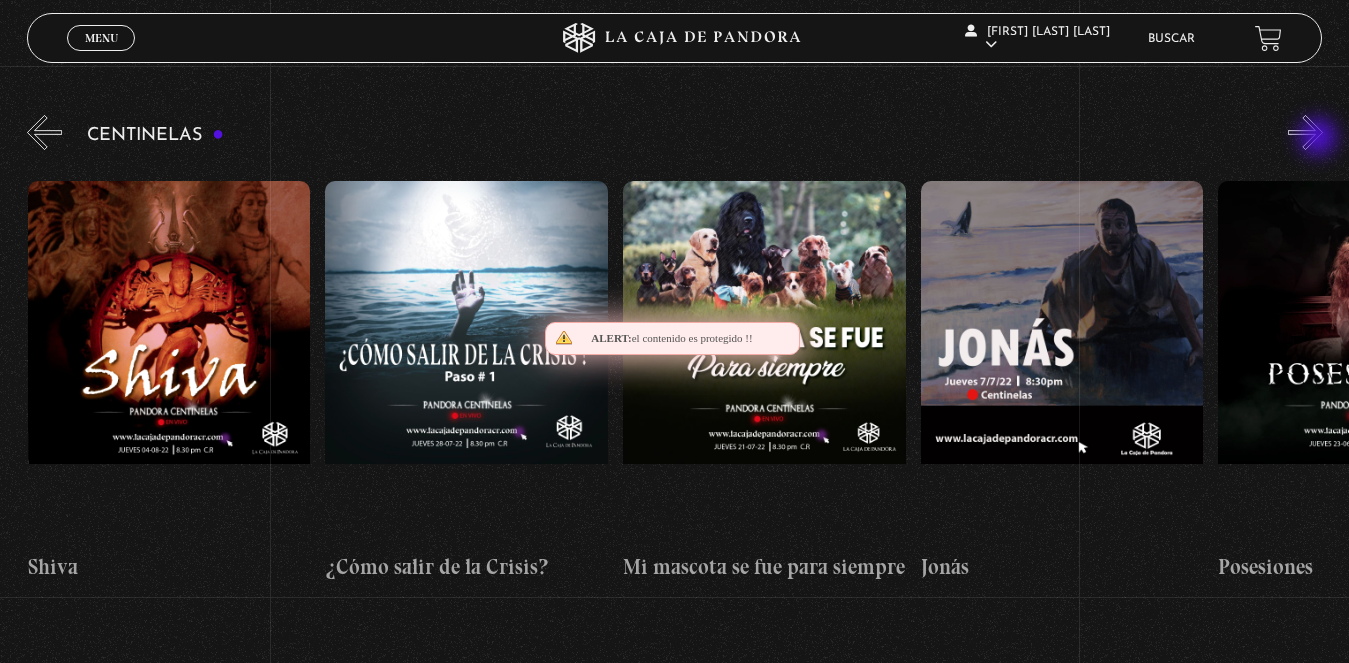 click on "»" at bounding box center (1305, 132) 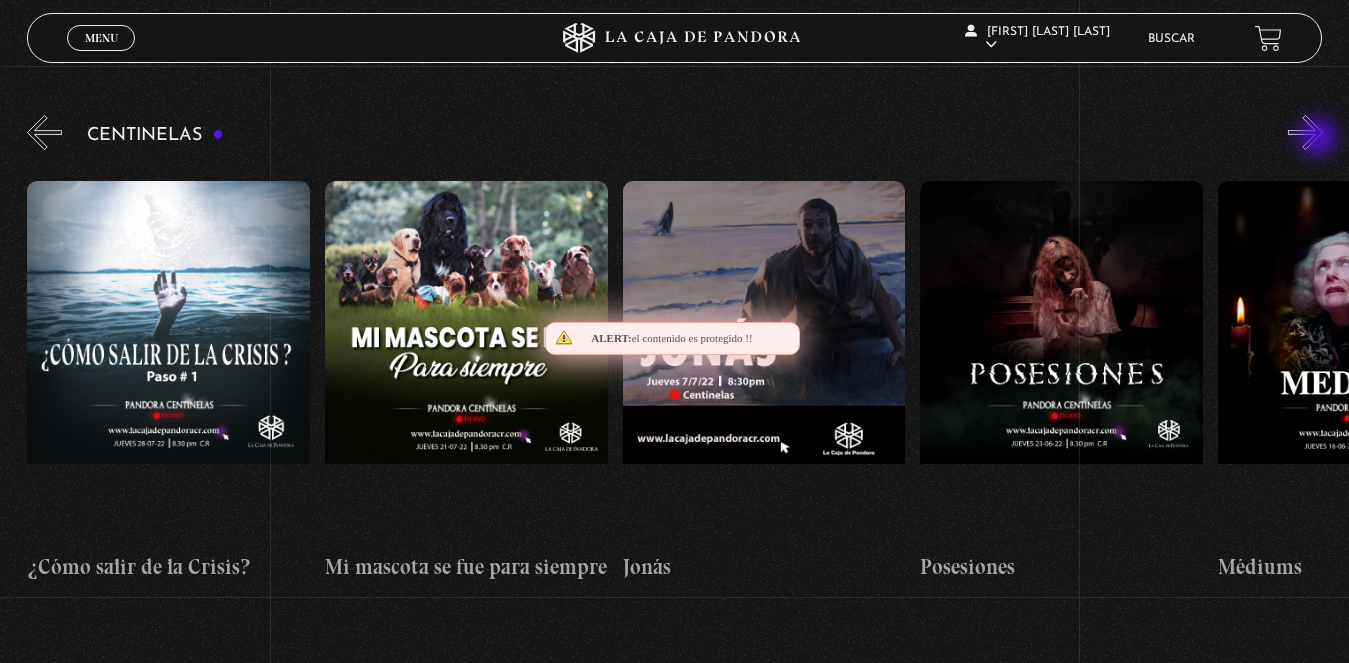 click on "»" at bounding box center [1305, 132] 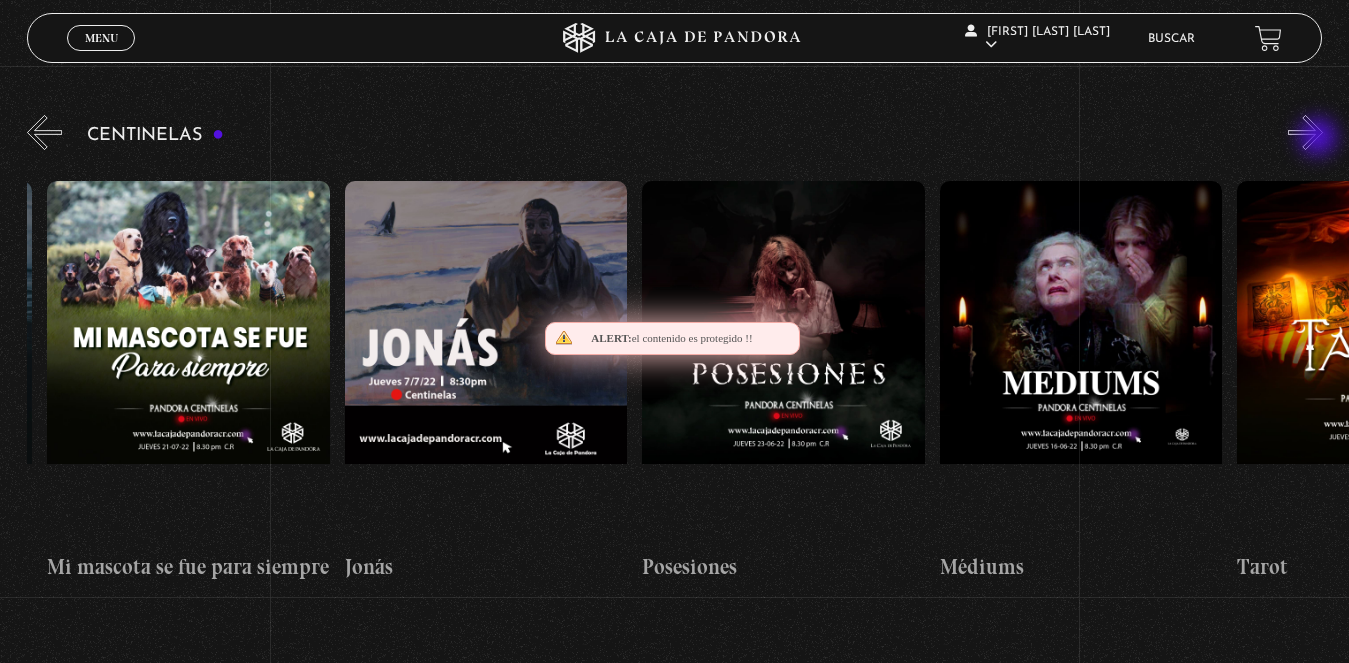 click on "»" at bounding box center [1305, 132] 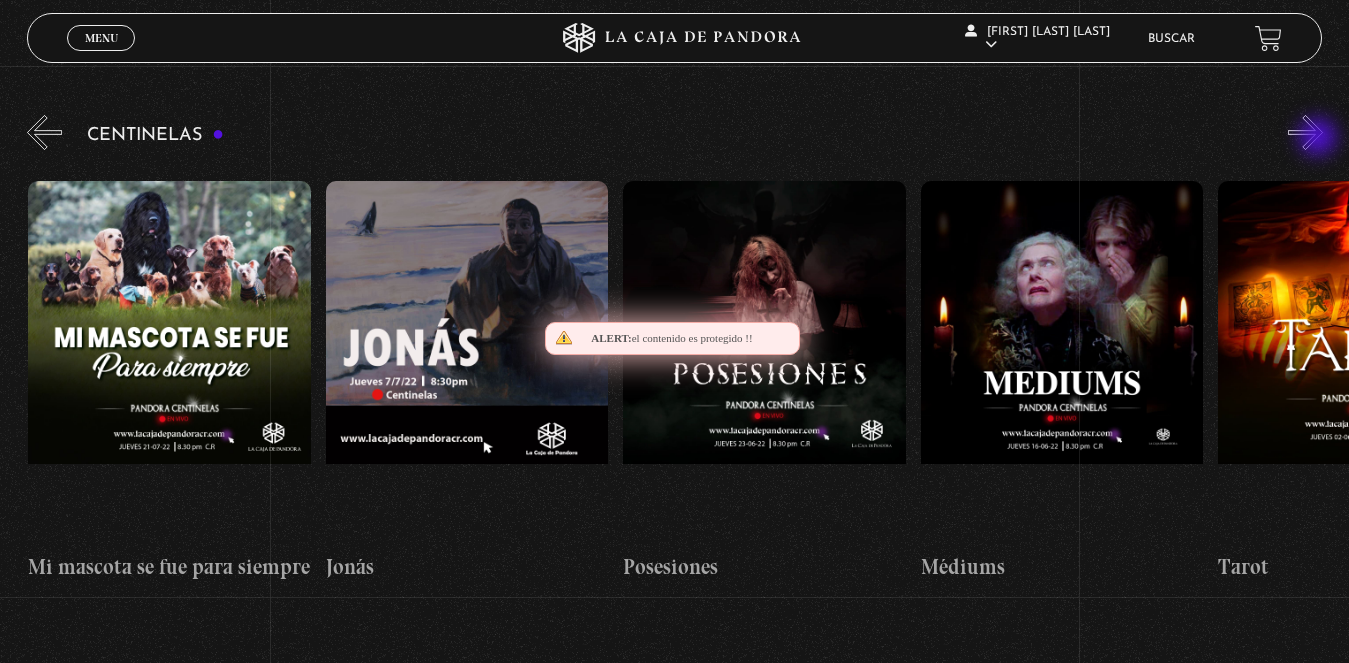 click on "»" at bounding box center (1305, 132) 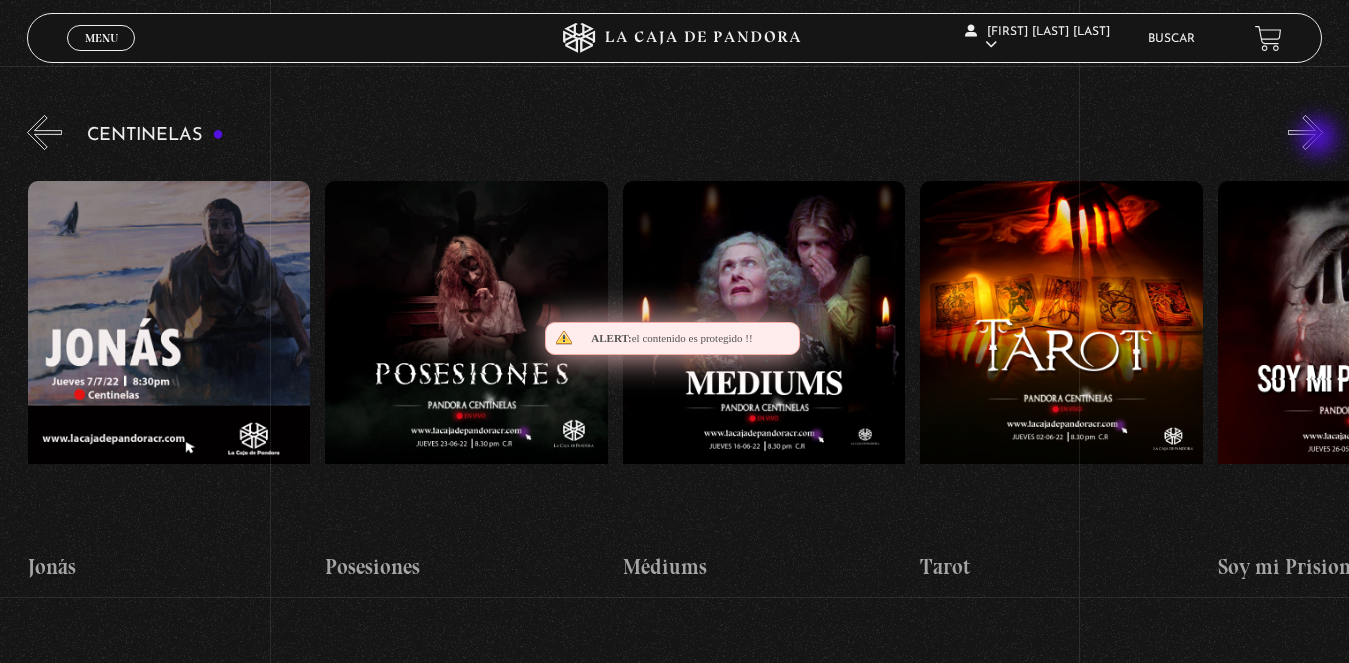 click on "»" at bounding box center [1305, 132] 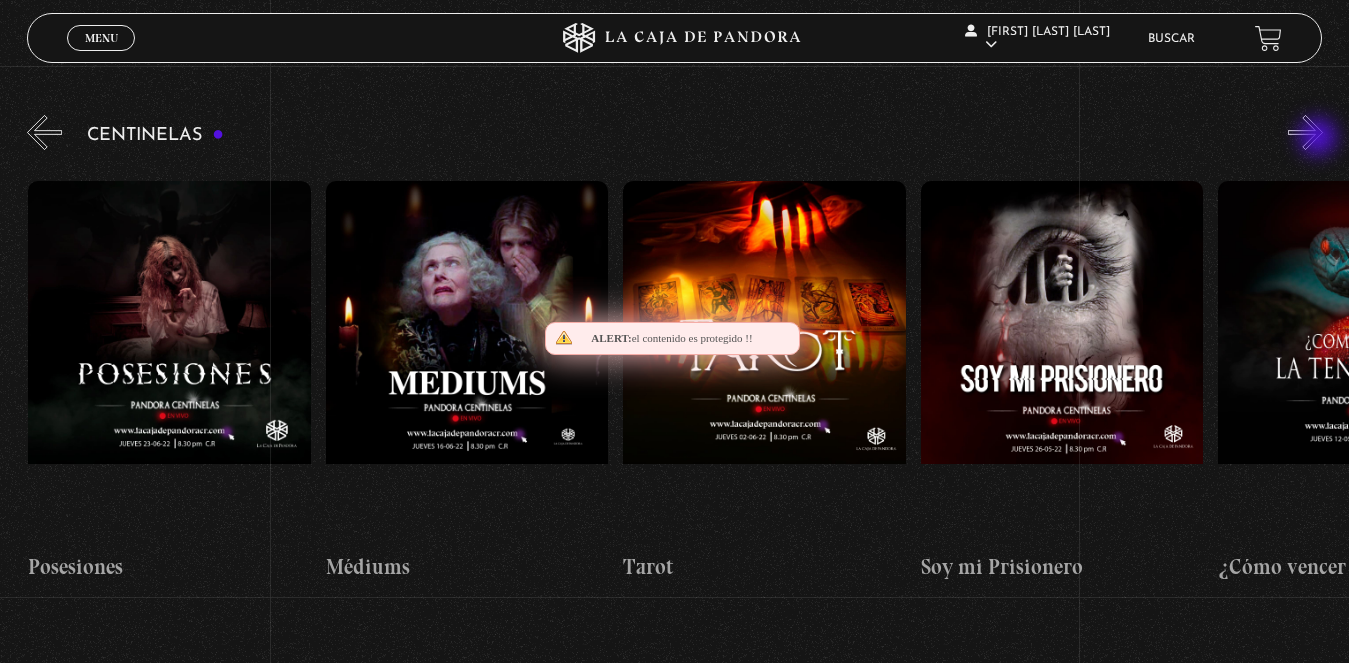 click on "»" at bounding box center [1305, 132] 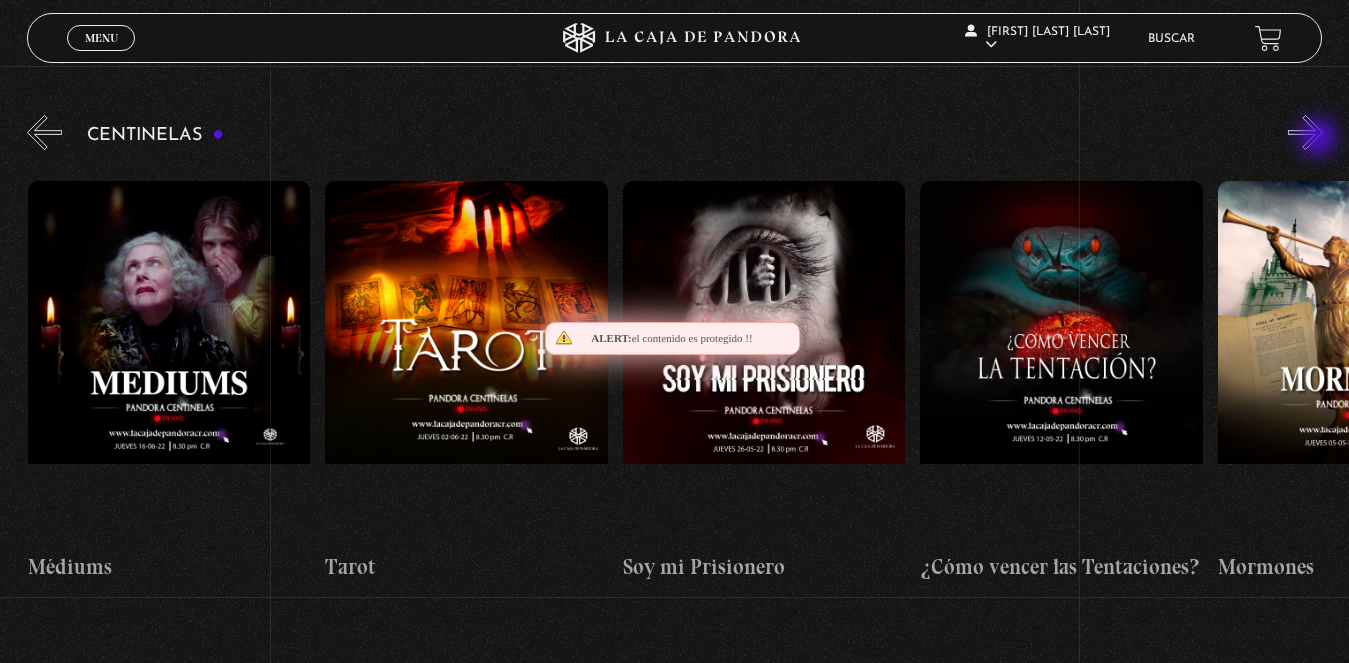 click on "»" at bounding box center (1305, 132) 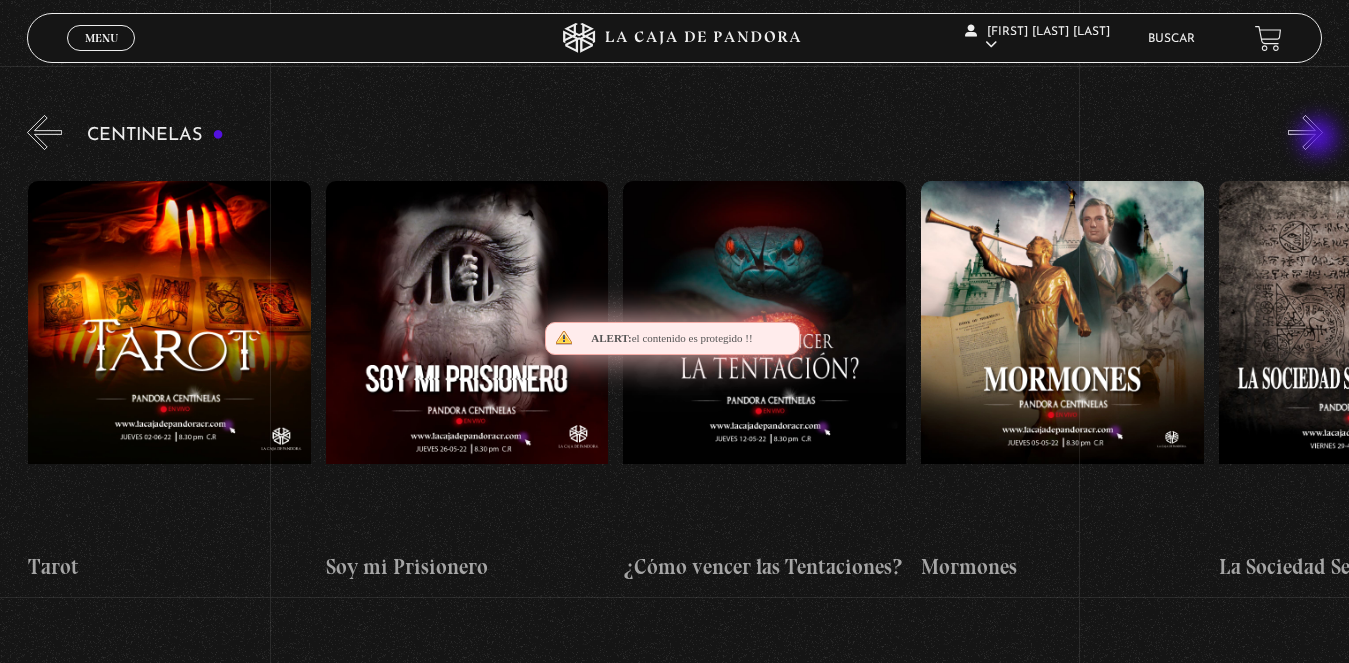 click on "»" at bounding box center (1305, 132) 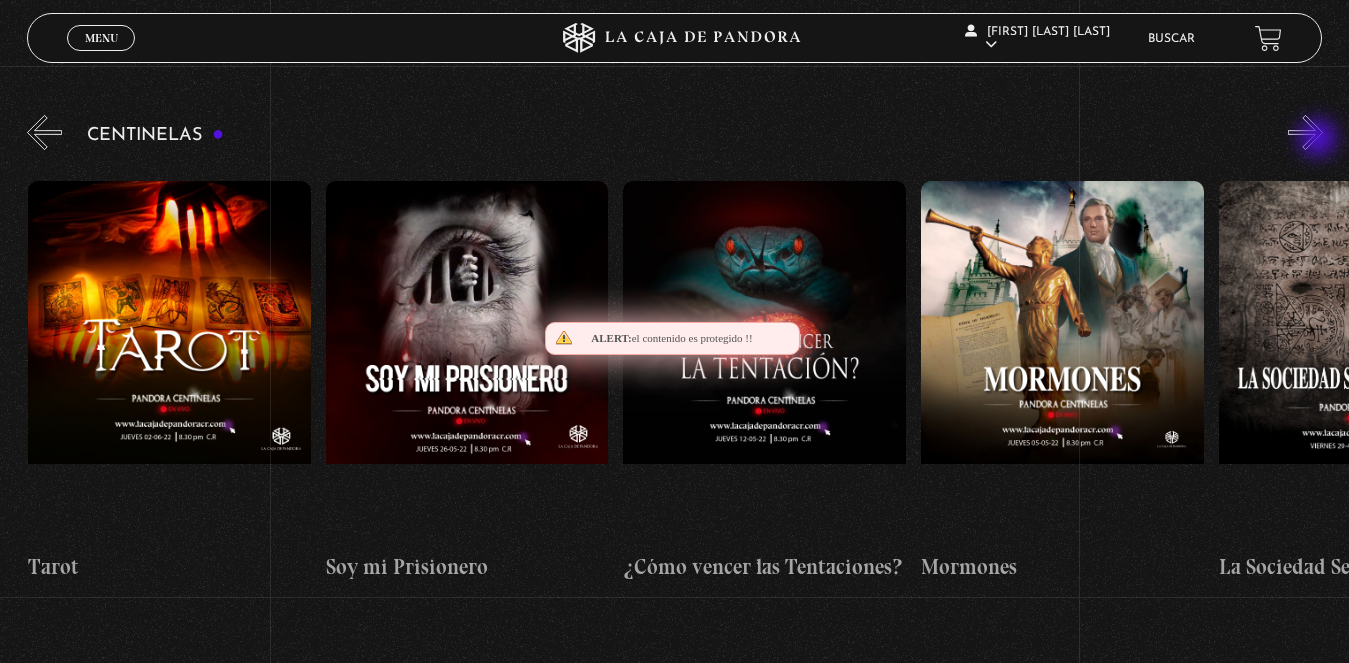 scroll, scrollTop: 0, scrollLeft: 18448, axis: horizontal 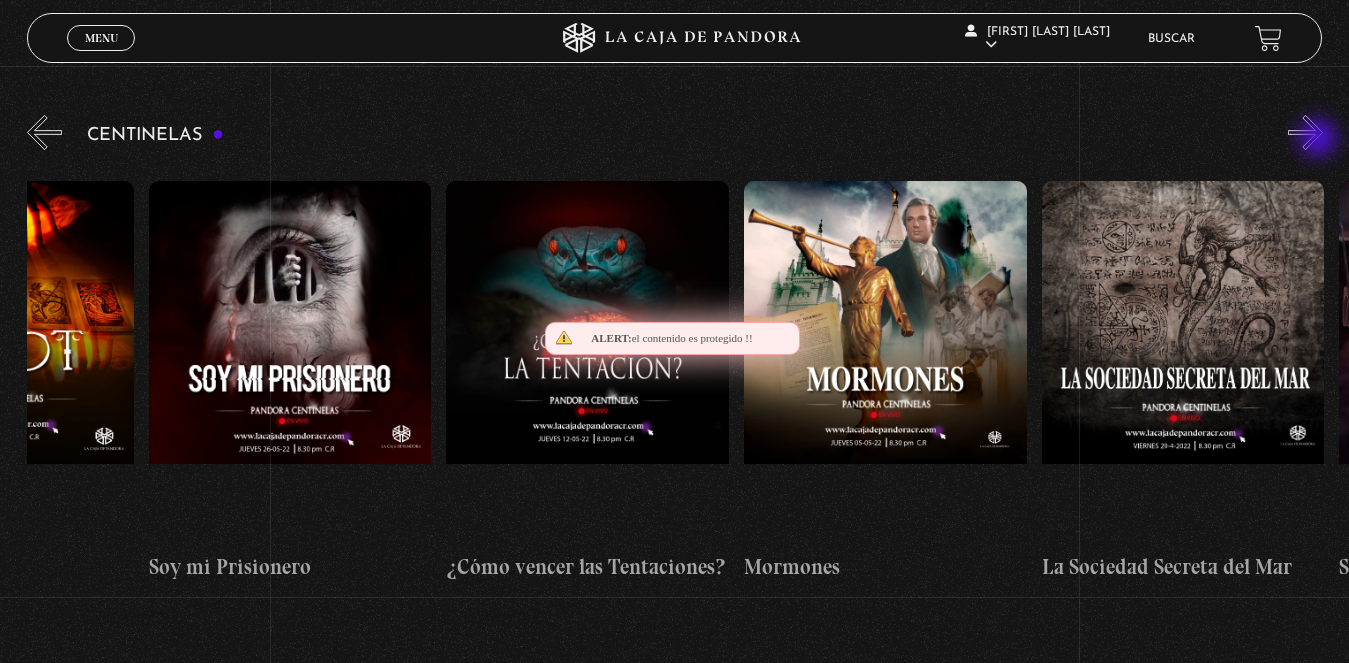 click on "»" at bounding box center (1305, 132) 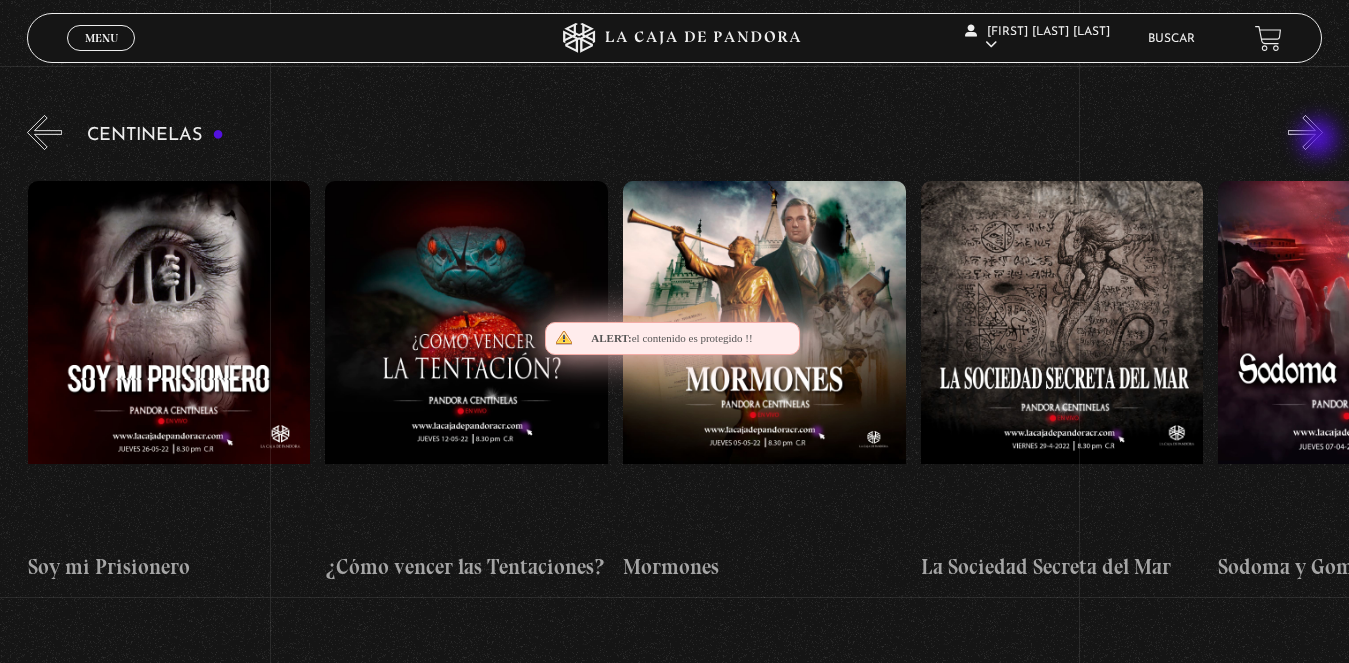 click on "»" at bounding box center (1305, 132) 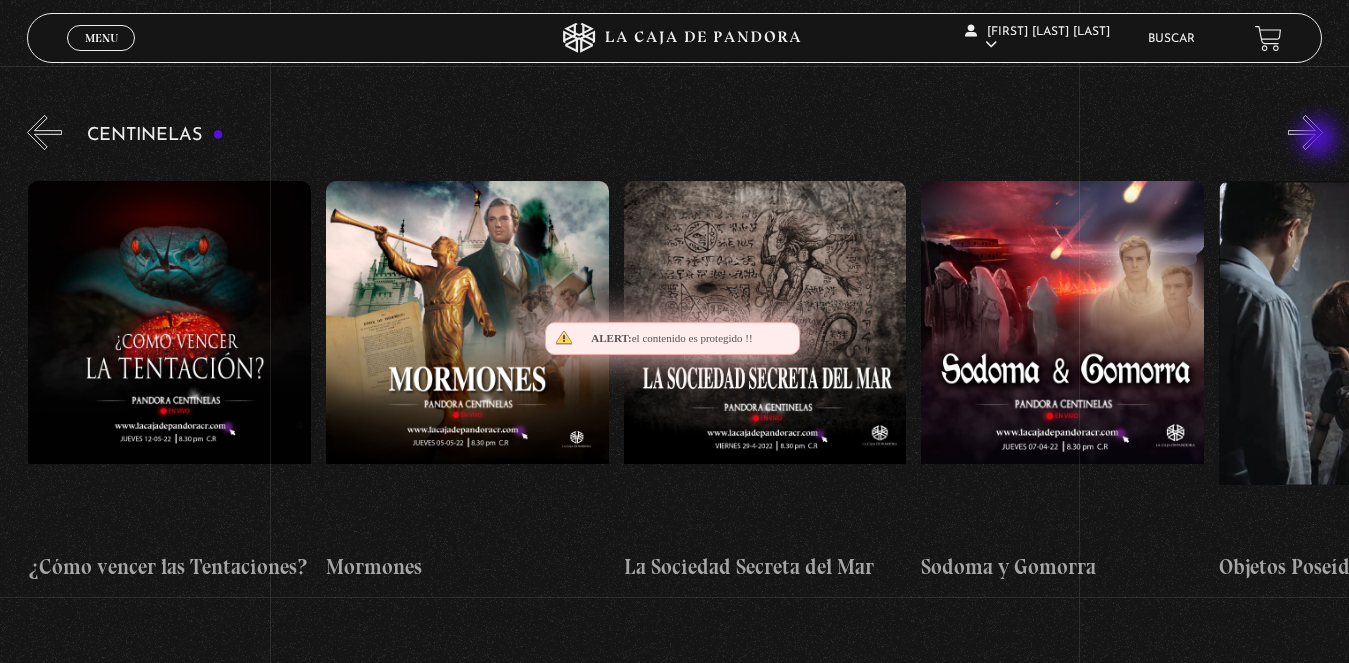 click on "»" at bounding box center (1305, 132) 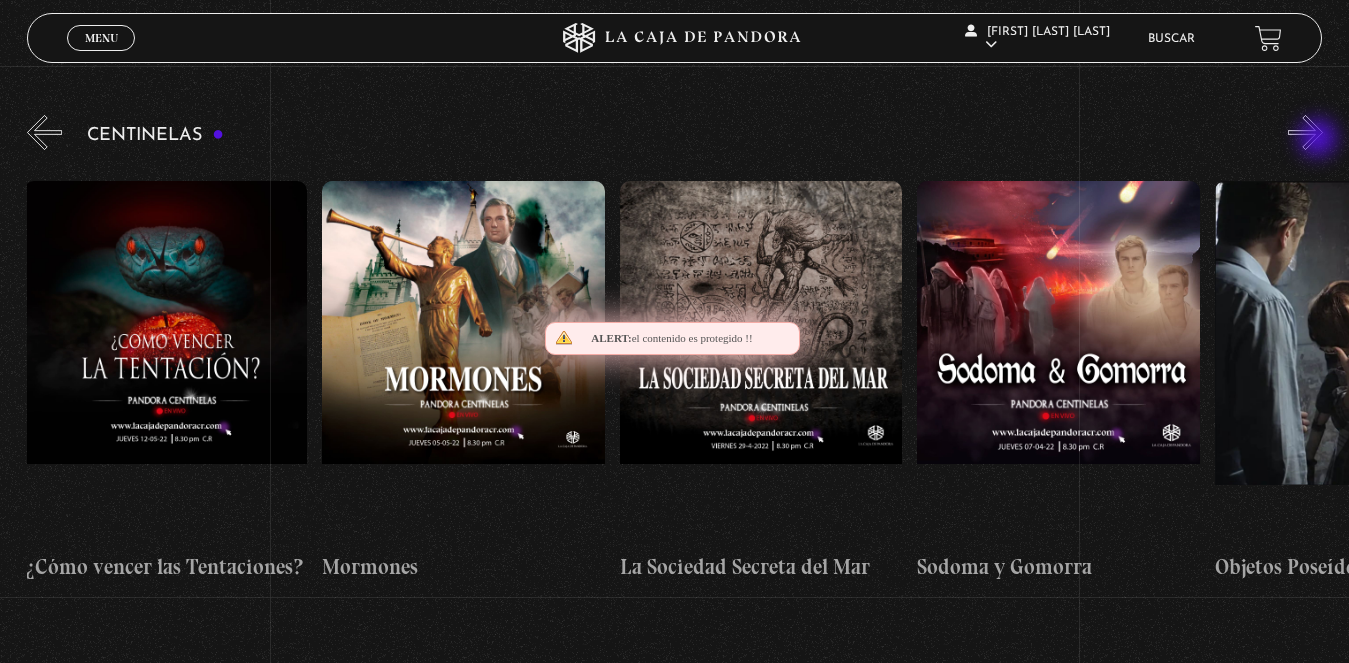 click on "»" at bounding box center (1305, 132) 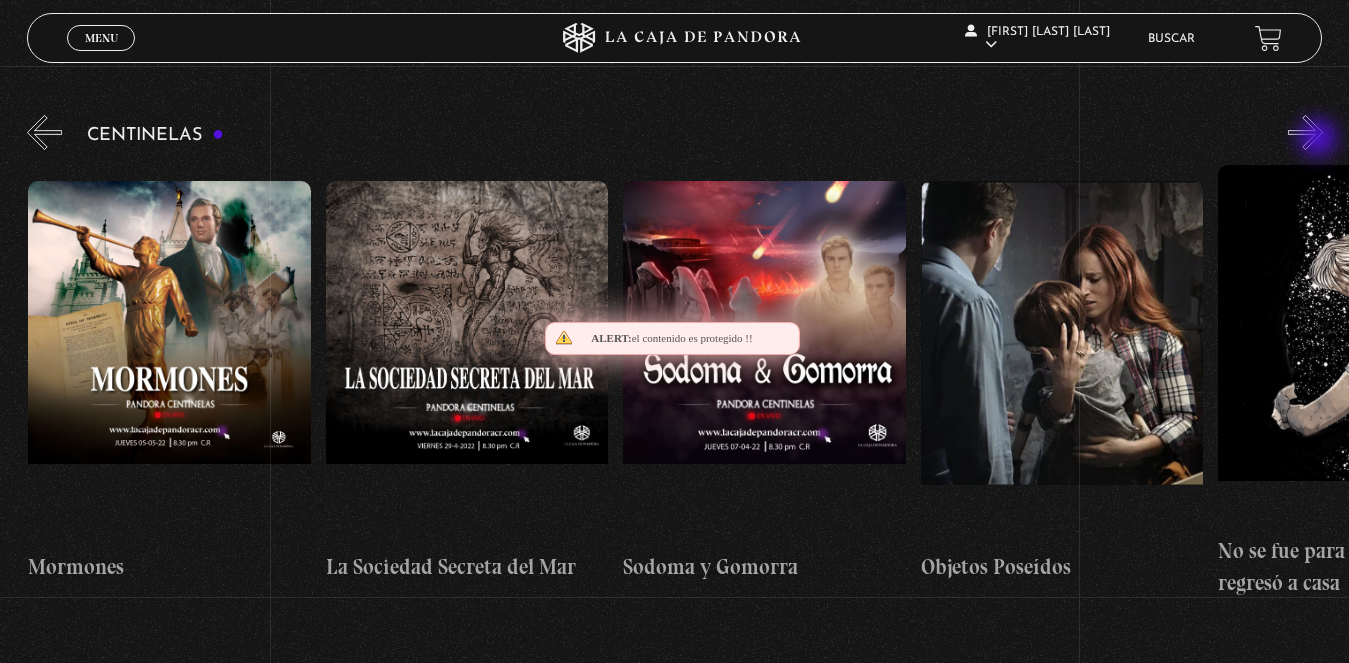 click on "»" at bounding box center (1305, 132) 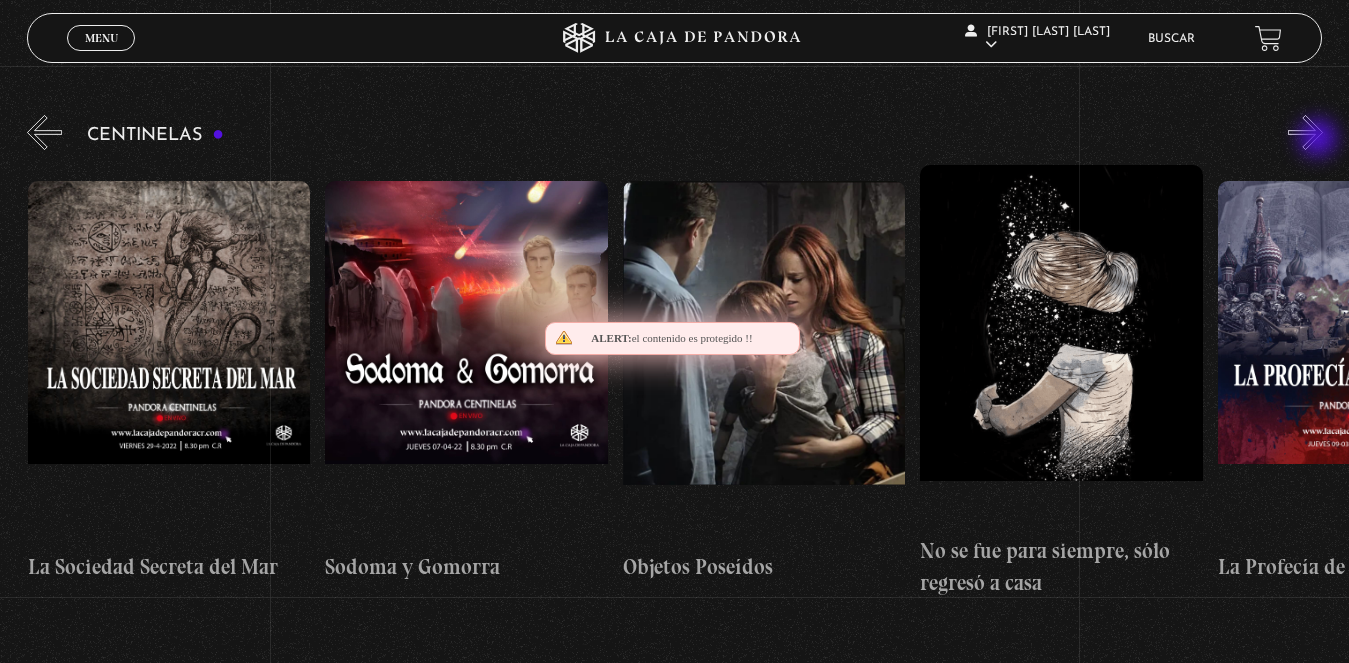 click on "»" at bounding box center [1305, 132] 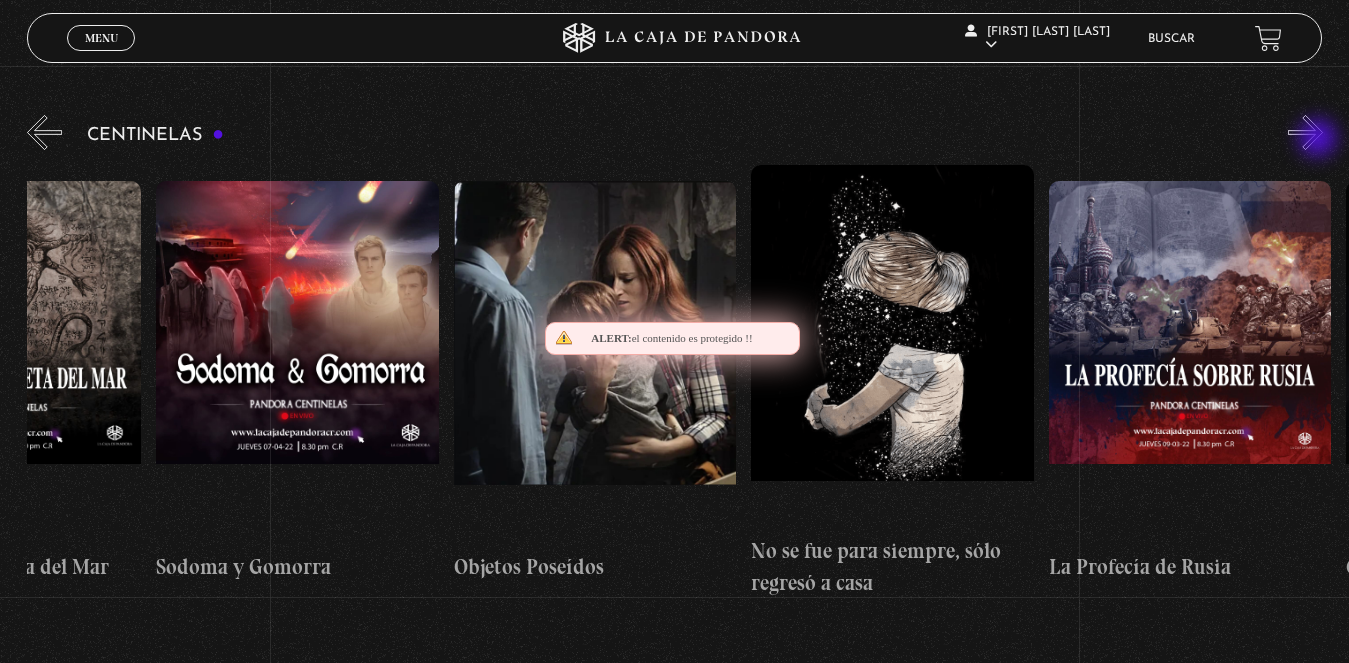 click on "»" at bounding box center [1305, 132] 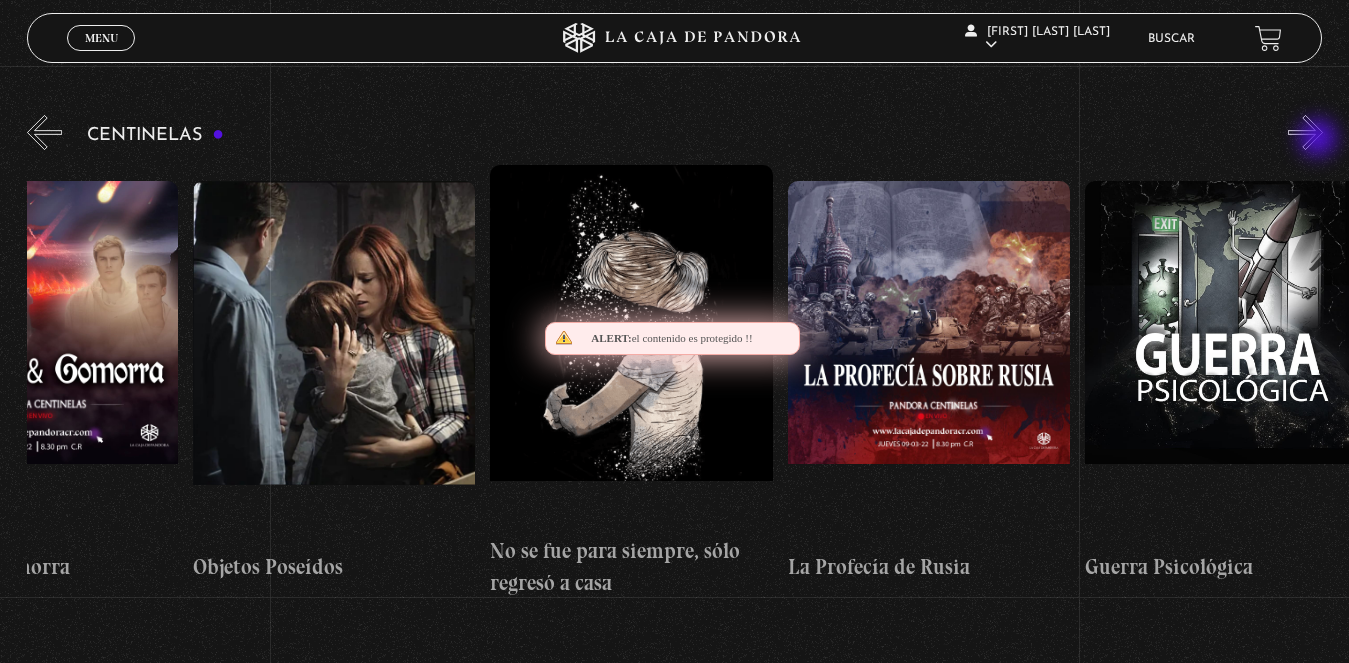 click on "»" at bounding box center [1305, 132] 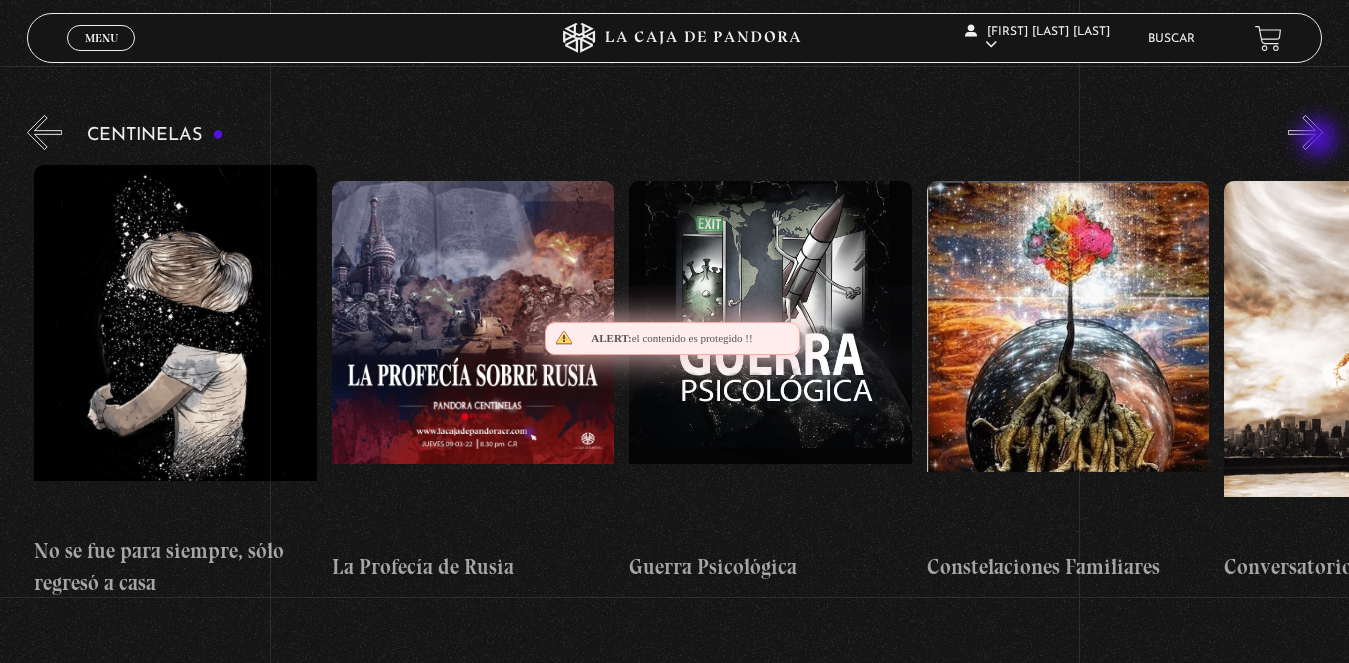 click on "»" at bounding box center (1305, 132) 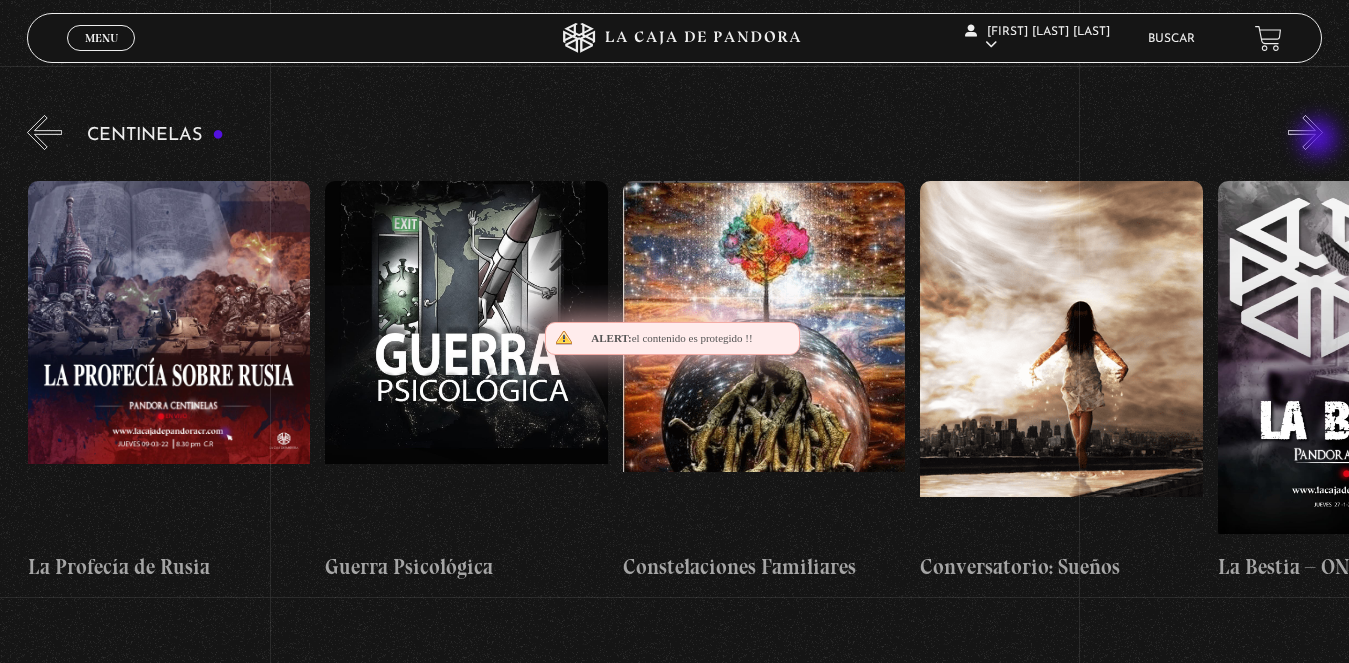 click on "»" at bounding box center (1305, 132) 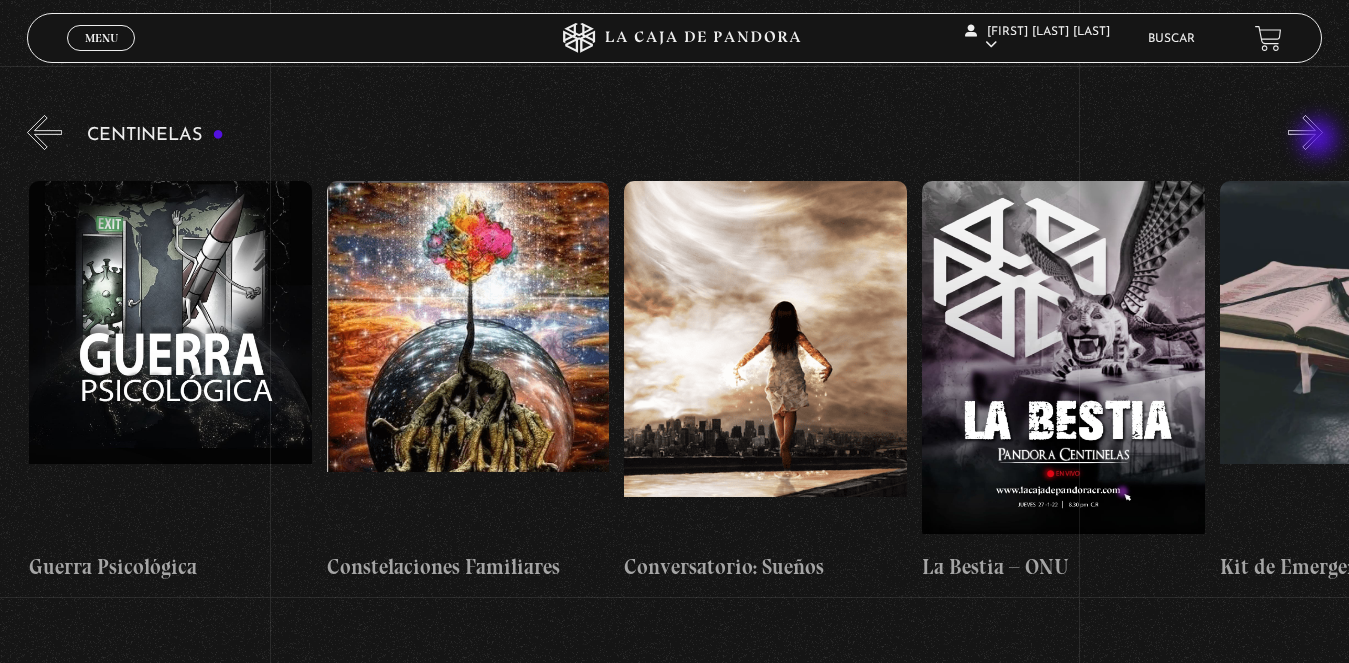 click on "»" at bounding box center (1305, 132) 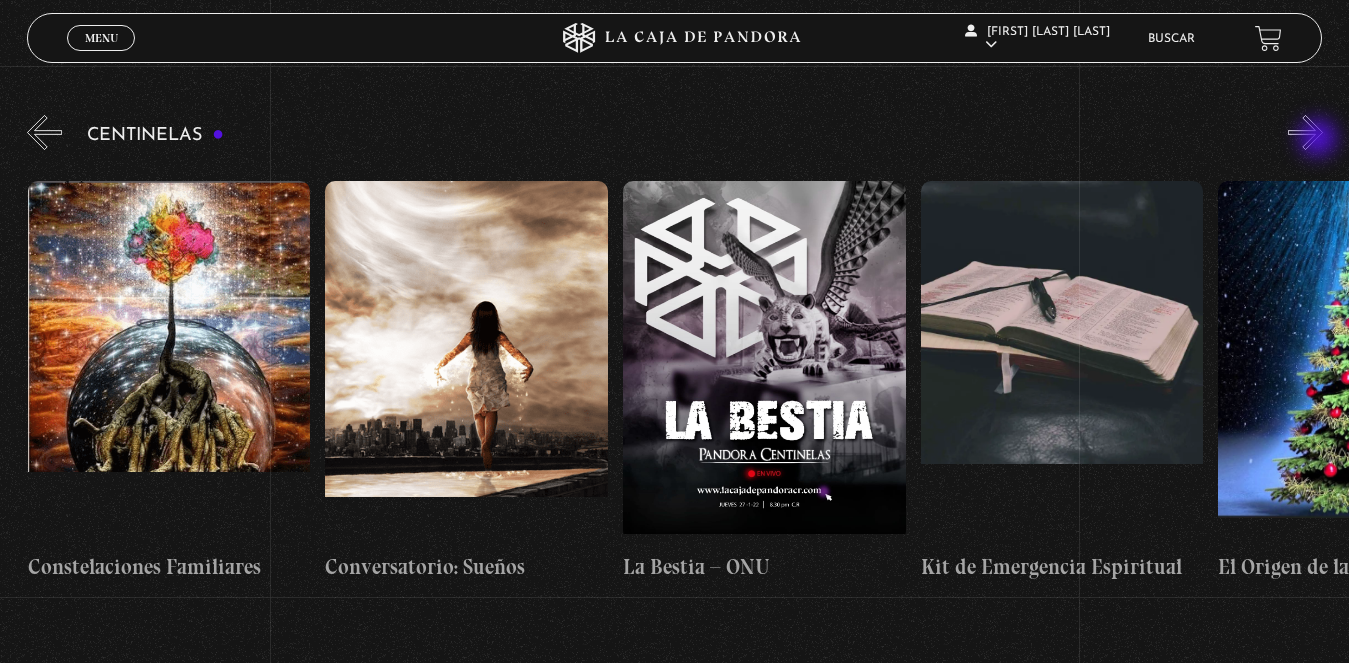 click on "»" at bounding box center (1305, 132) 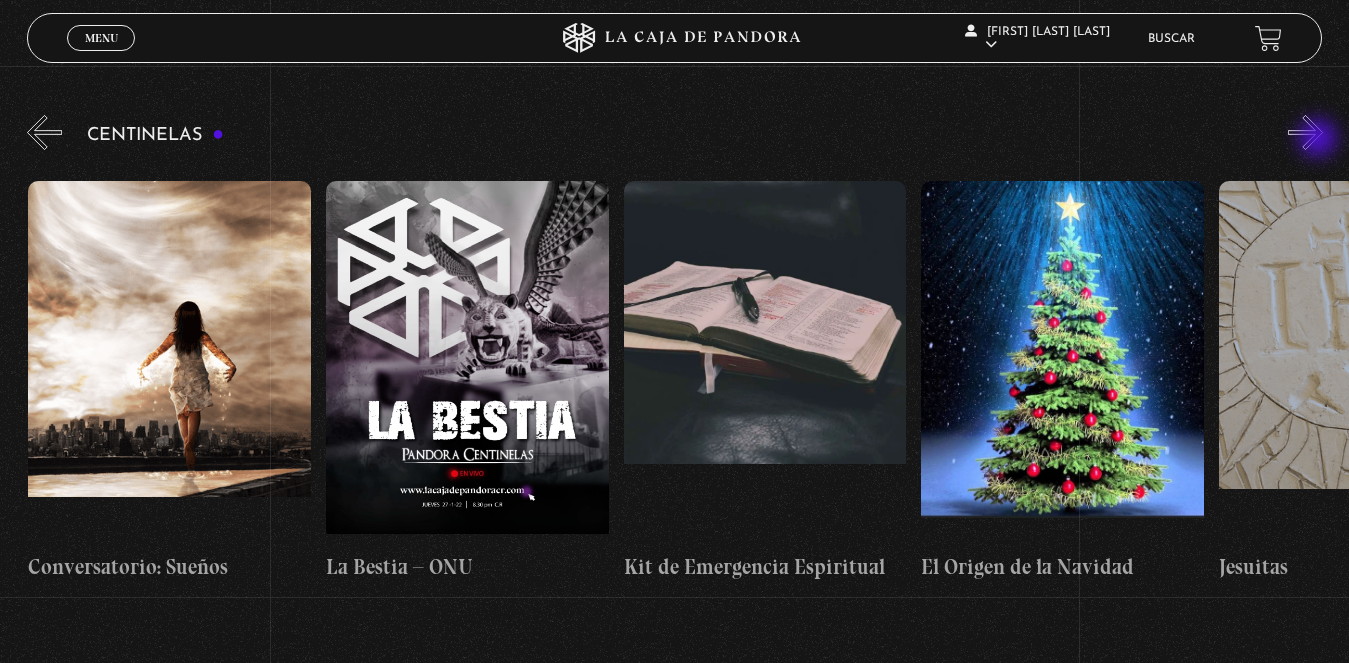 scroll, scrollTop: 0, scrollLeft: 21424, axis: horizontal 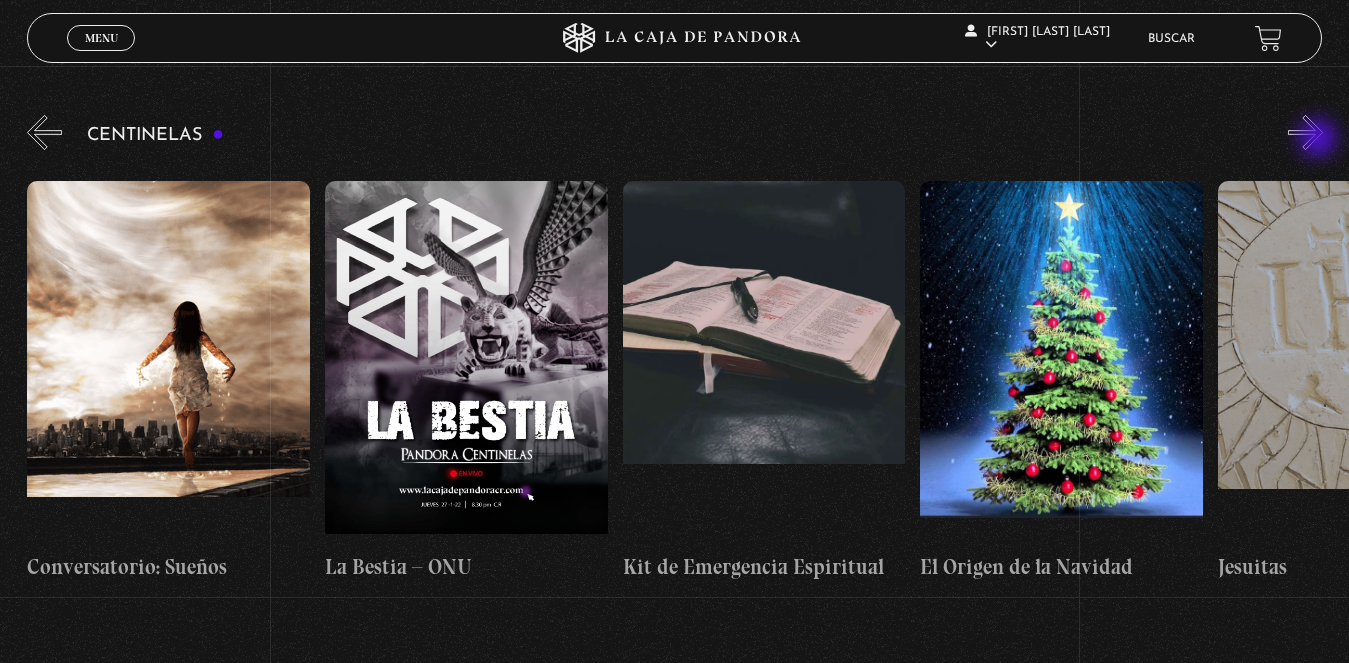 click on "»" at bounding box center [1305, 132] 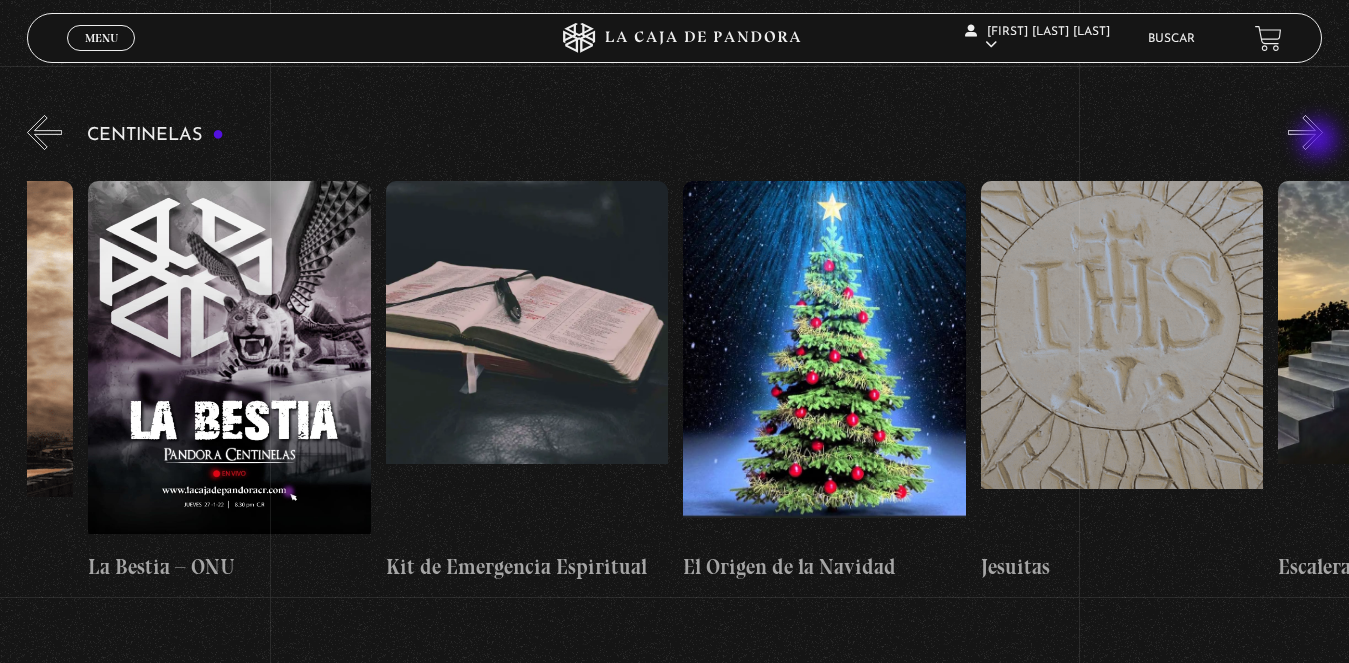 click on "»" at bounding box center (1305, 132) 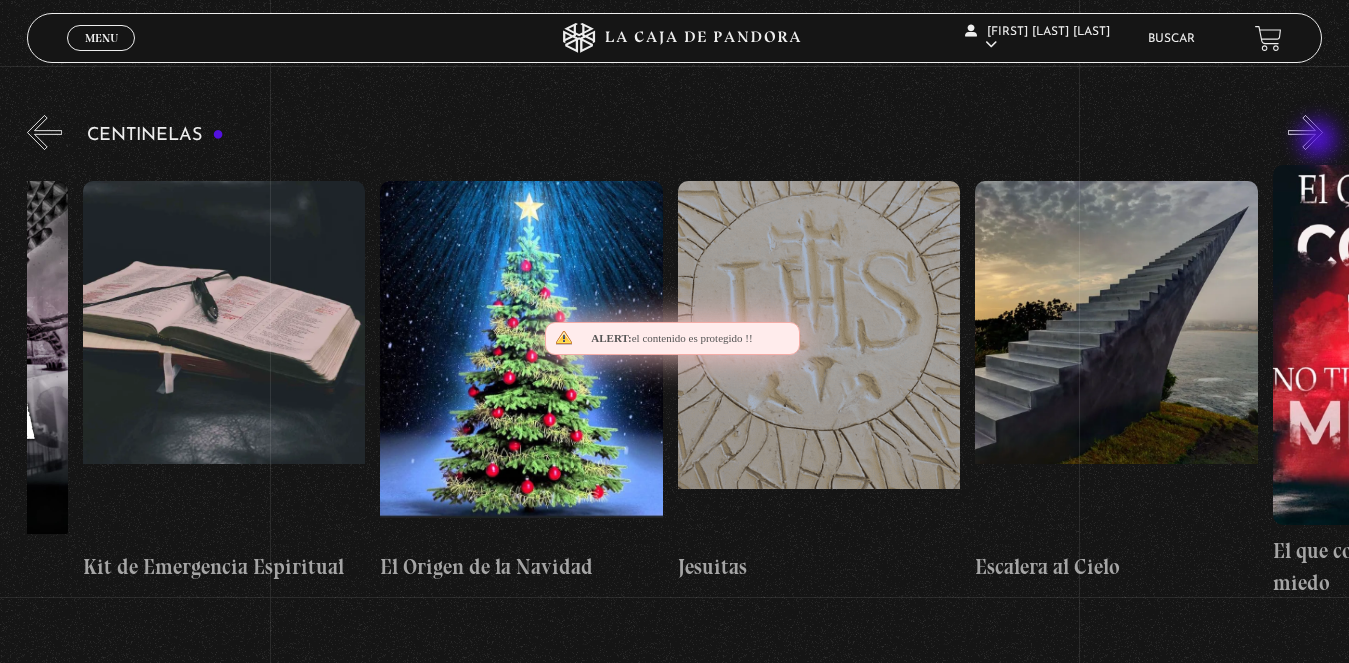 click on "»" at bounding box center (1305, 132) 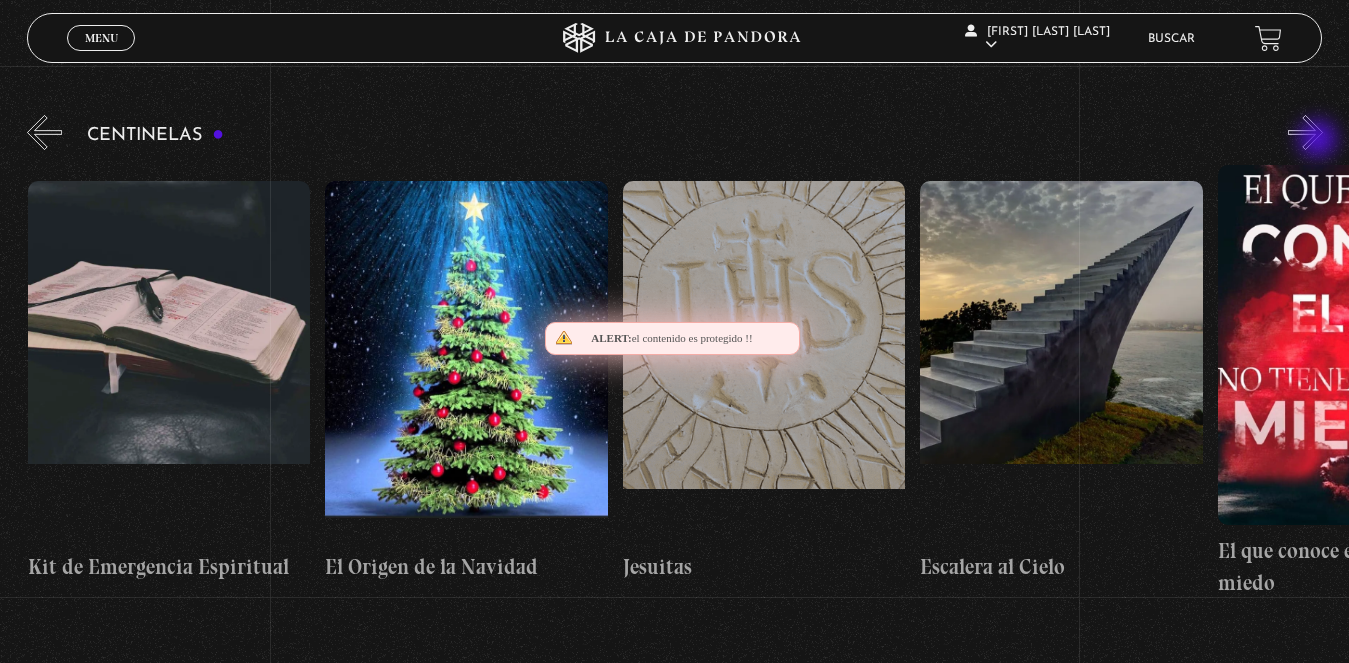 click on "»" at bounding box center [1305, 132] 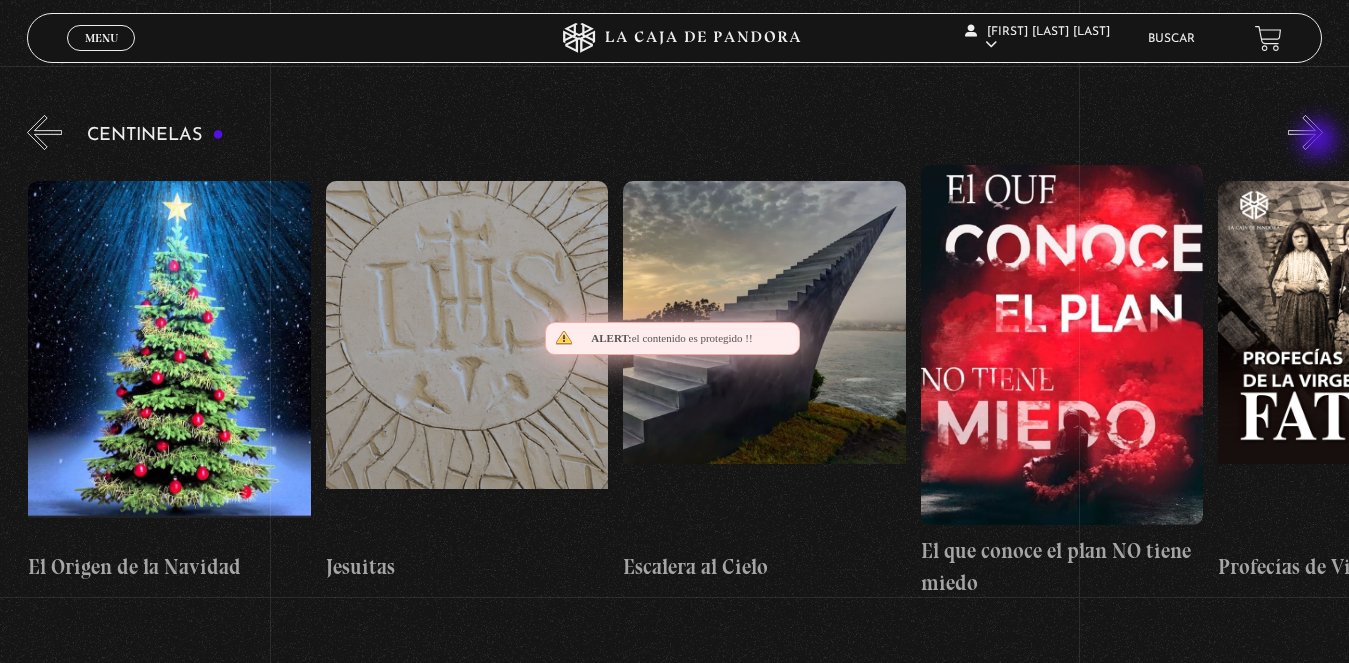 click on "»" at bounding box center [1305, 132] 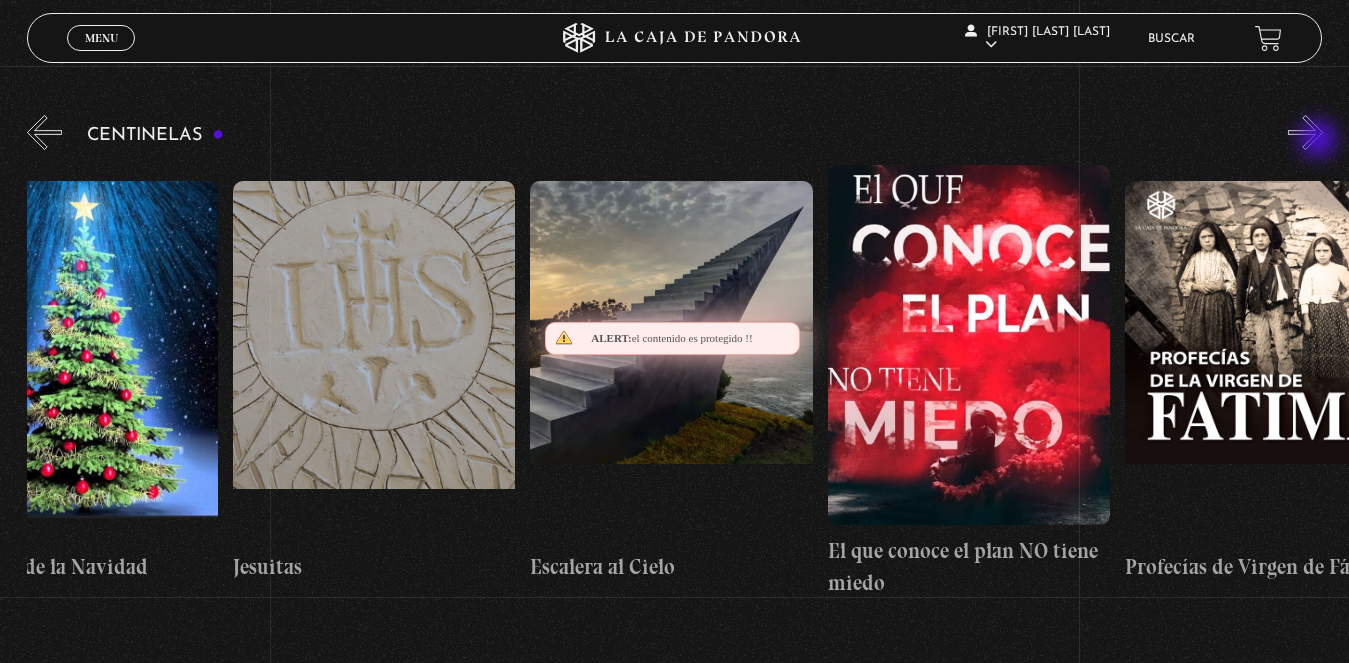 click on "»" at bounding box center [1305, 132] 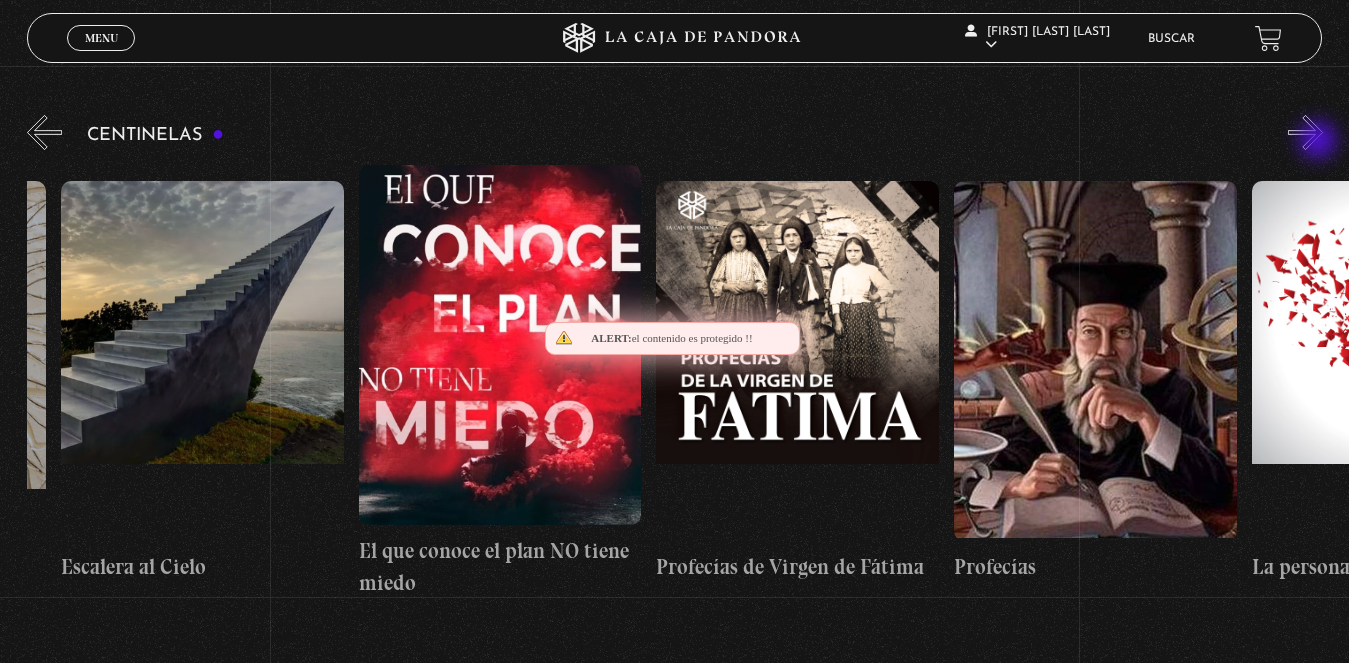 click on "»" at bounding box center (1305, 132) 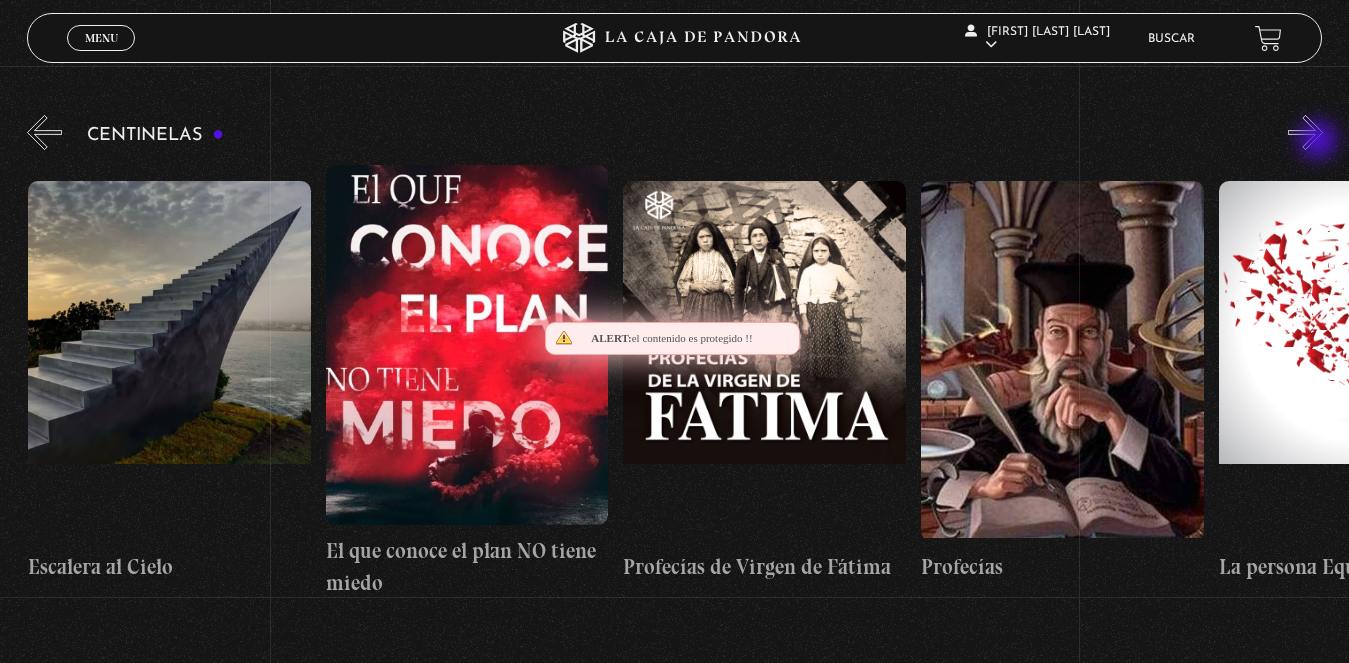 click on "»" at bounding box center (1305, 132) 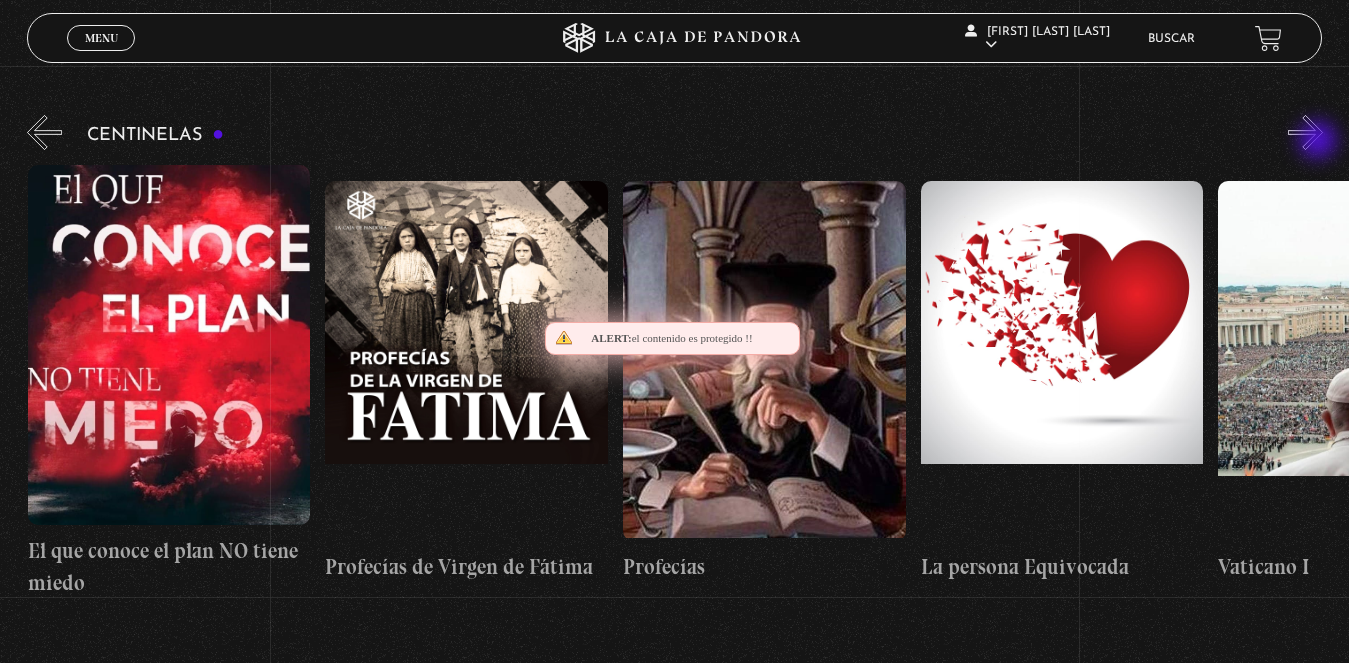 click on "»" at bounding box center (1305, 132) 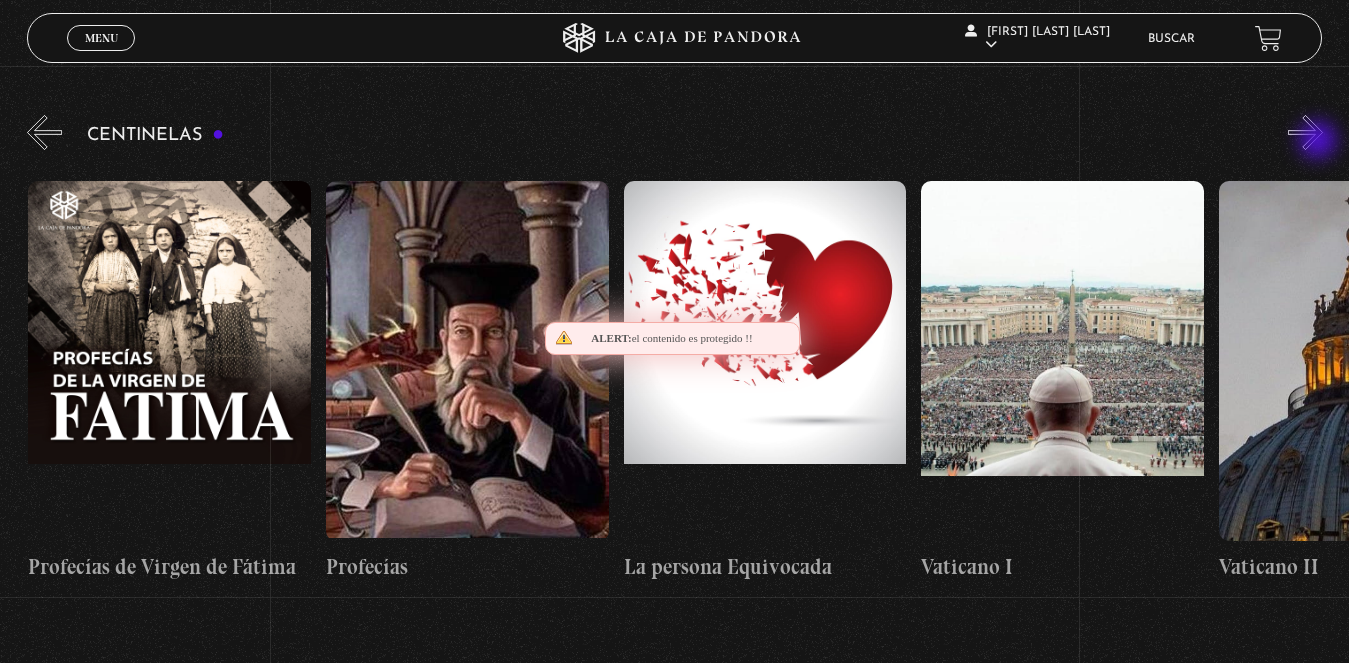 click on "»" at bounding box center (1305, 132) 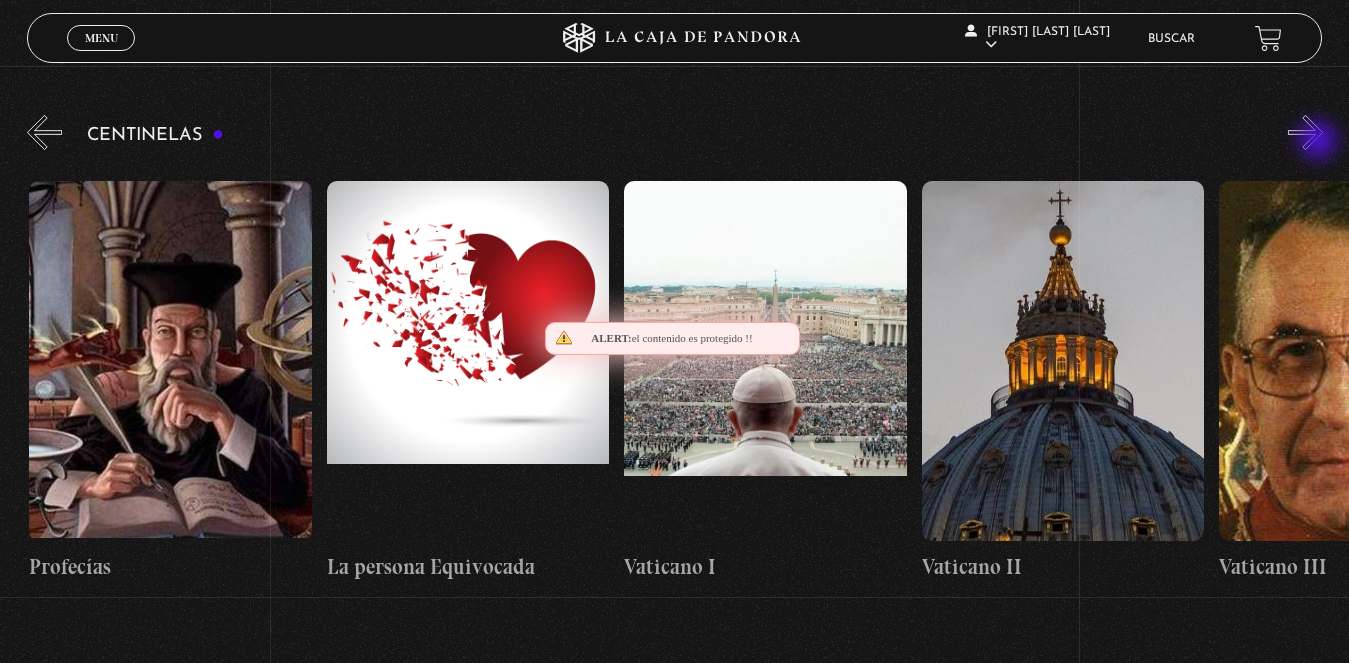 click on "»" at bounding box center (1305, 132) 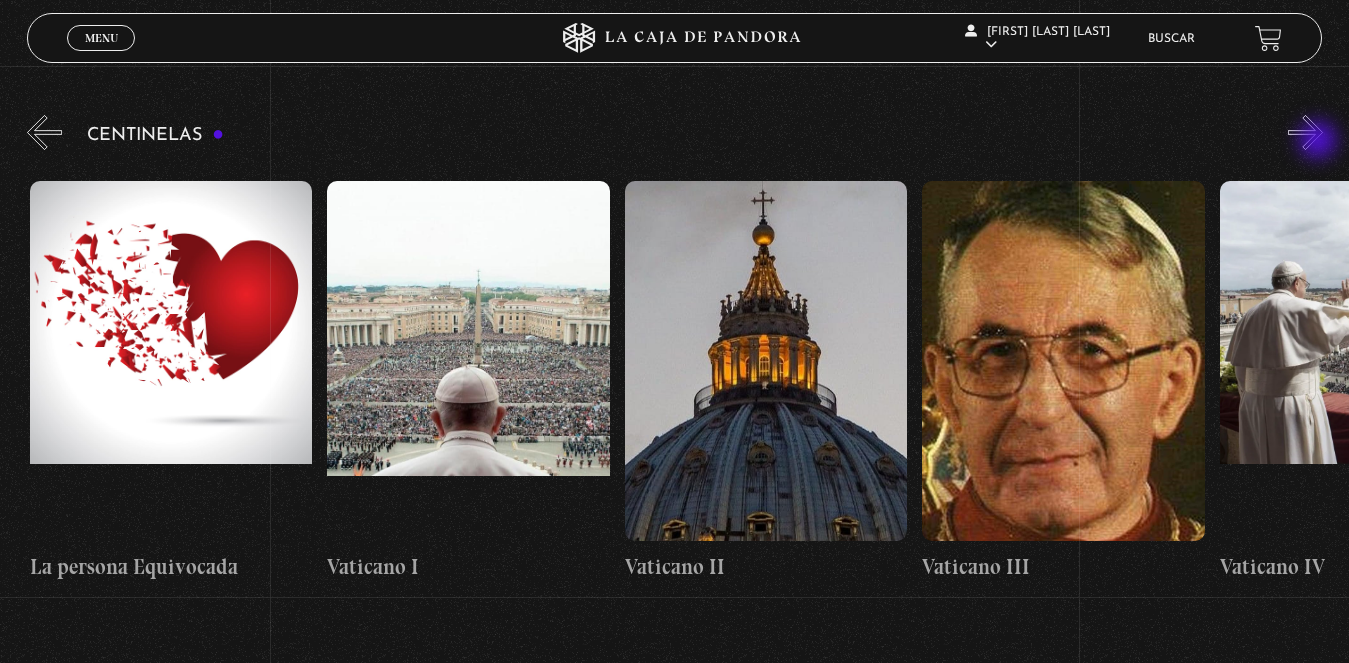 click on "»" at bounding box center [1305, 132] 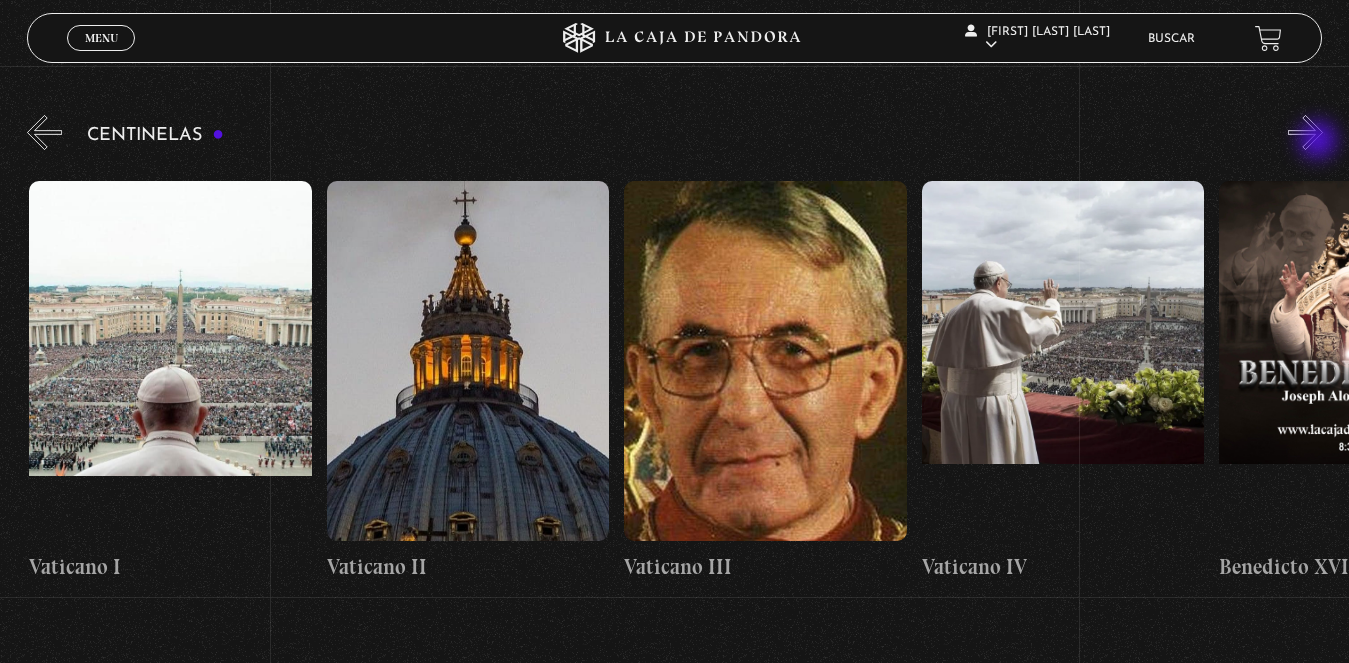 click on "»" at bounding box center (1305, 132) 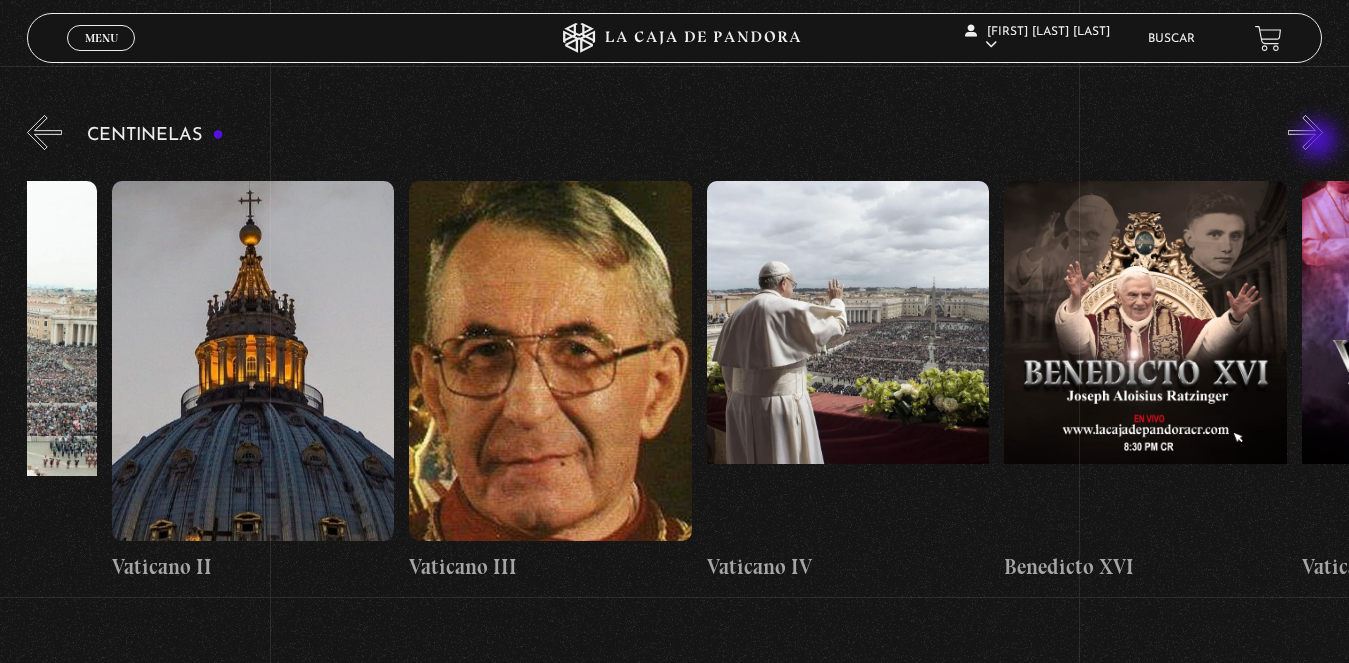 click on "»" at bounding box center (1305, 132) 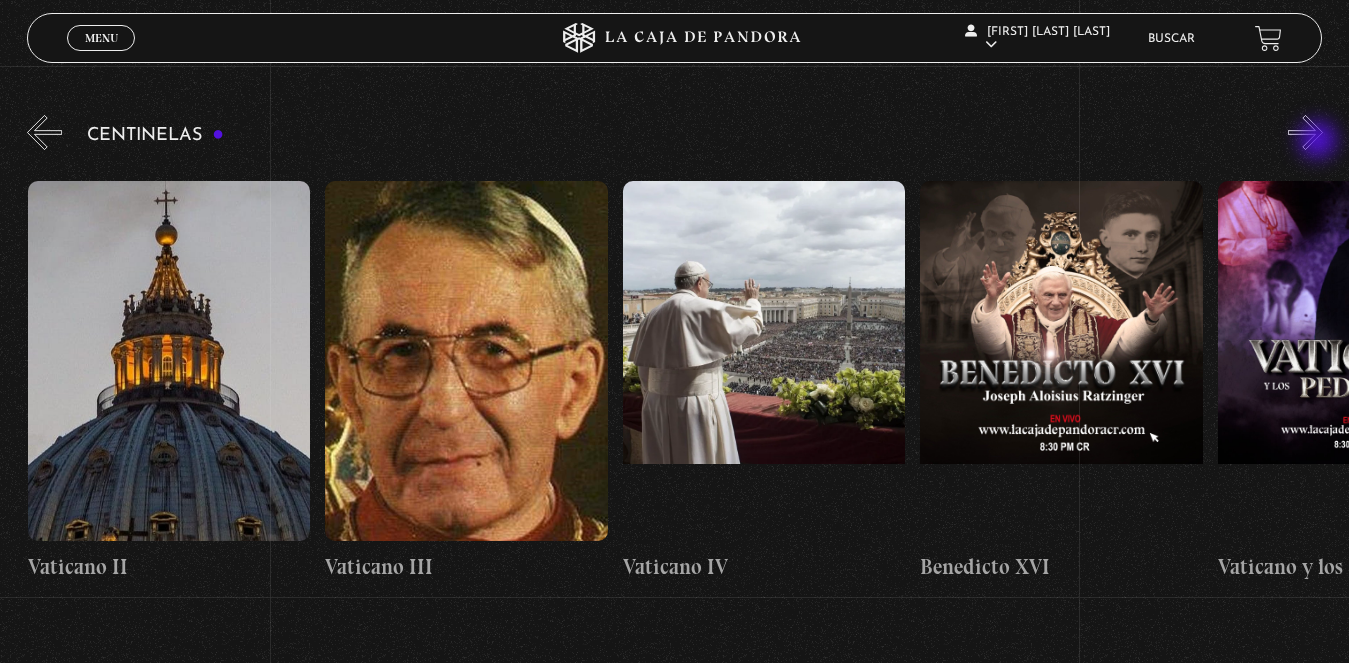 click on "»" at bounding box center [1305, 132] 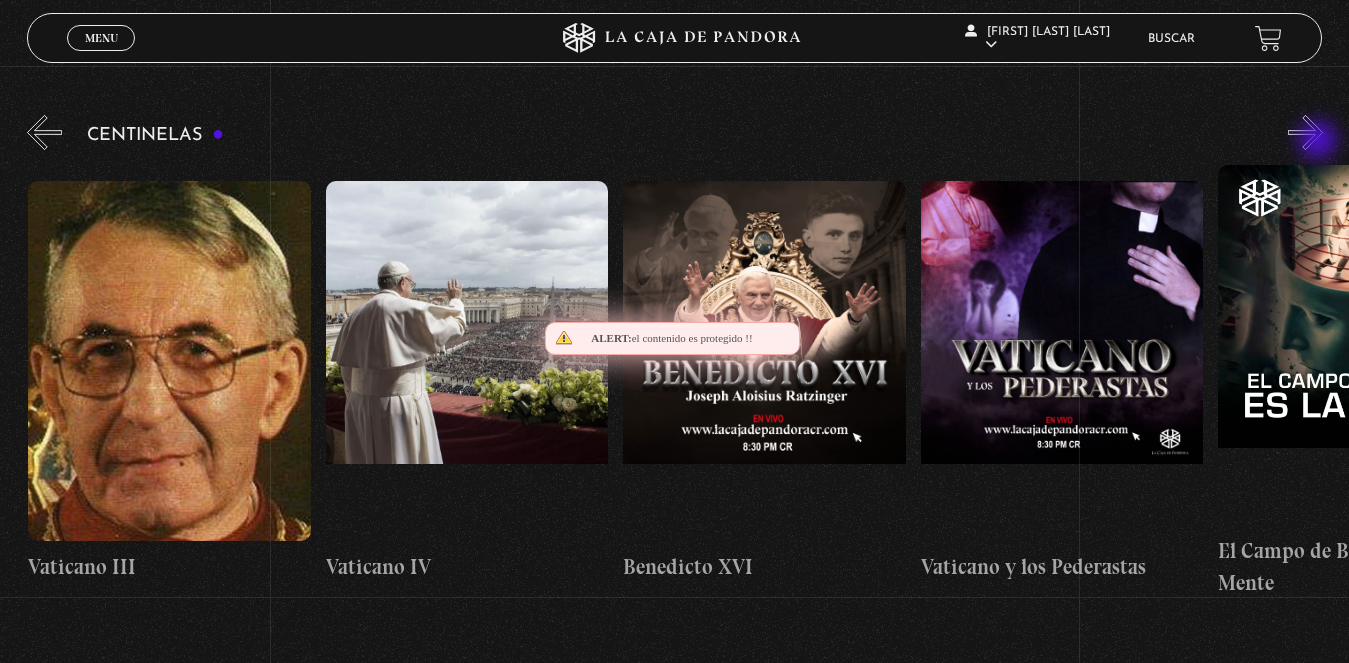 click on "»" at bounding box center [1305, 132] 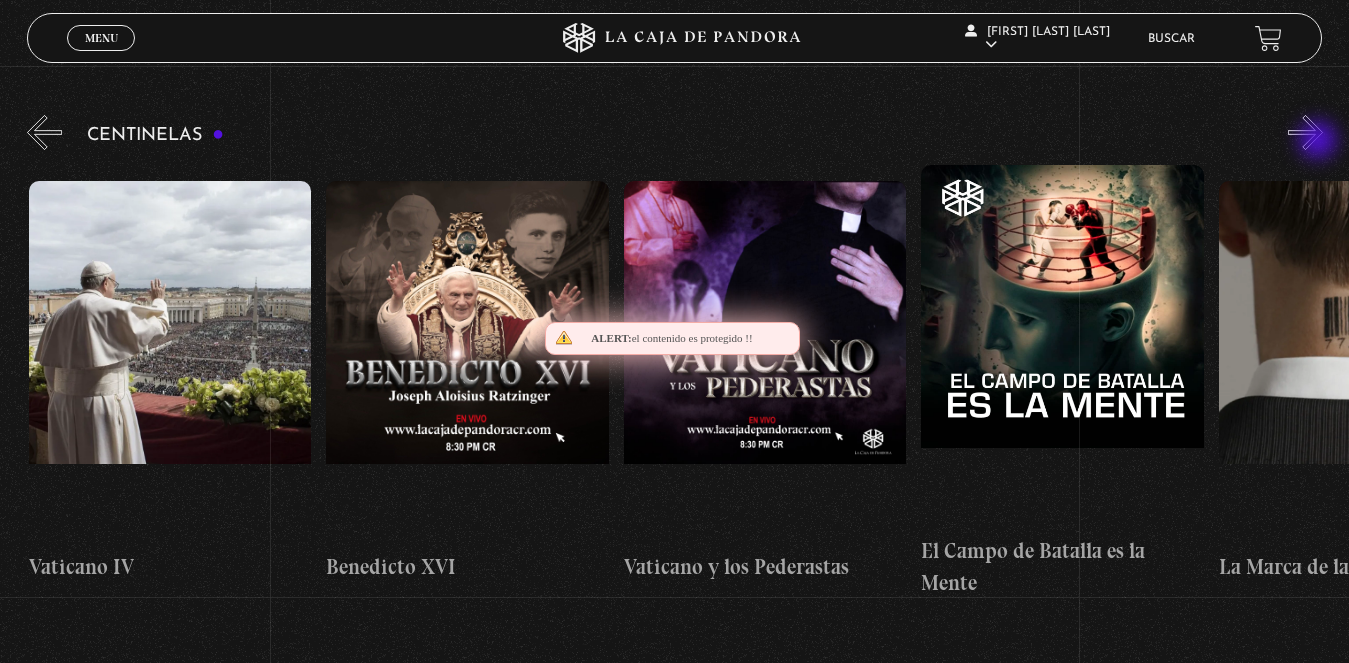 scroll, scrollTop: 0, scrollLeft: 25292, axis: horizontal 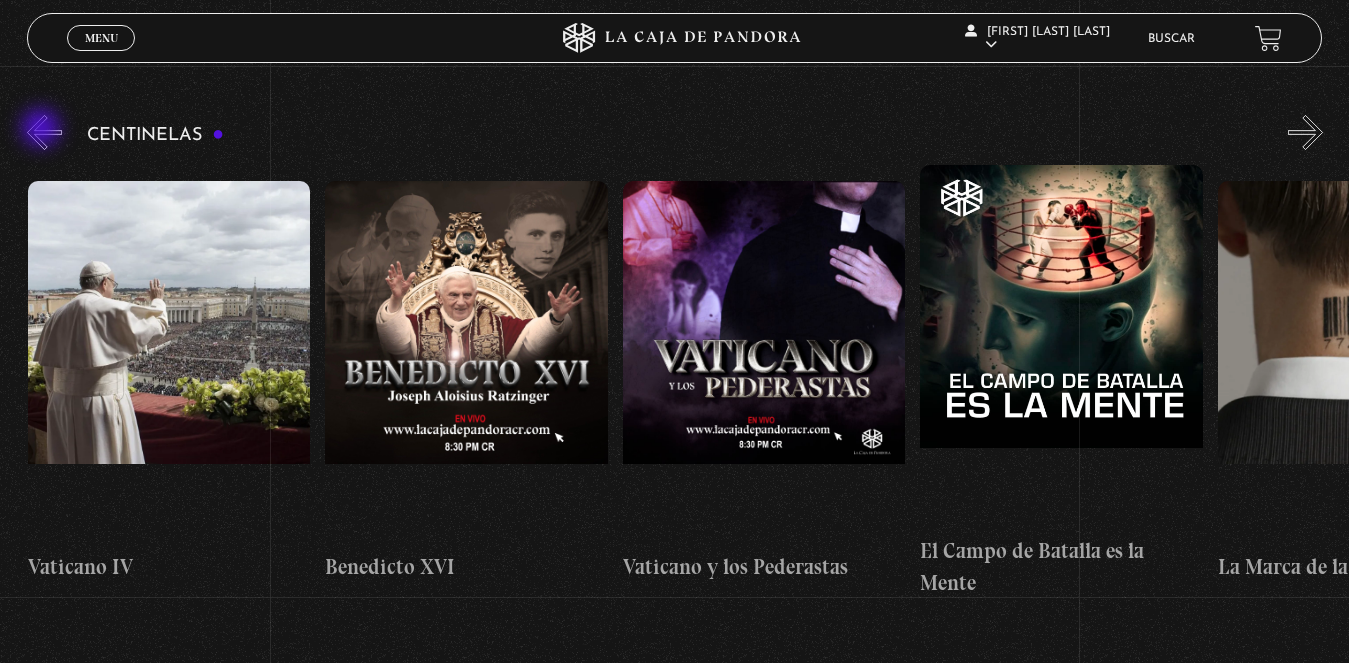 click on "«" at bounding box center [44, 132] 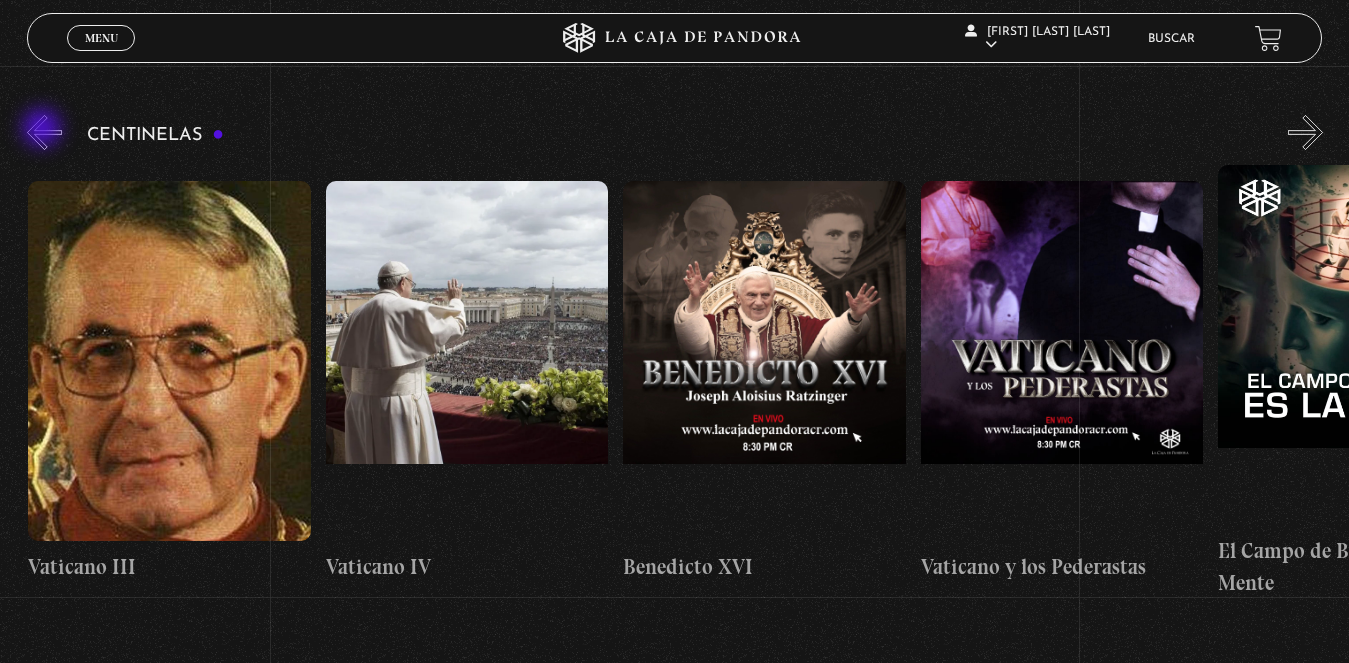 click on "«" at bounding box center [44, 132] 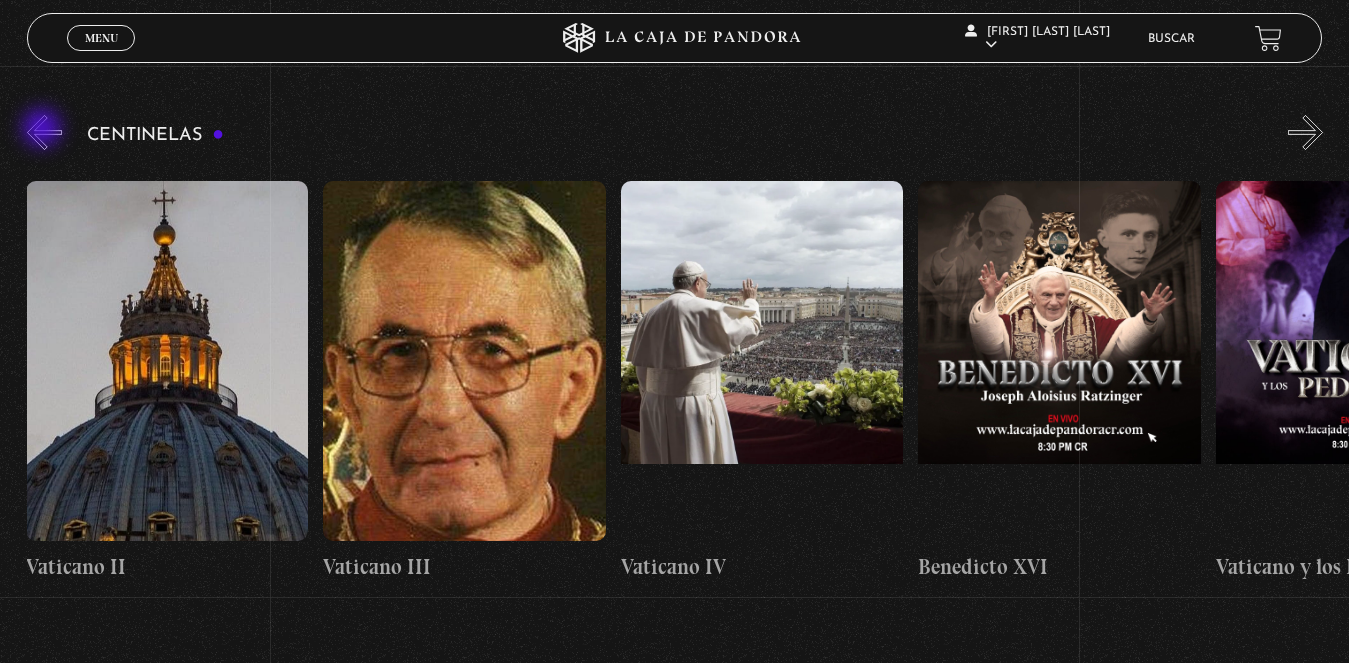 click on "«" at bounding box center [44, 132] 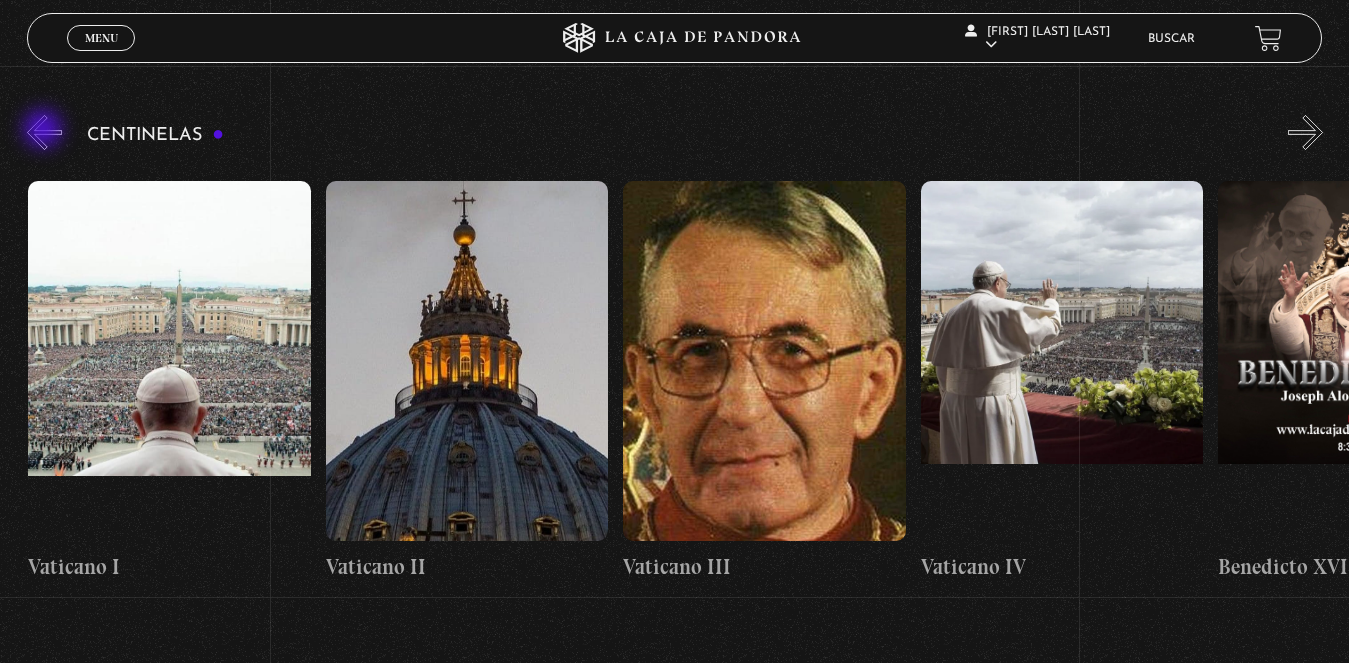 click on "«" at bounding box center [44, 132] 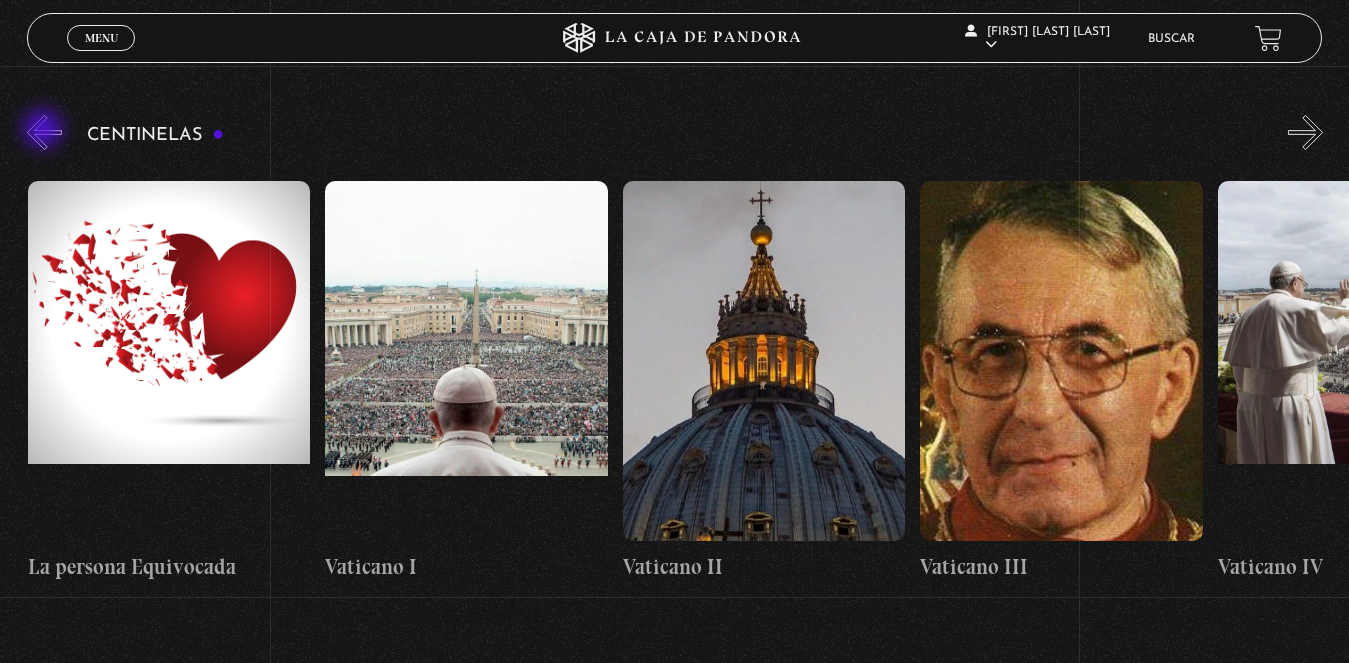 click on "«" at bounding box center (44, 132) 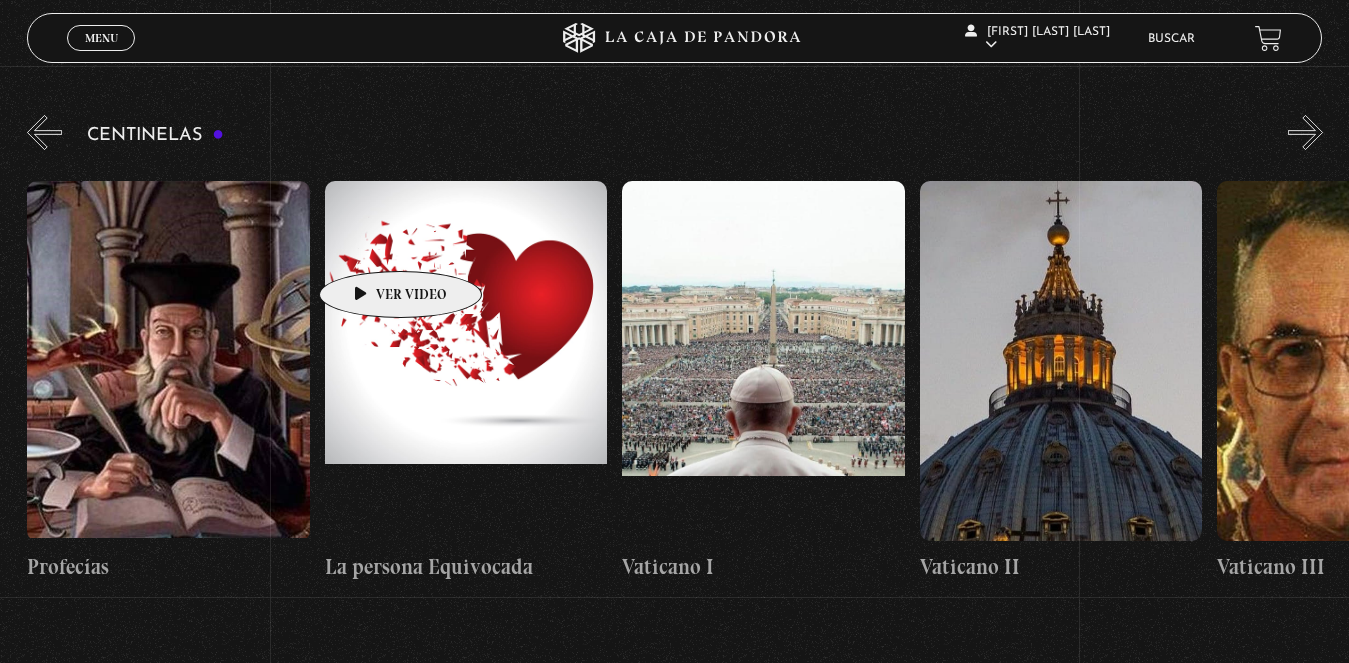 scroll, scrollTop: 0, scrollLeft: 23804, axis: horizontal 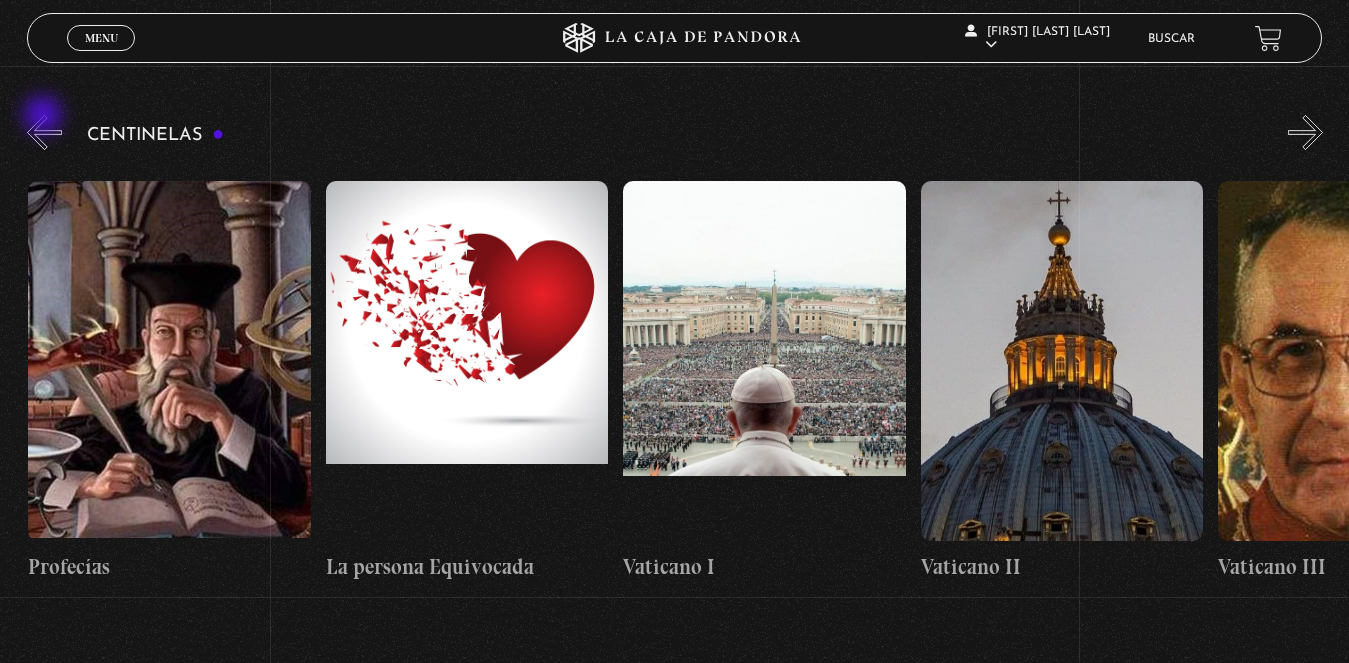 click on "«" at bounding box center (44, 132) 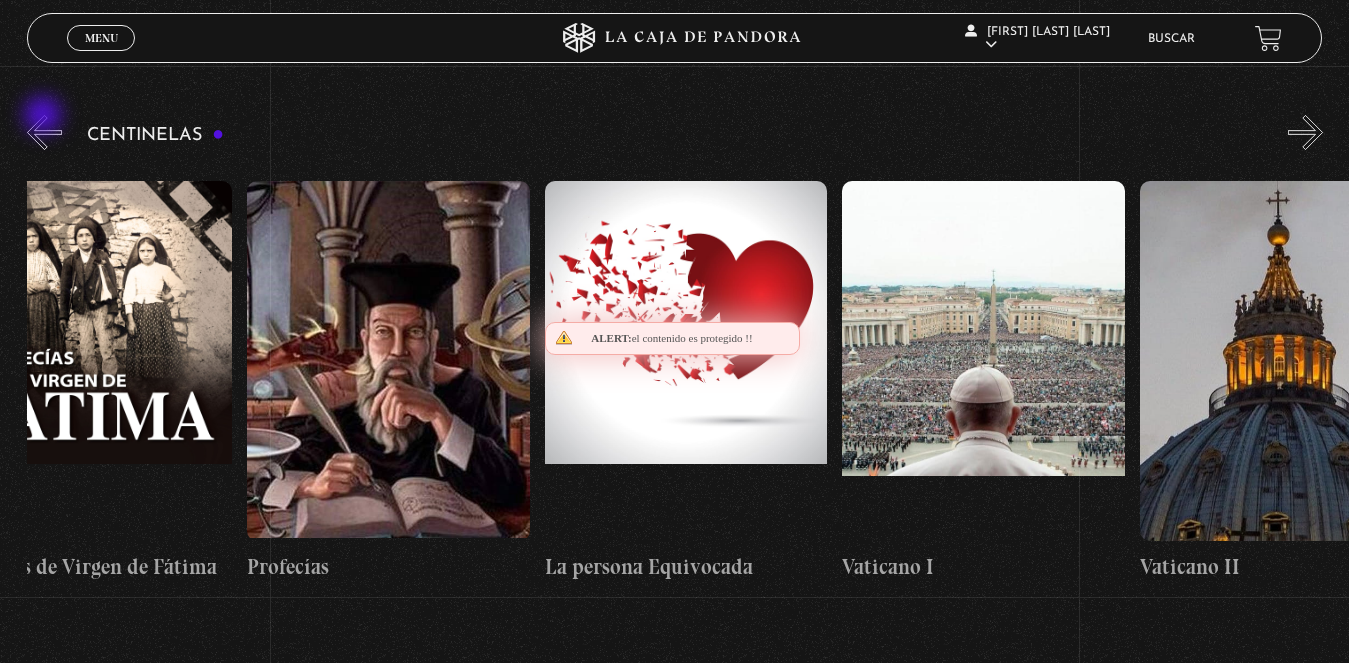 click on "«" at bounding box center [44, 132] 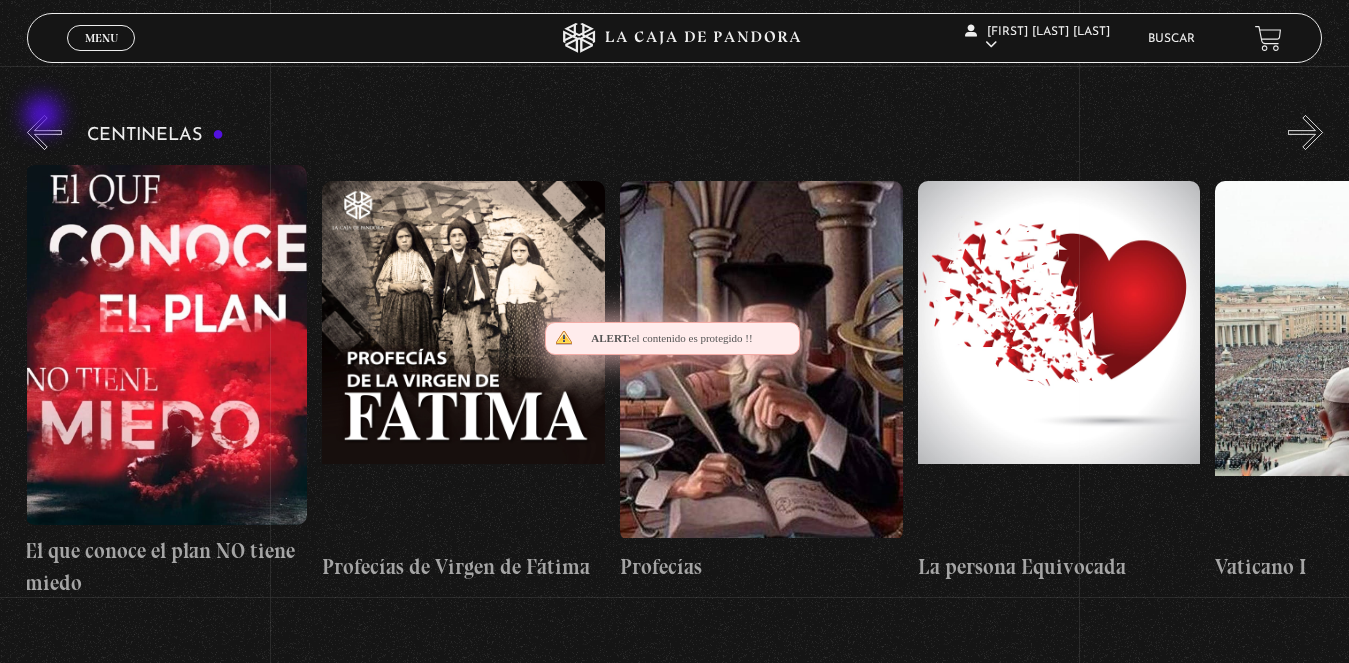 scroll, scrollTop: 0, scrollLeft: 23209, axis: horizontal 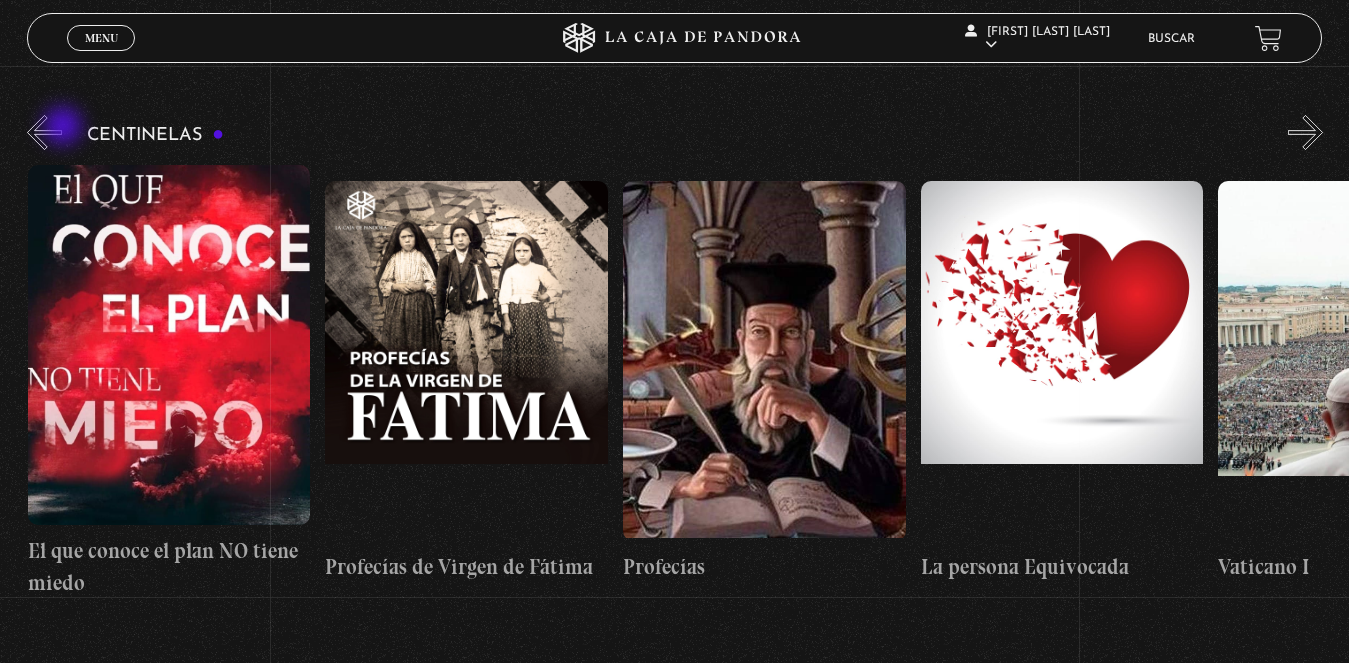 click on "«" at bounding box center [44, 132] 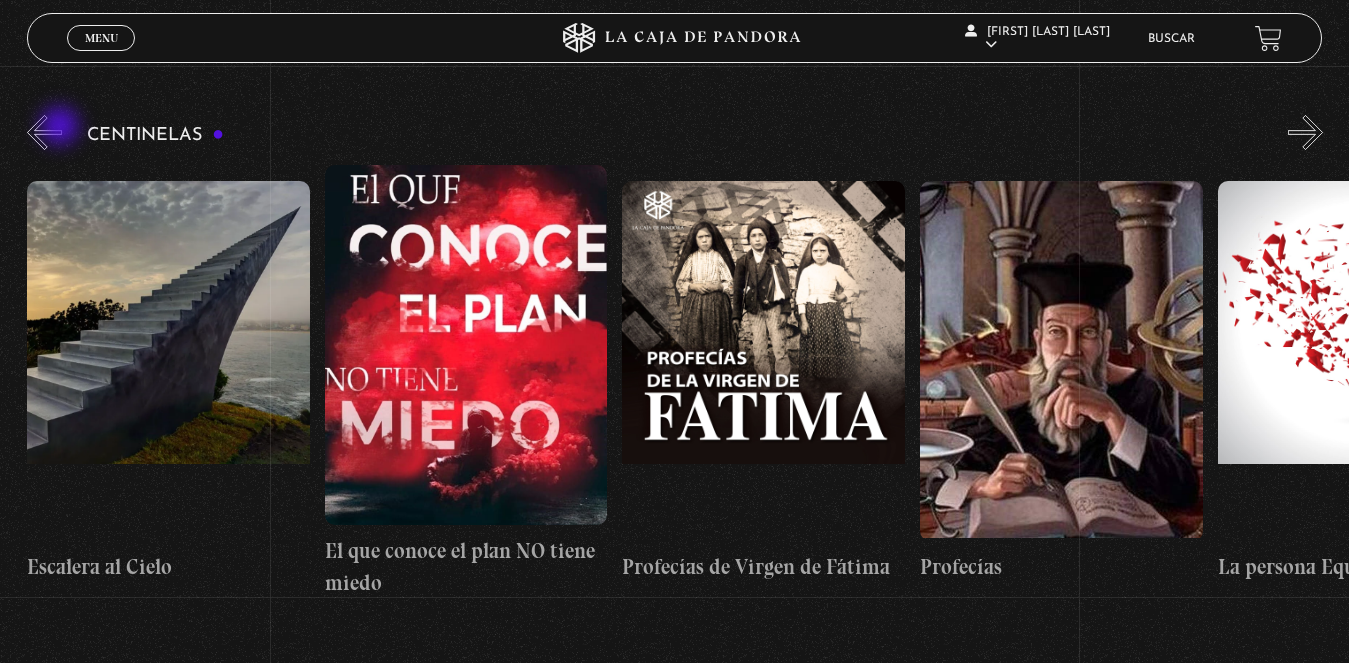 scroll, scrollTop: 0, scrollLeft: 22911, axis: horizontal 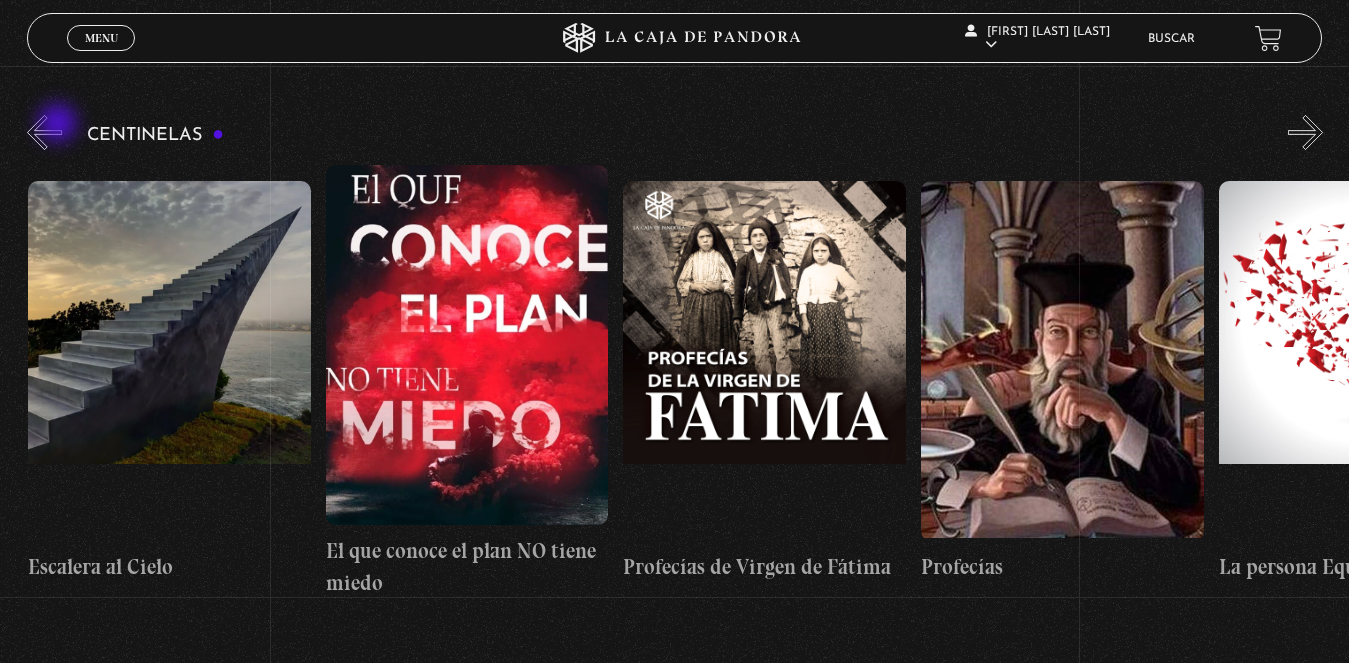 click on "«" at bounding box center [44, 132] 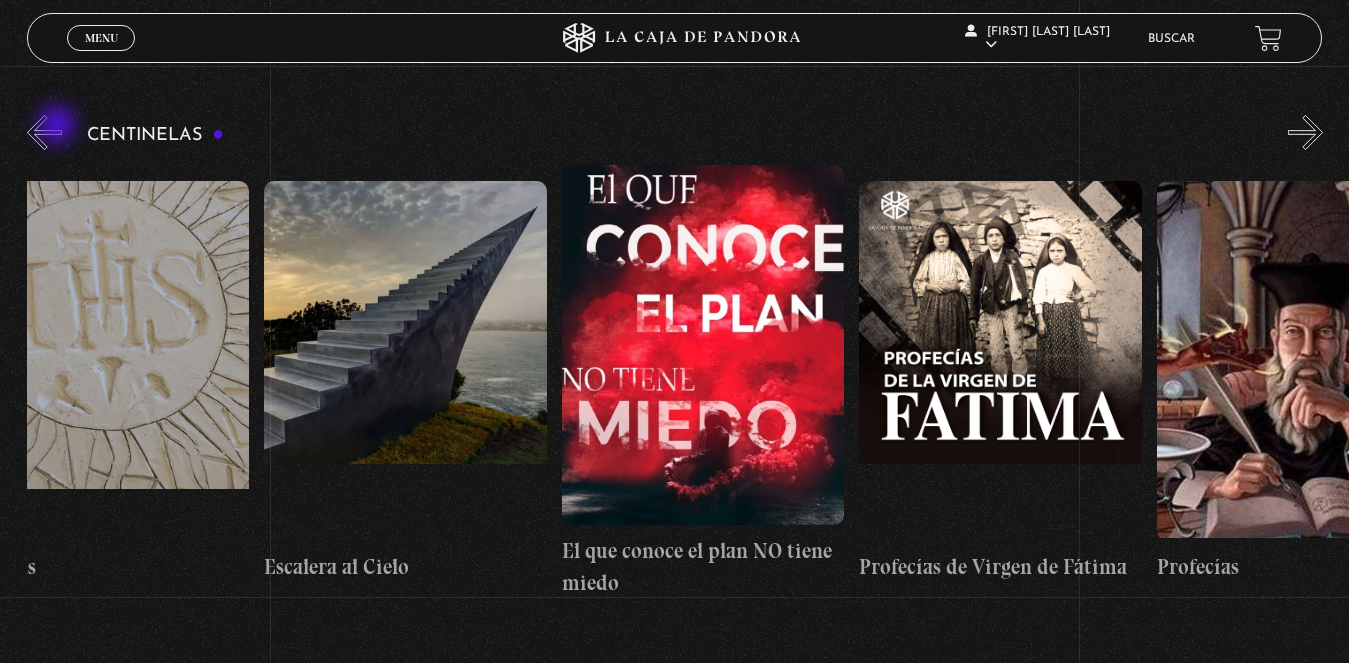 click on "«" at bounding box center (44, 132) 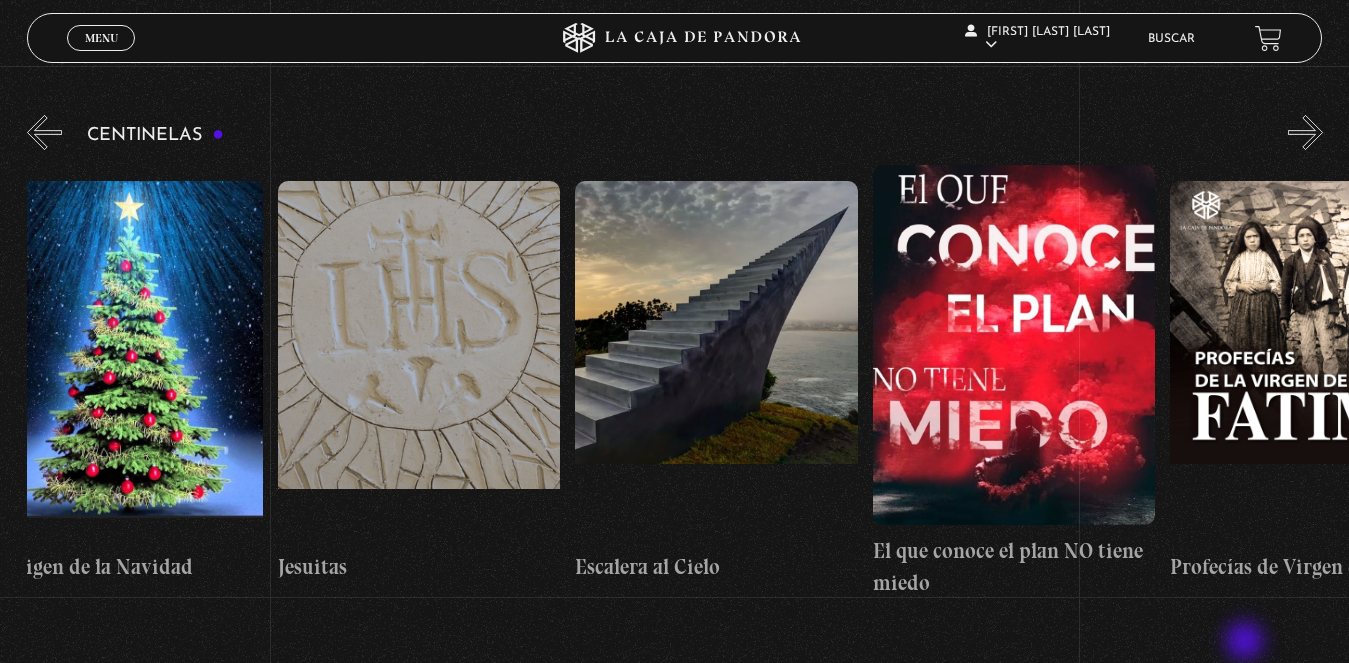 scroll, scrollTop: 0, scrollLeft: 22316, axis: horizontal 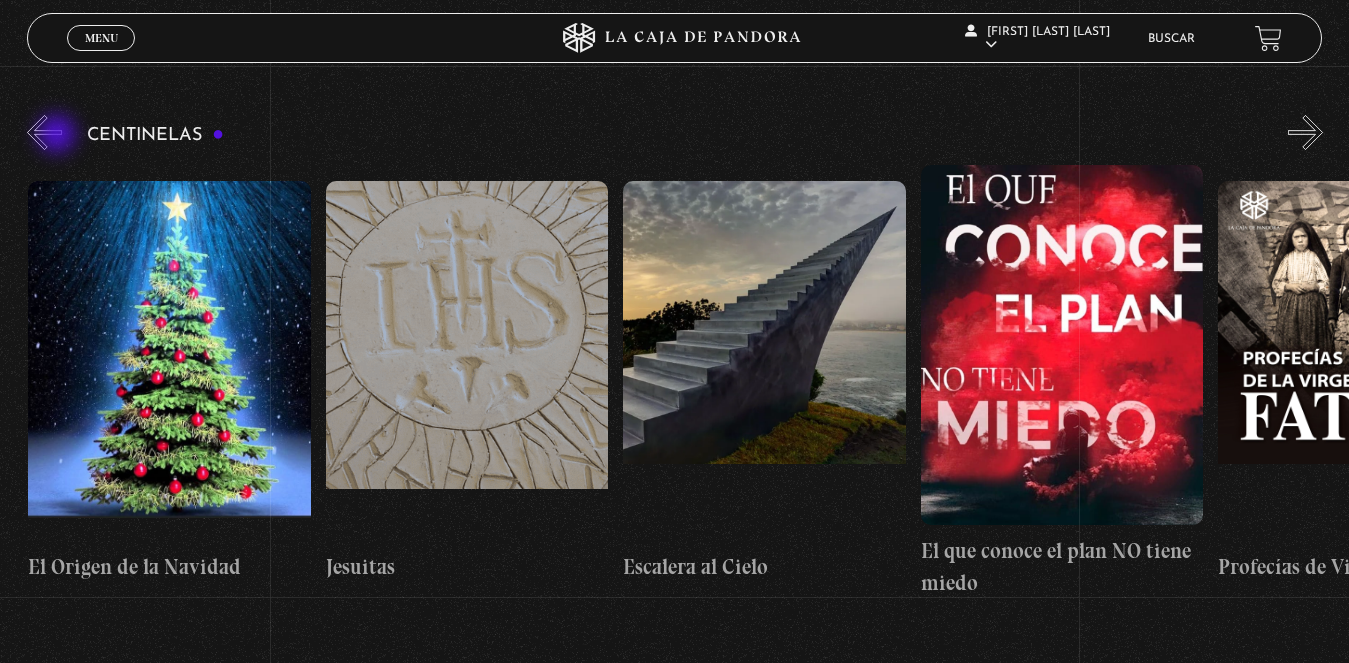 click on "«" at bounding box center (44, 132) 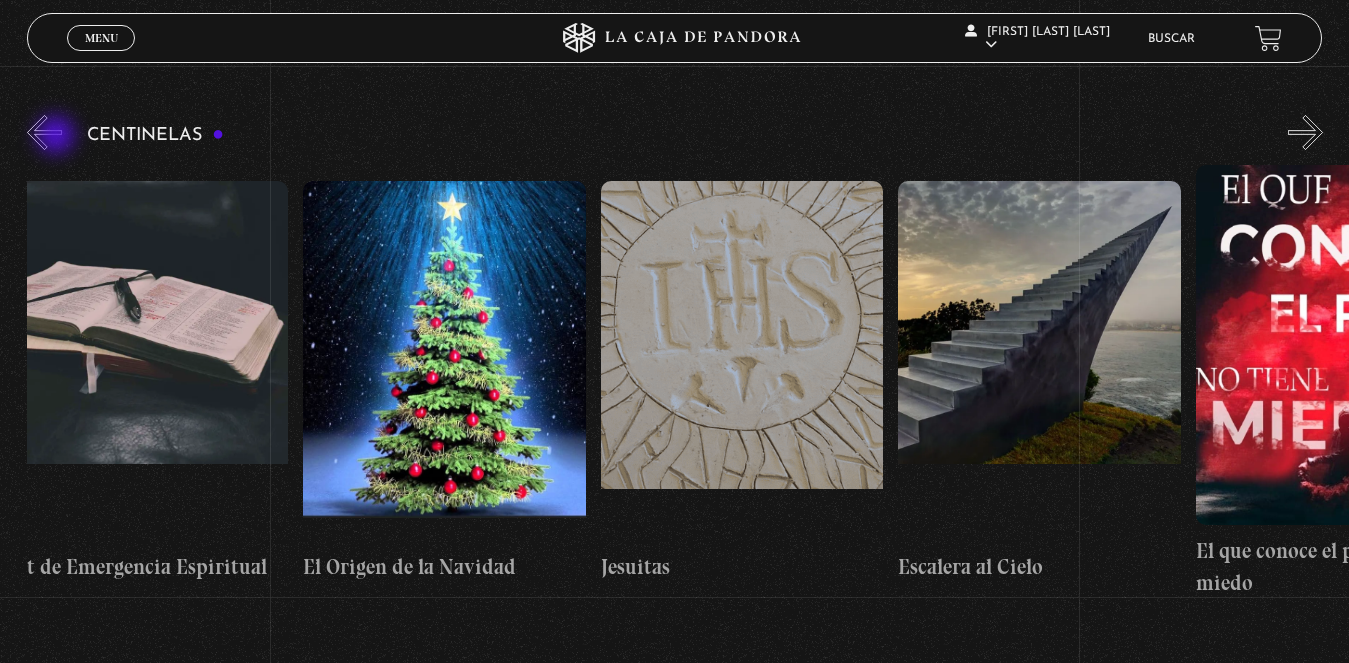 click on "«" at bounding box center [44, 132] 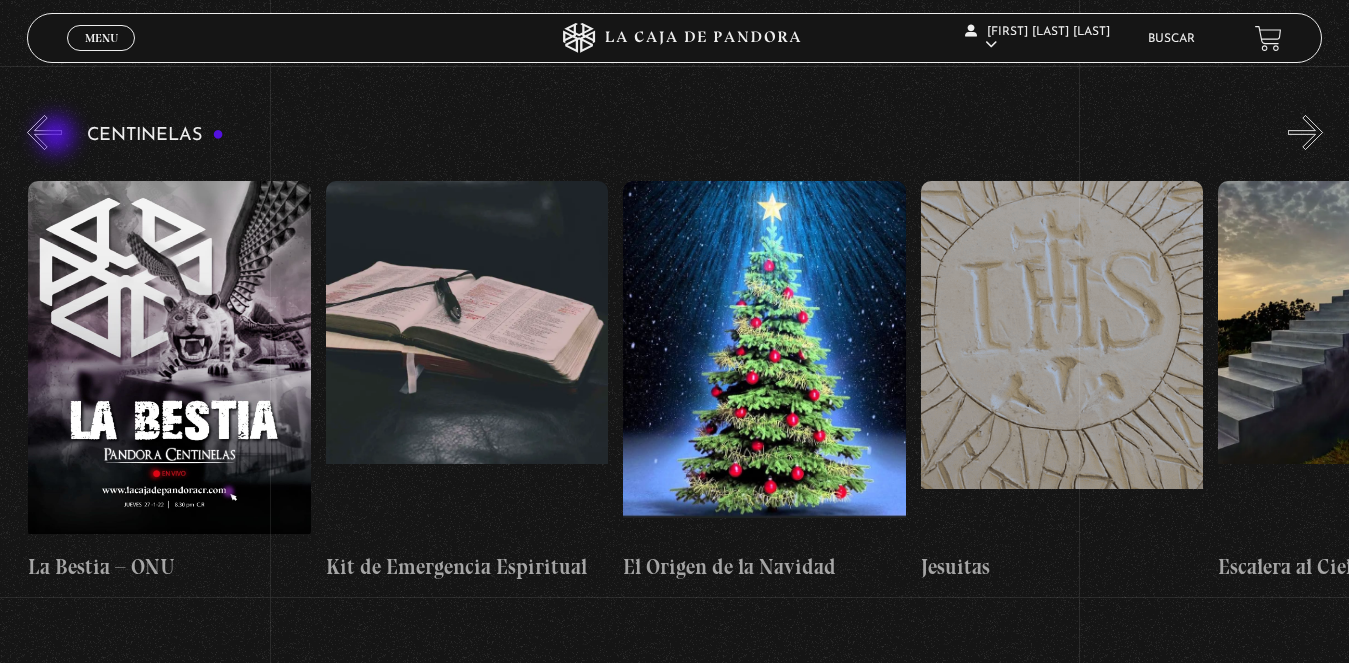click on "«" at bounding box center [44, 132] 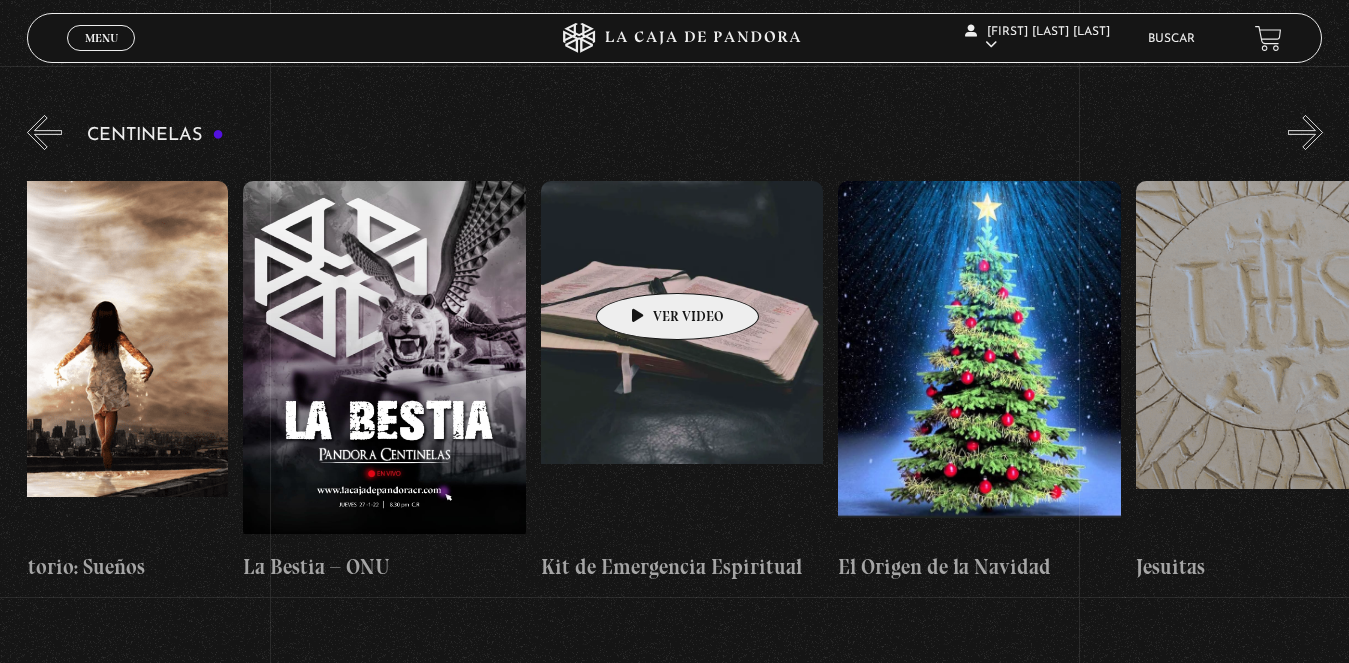 scroll, scrollTop: 0, scrollLeft: 21424, axis: horizontal 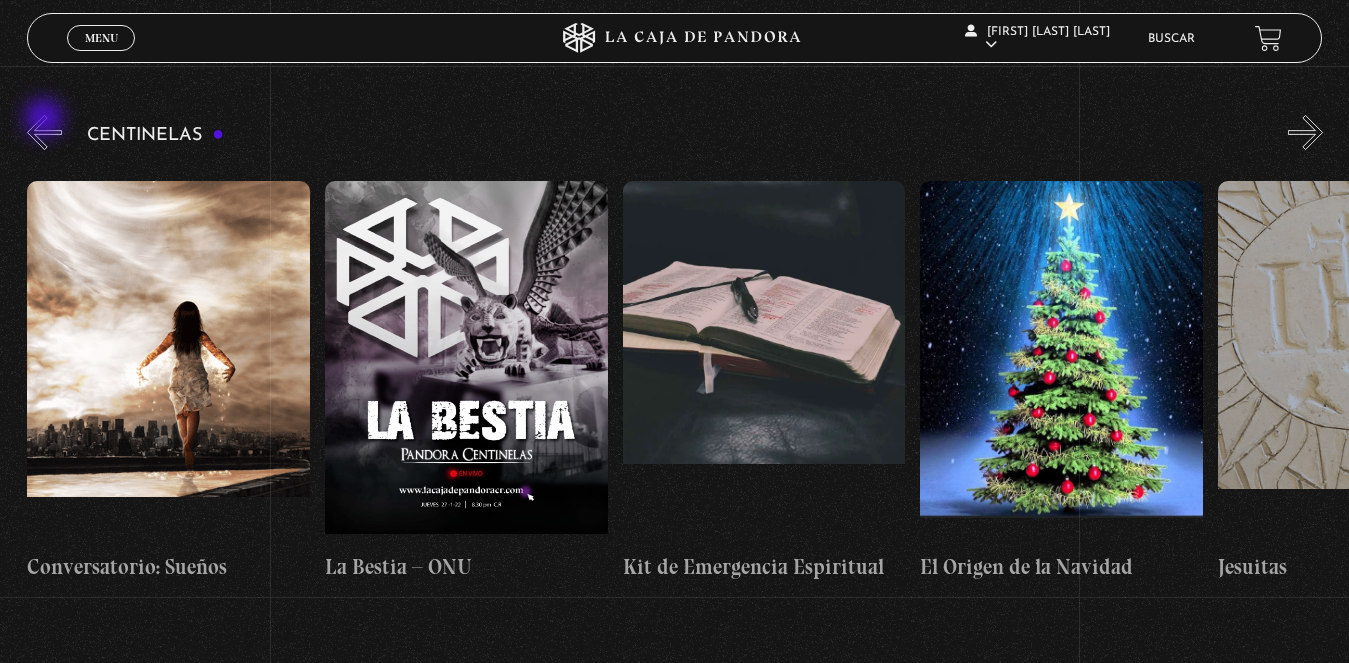 click on "«" at bounding box center [44, 132] 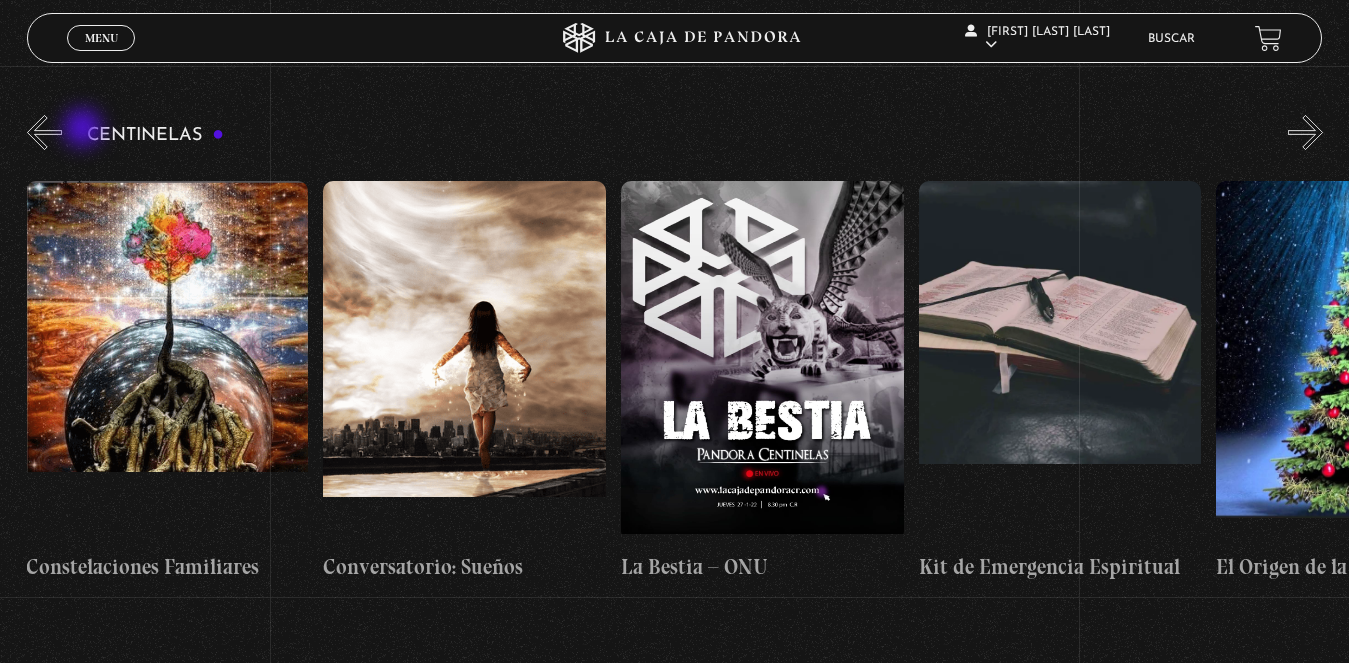 scroll, scrollTop: 0, scrollLeft: 21126, axis: horizontal 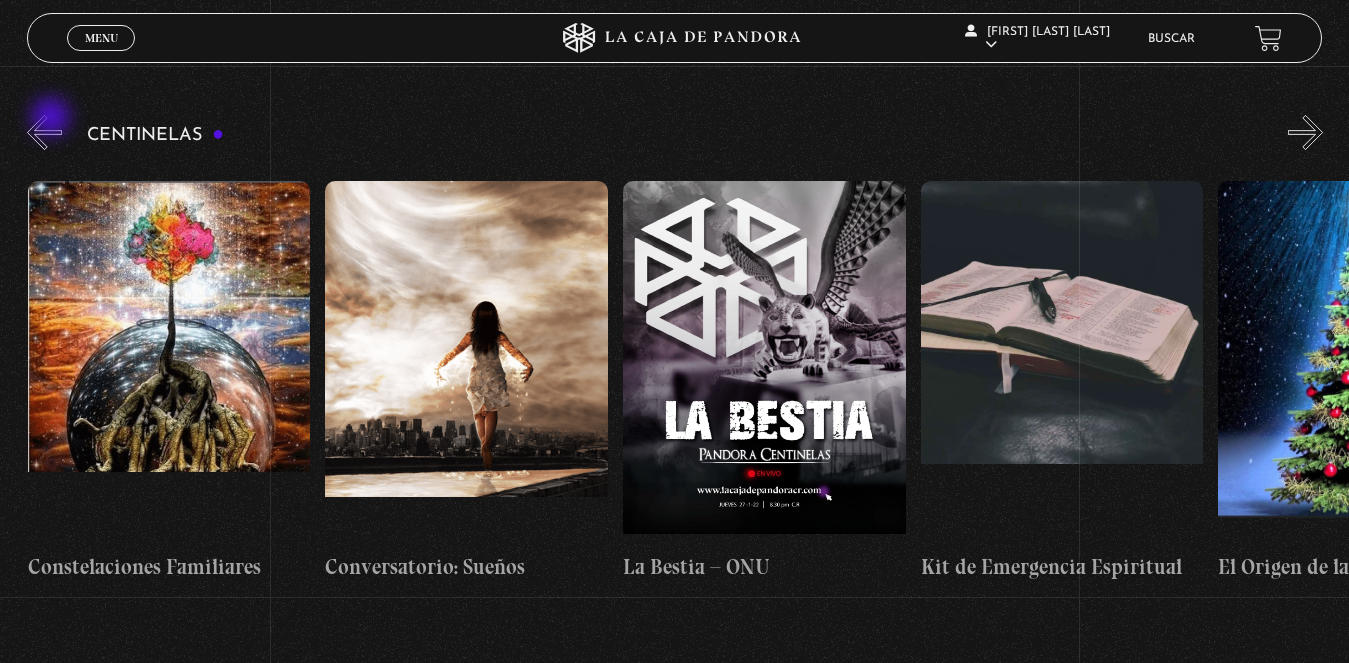 click on "«" at bounding box center (44, 132) 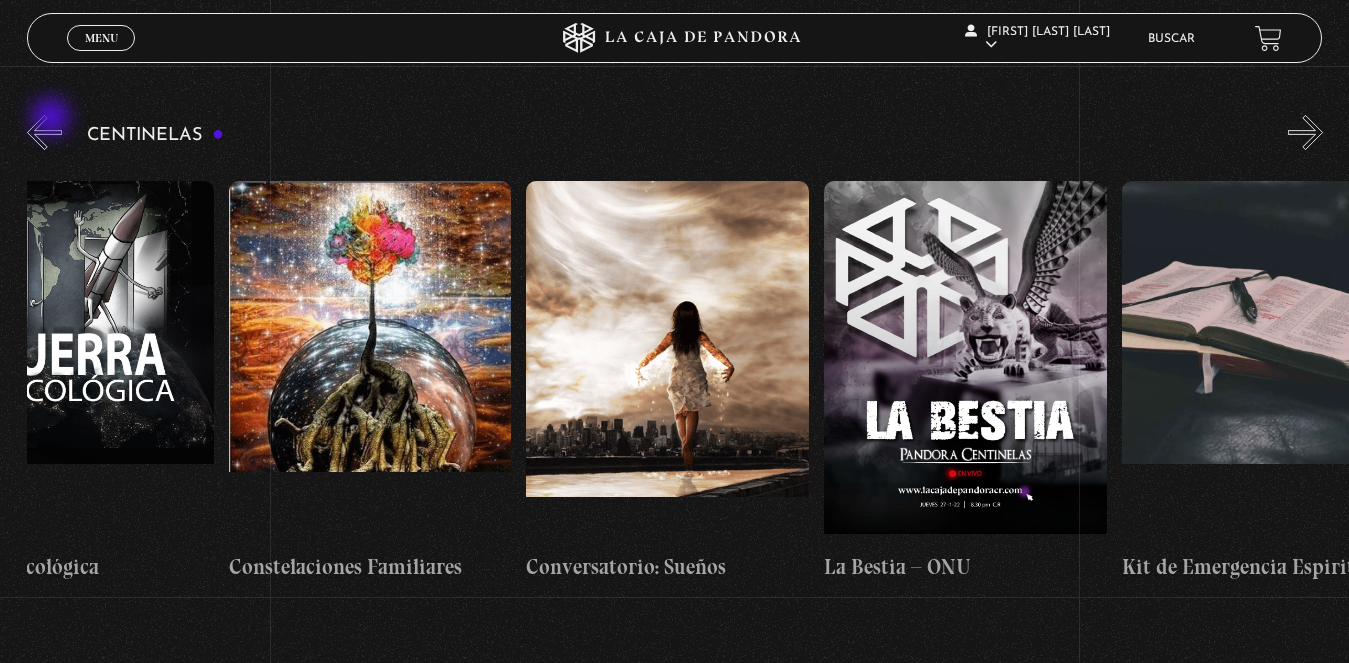 click on "«" at bounding box center [44, 132] 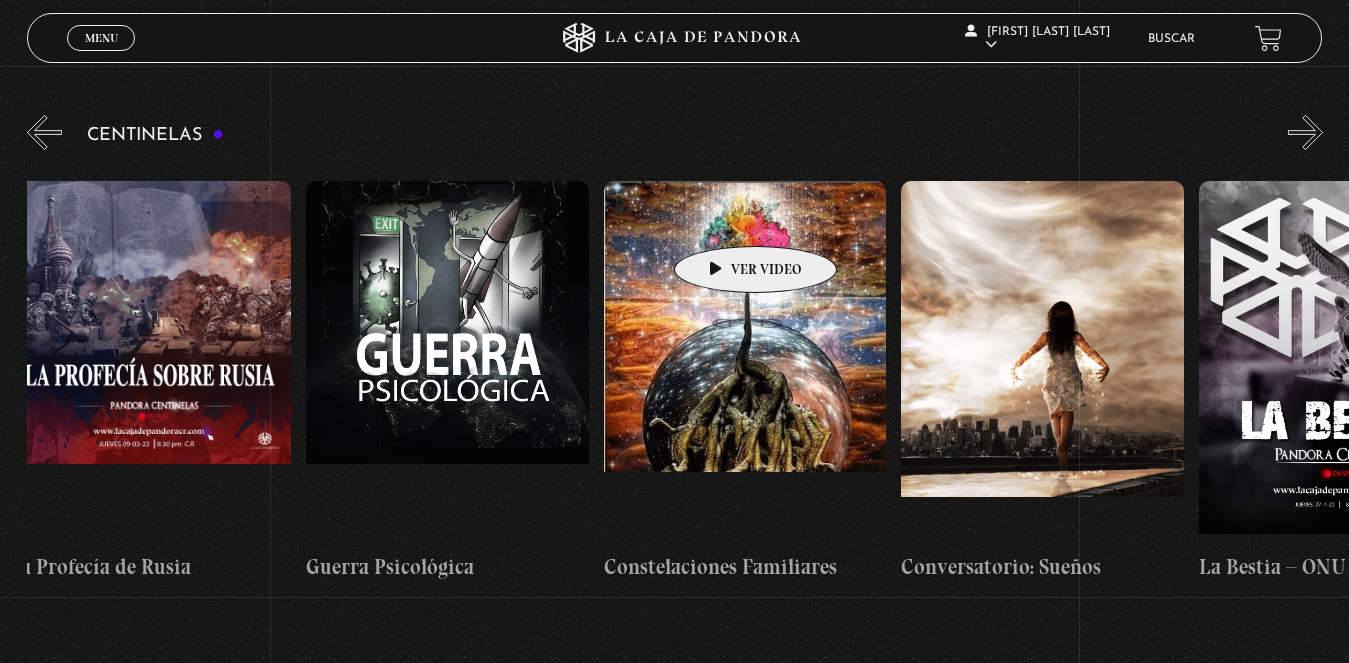 scroll, scrollTop: 0, scrollLeft: 20531, axis: horizontal 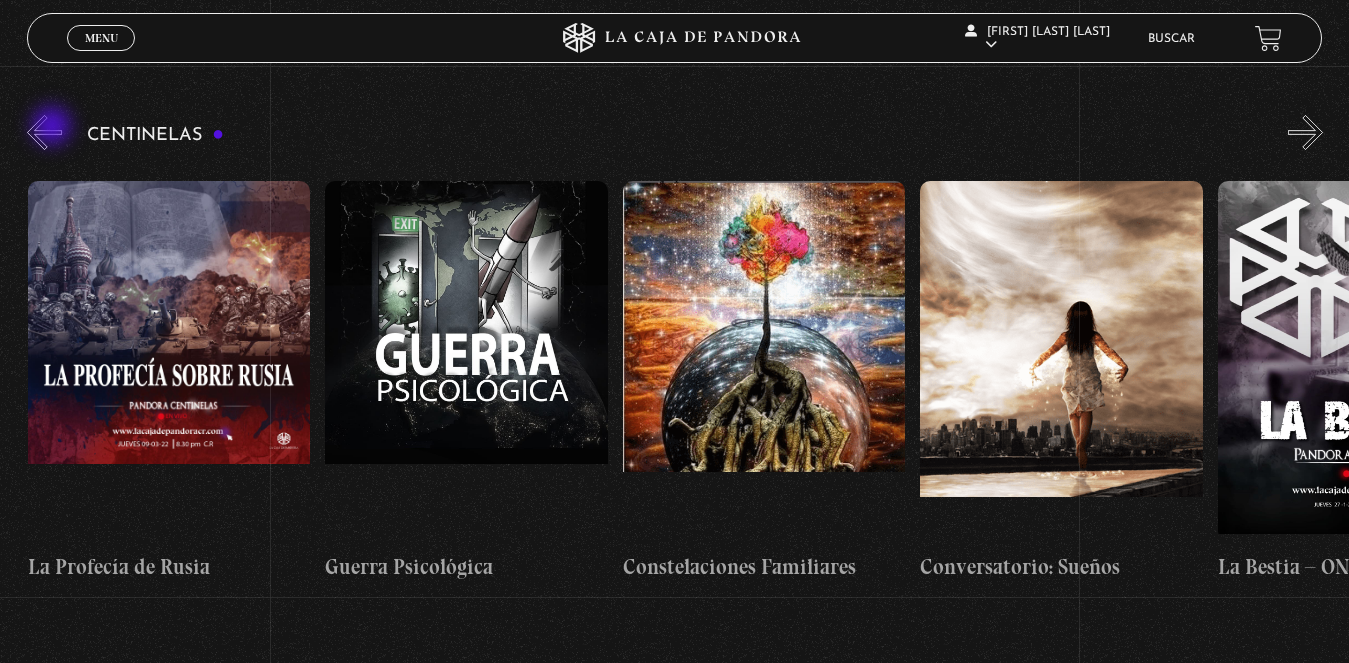 click on "«" at bounding box center [44, 132] 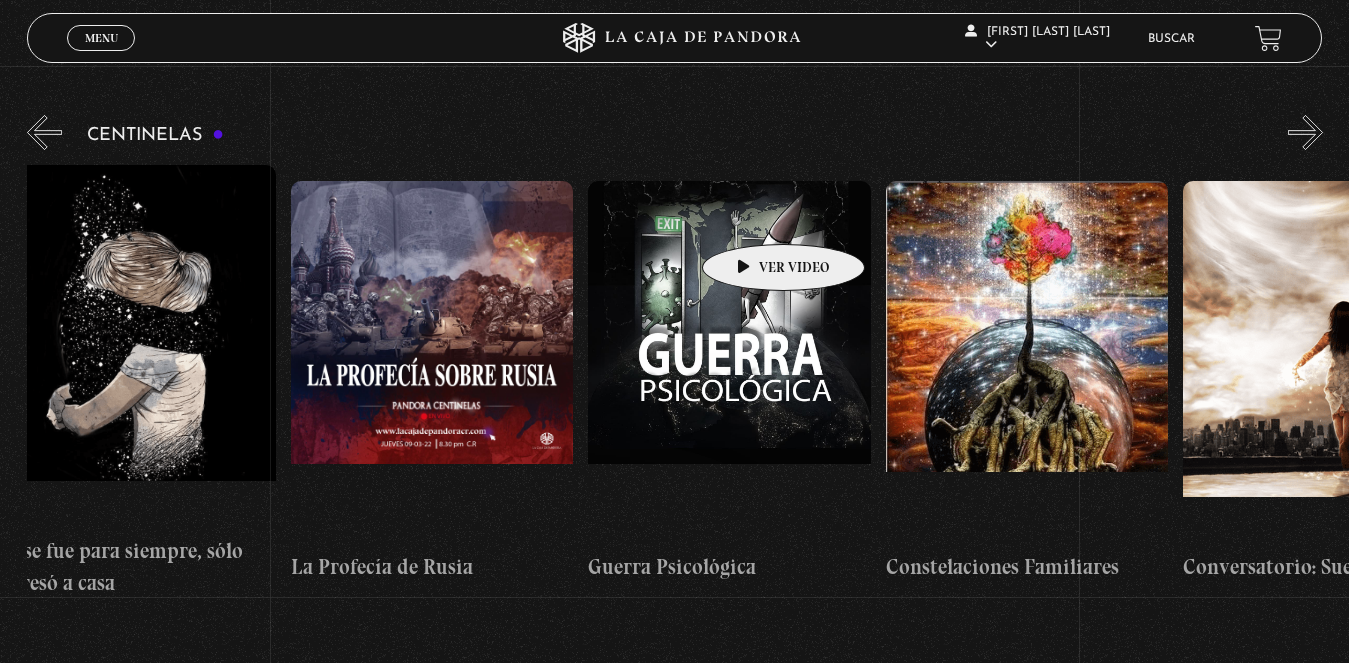 scroll, scrollTop: 0, scrollLeft: 20233, axis: horizontal 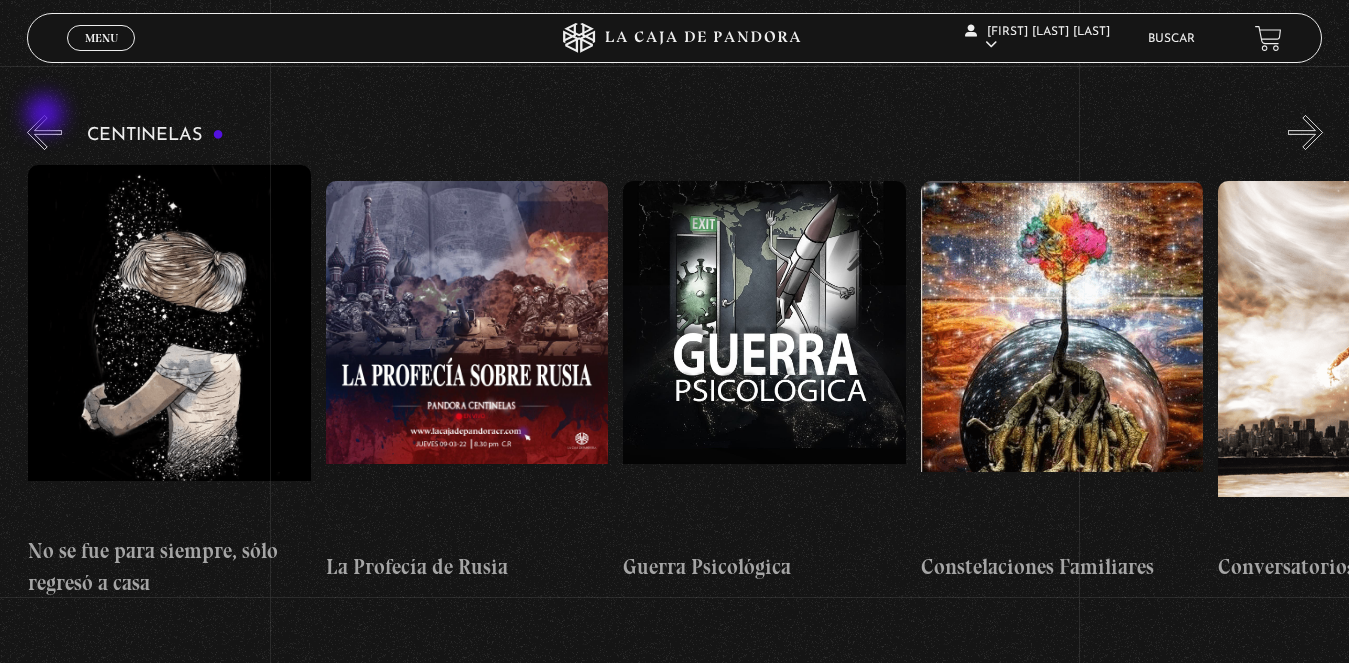 click on "«" at bounding box center [44, 132] 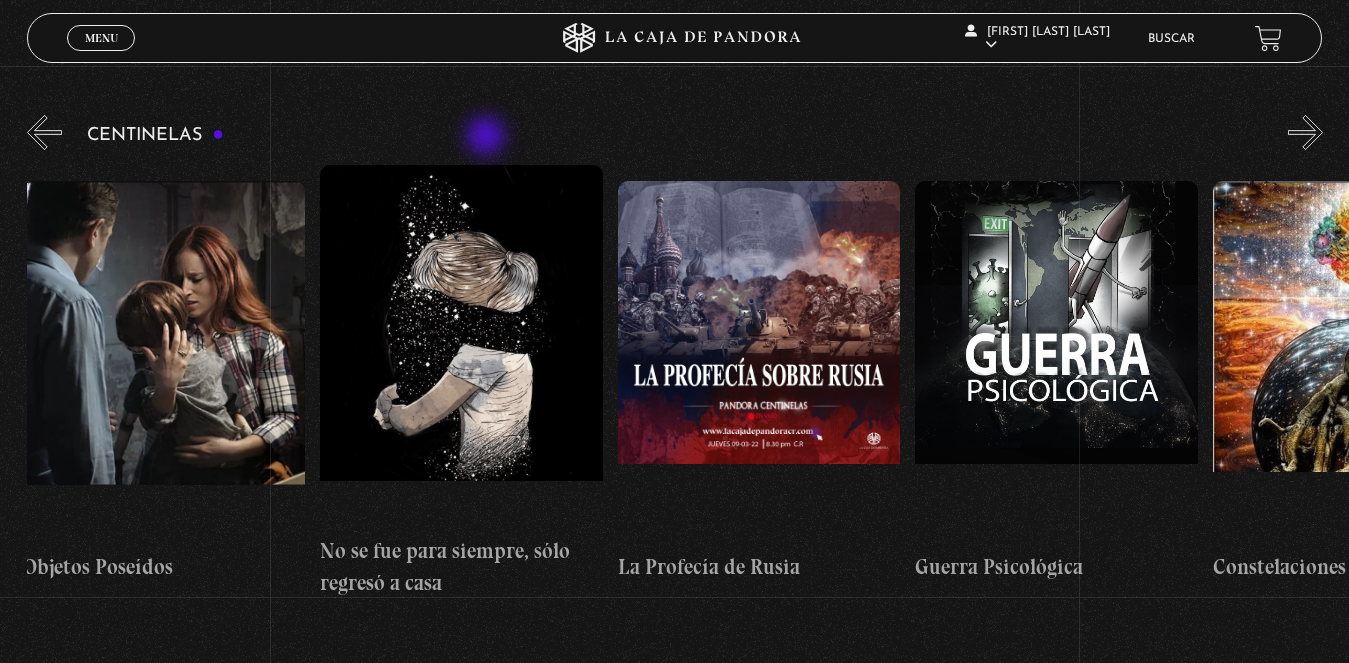 scroll, scrollTop: 0, scrollLeft: 19936, axis: horizontal 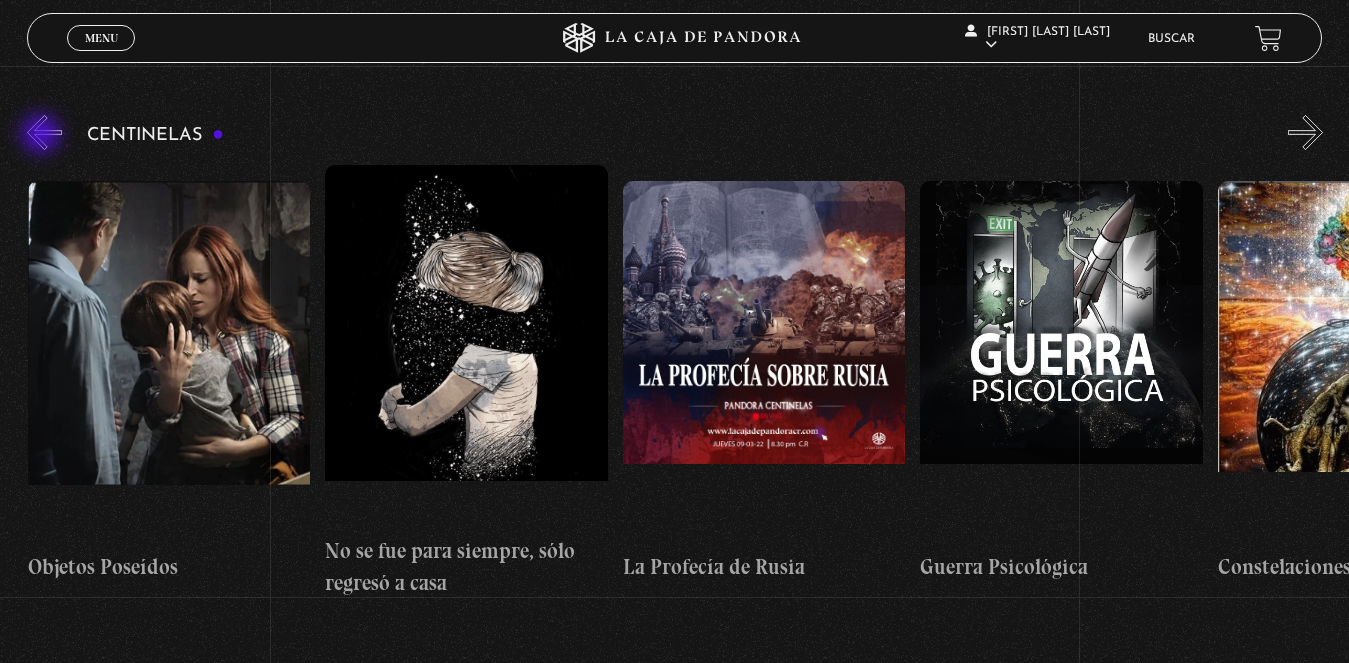 click on "«" at bounding box center [44, 132] 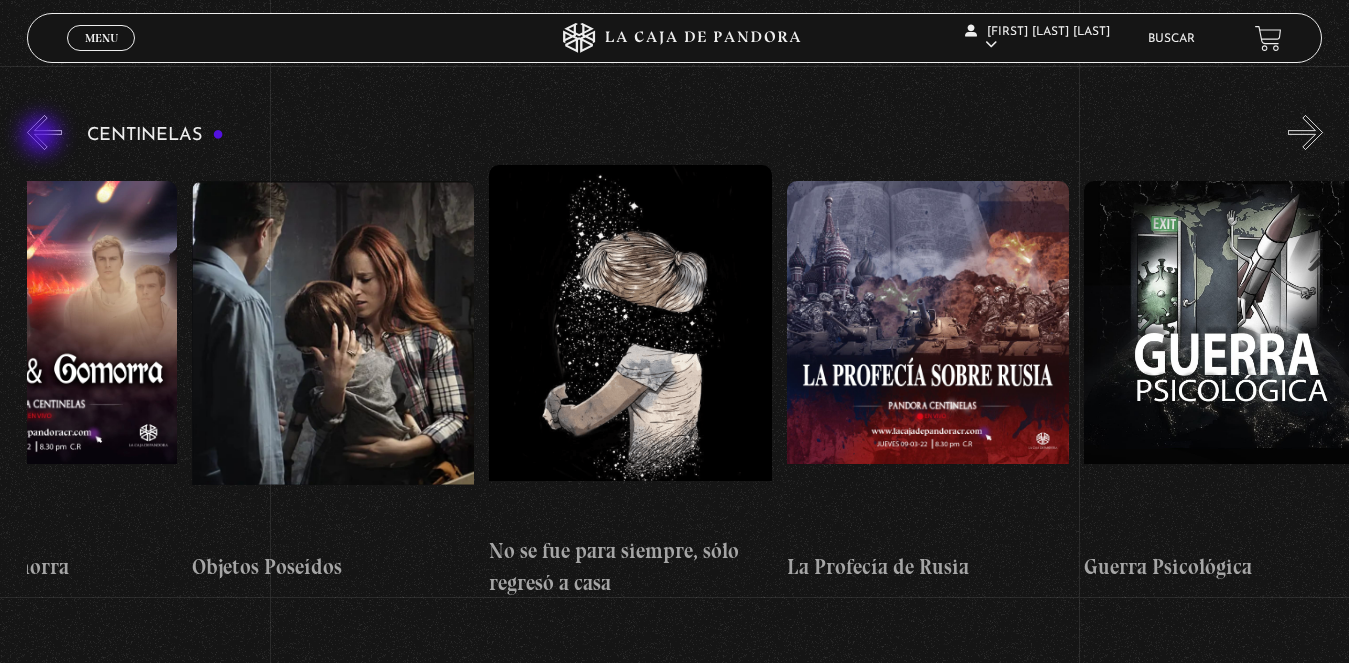 click on "«" at bounding box center (44, 132) 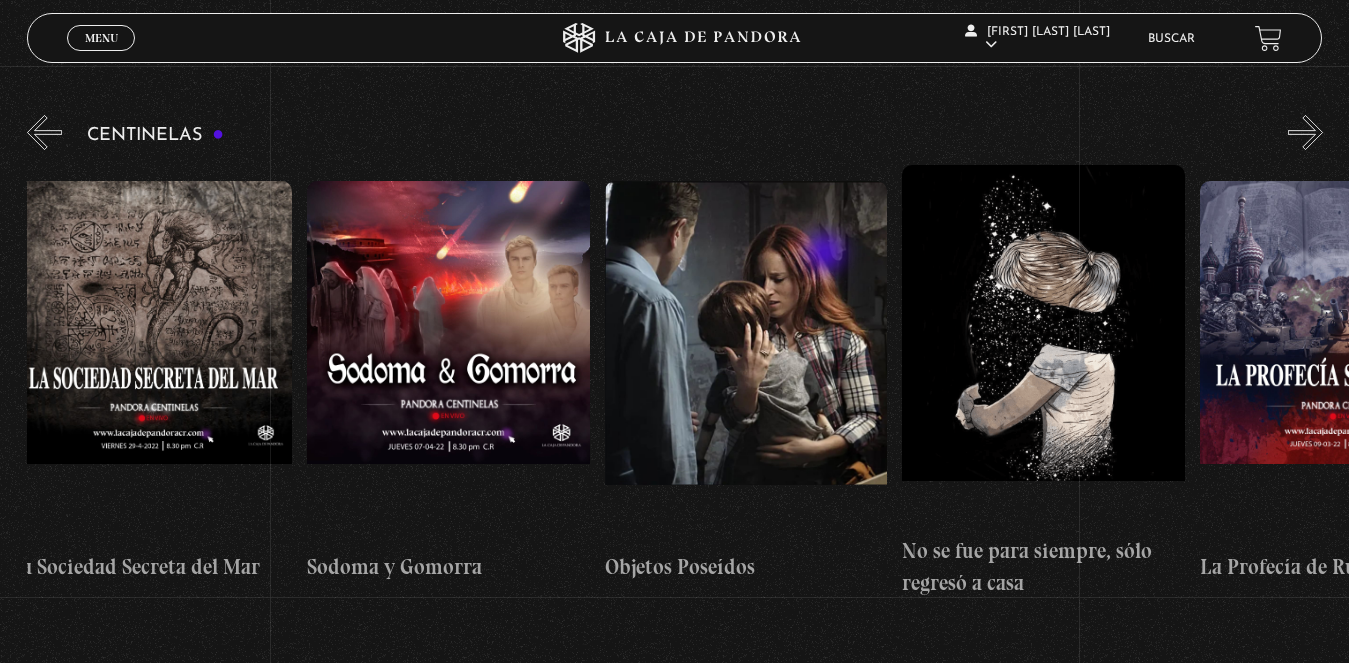 scroll, scrollTop: 0, scrollLeft: 19341, axis: horizontal 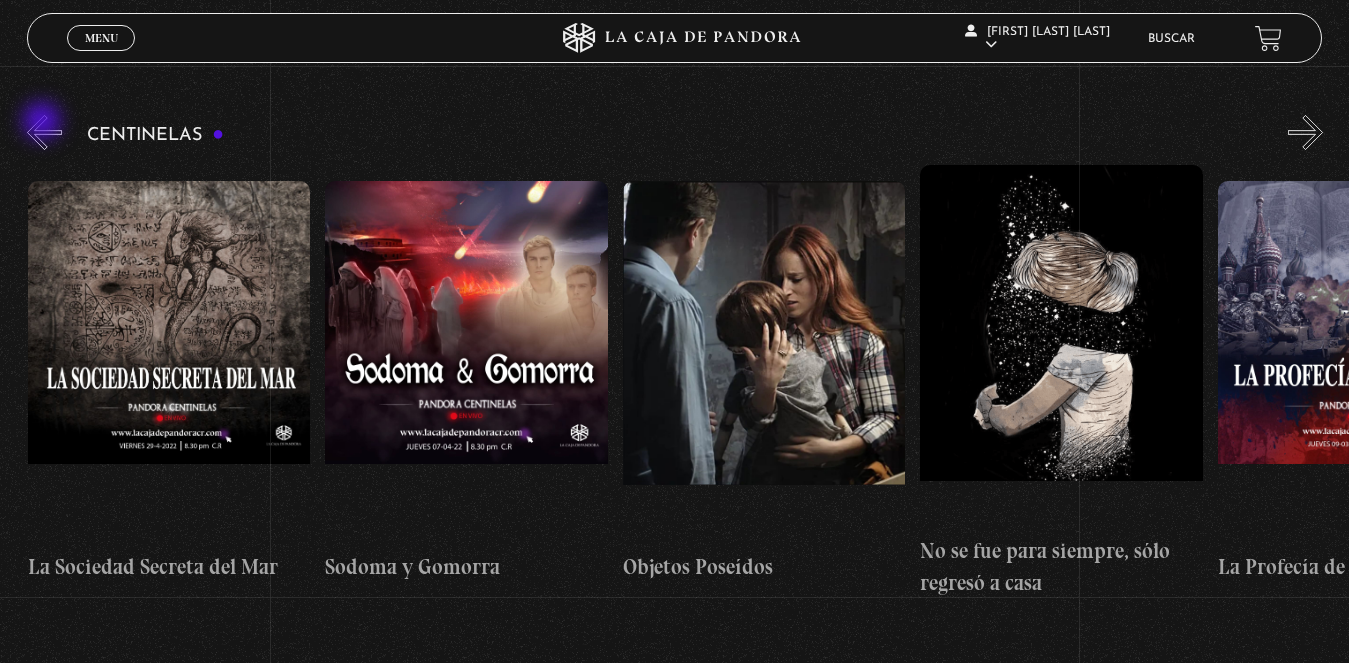 click on "«" at bounding box center (44, 132) 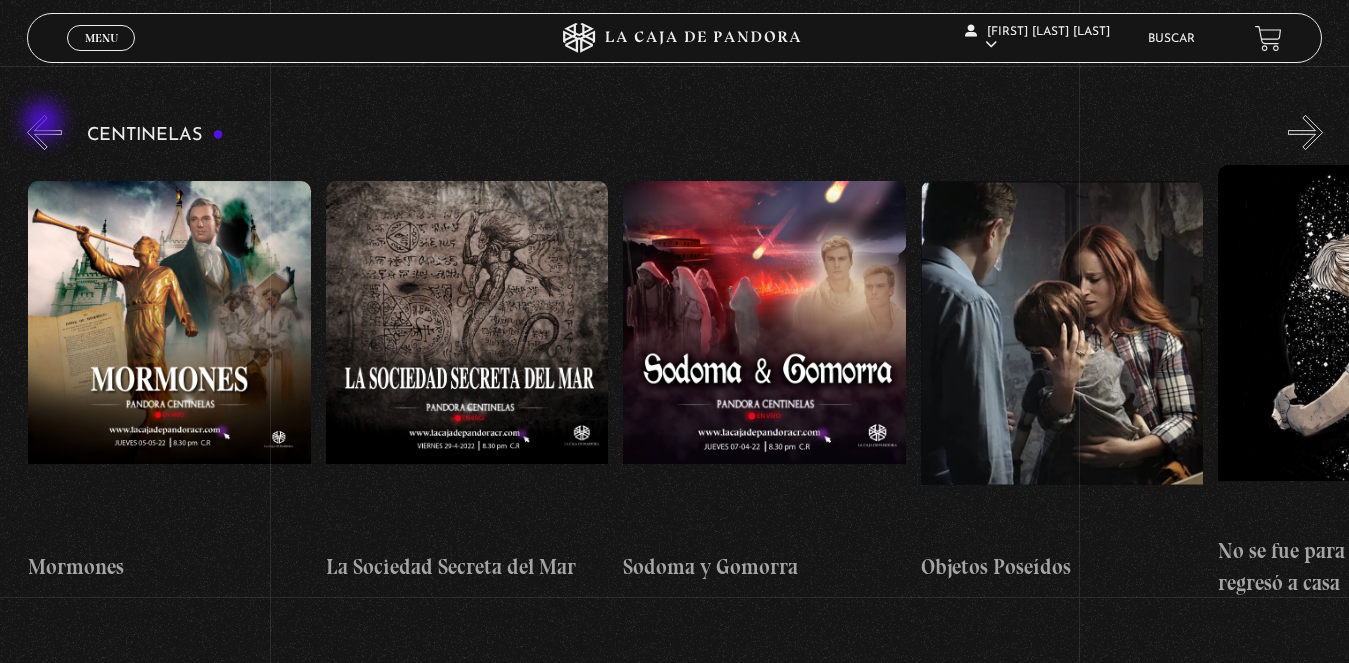 click on "«" at bounding box center [44, 132] 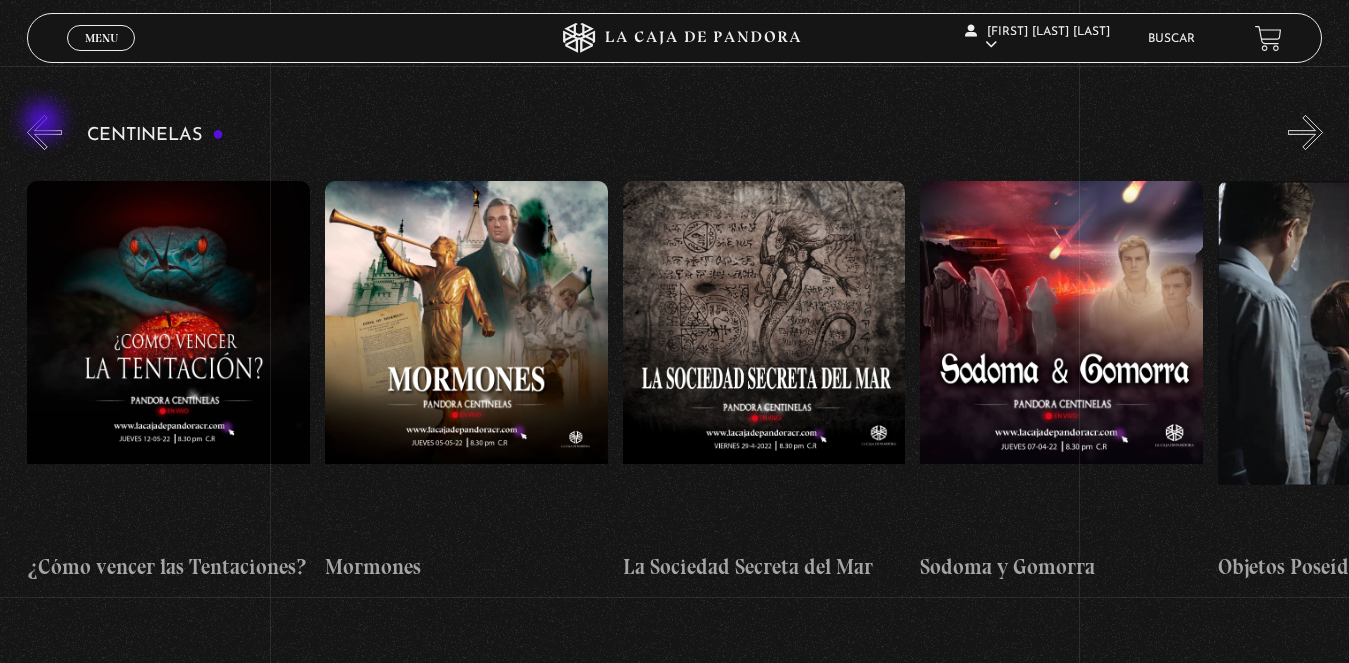 click on "«" at bounding box center (44, 132) 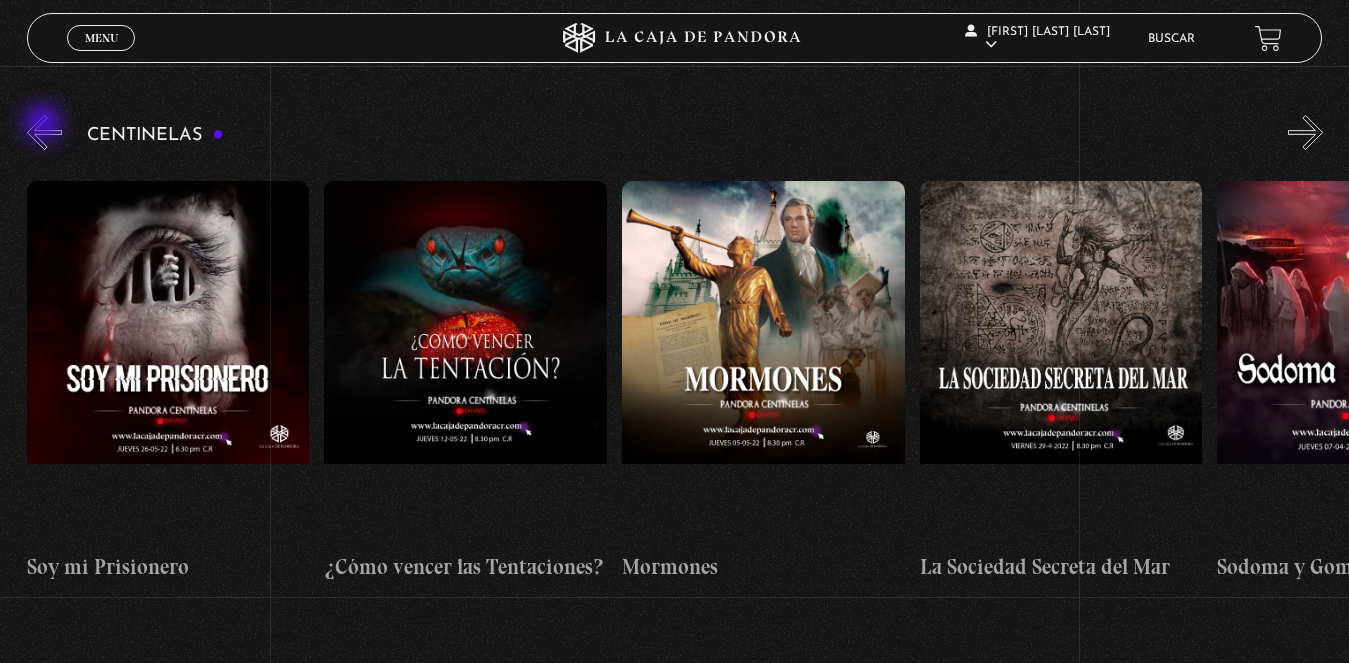scroll, scrollTop: 0, scrollLeft: 18448, axis: horizontal 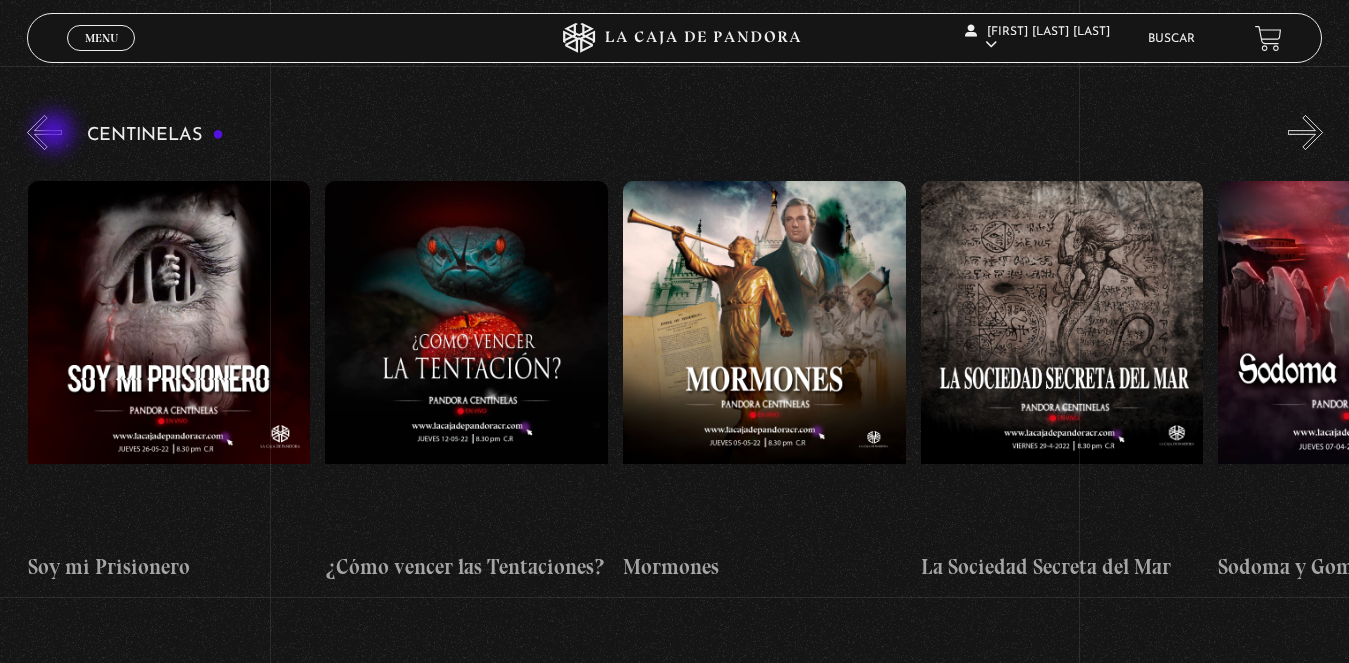 click on "«" at bounding box center (44, 132) 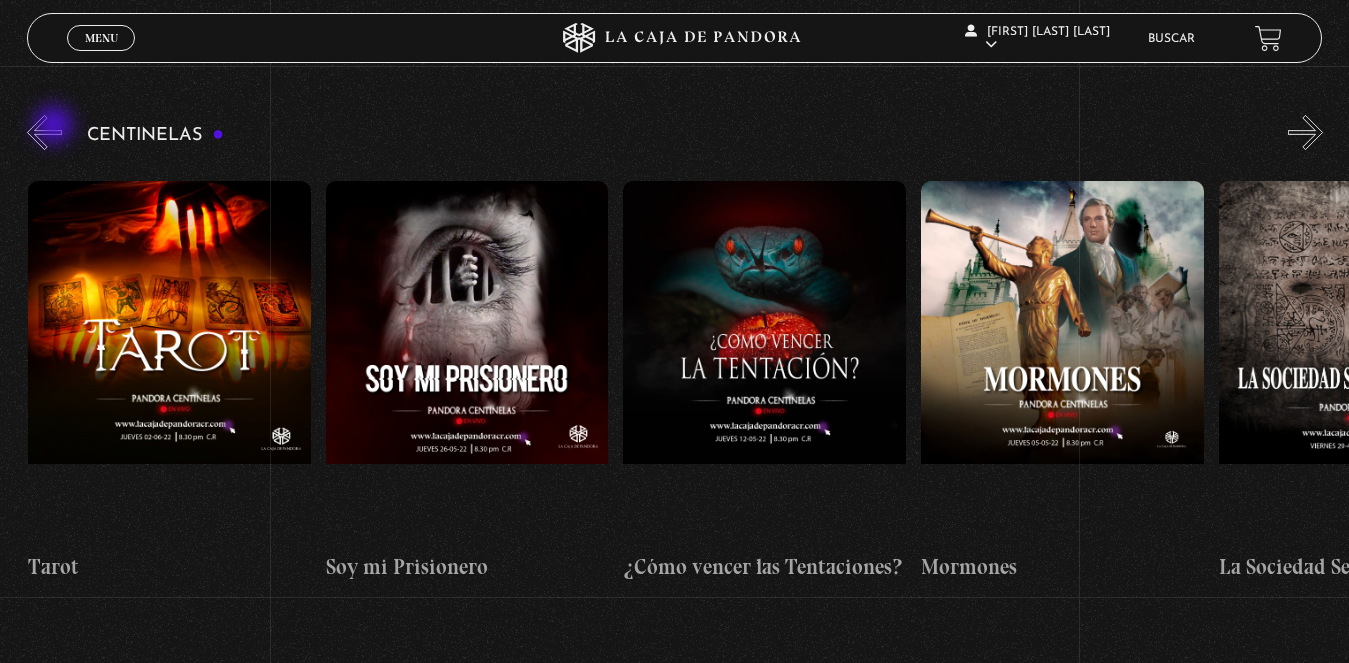 scroll, scrollTop: 0, scrollLeft: 18150, axis: horizontal 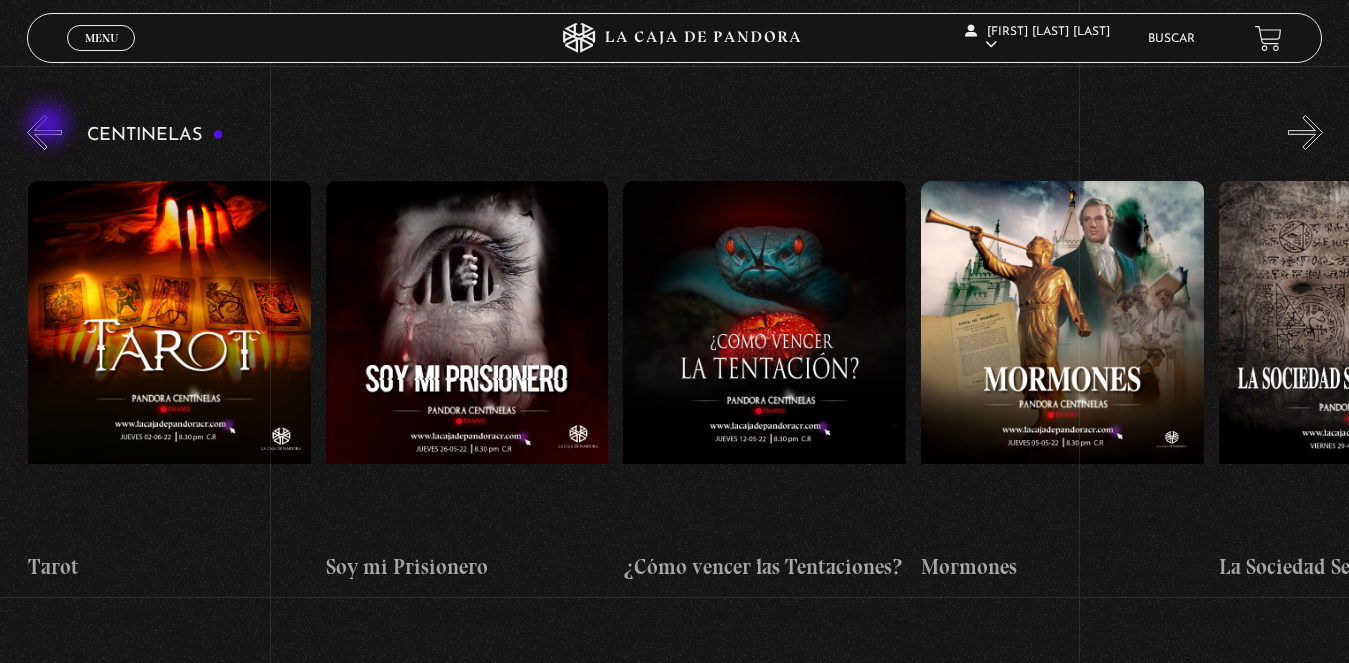 click on "«" at bounding box center (44, 132) 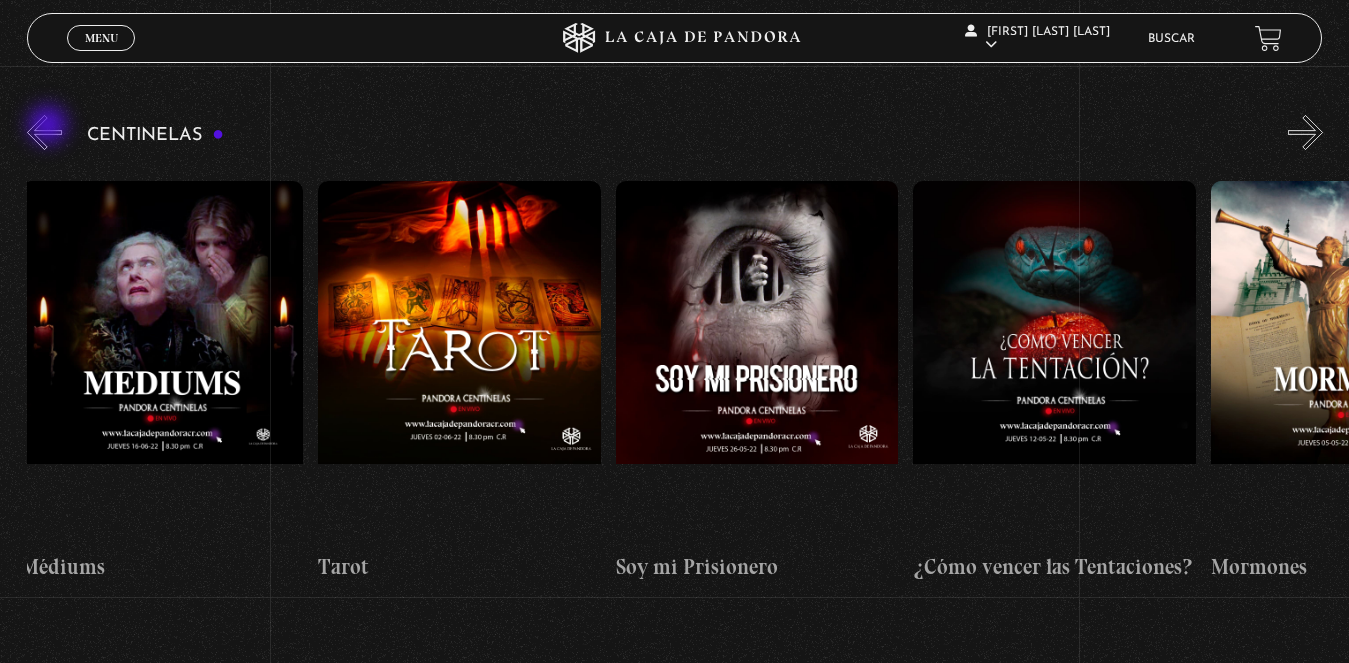 scroll, scrollTop: 0, scrollLeft: 17853, axis: horizontal 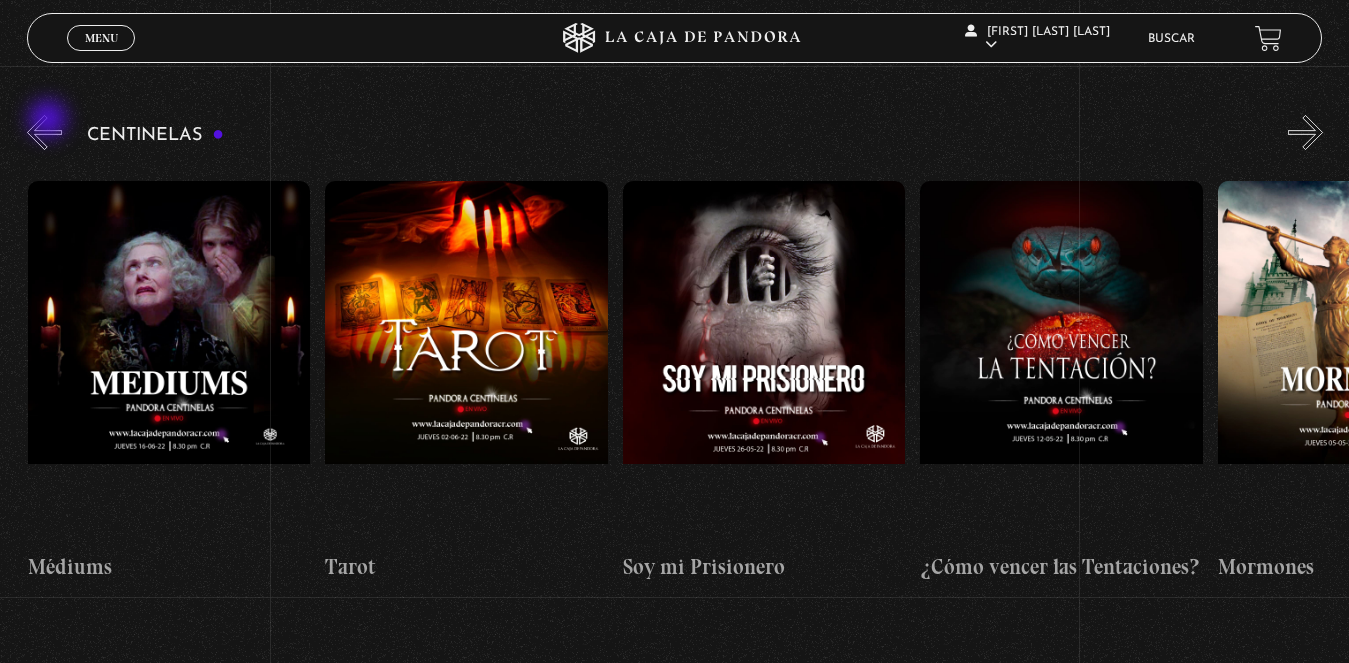 click on "«" at bounding box center (44, 132) 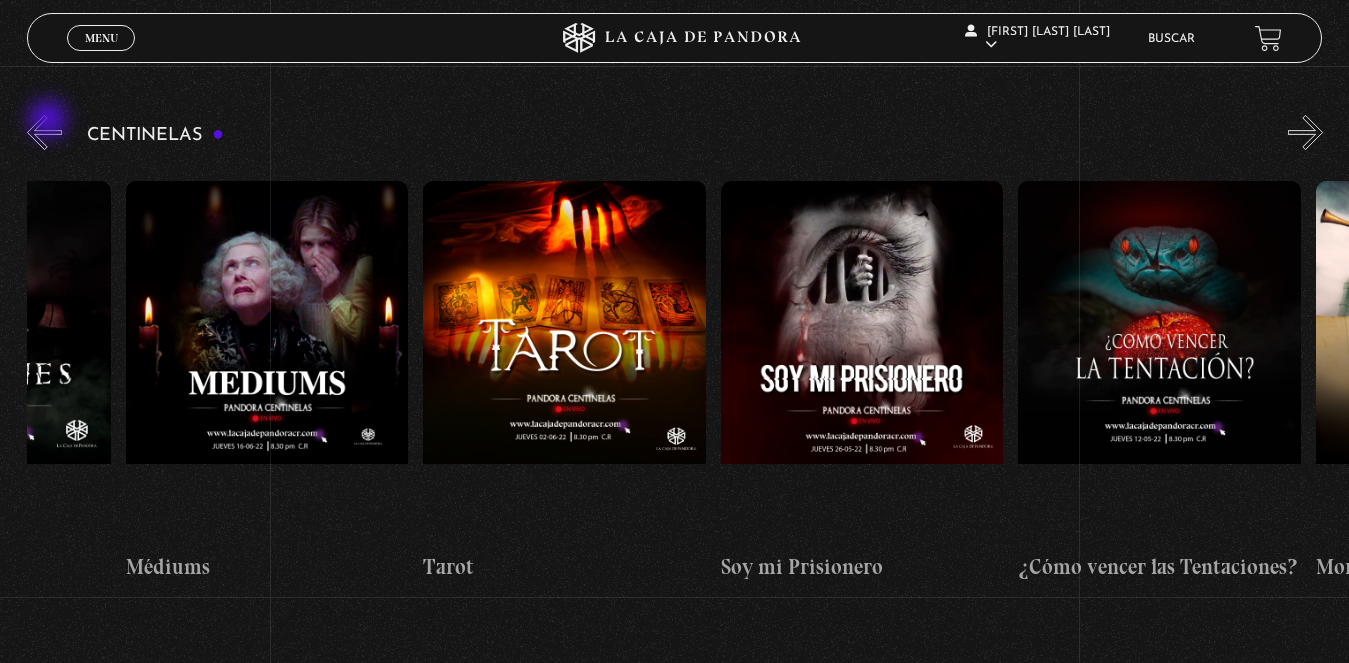 click on "«" at bounding box center [44, 132] 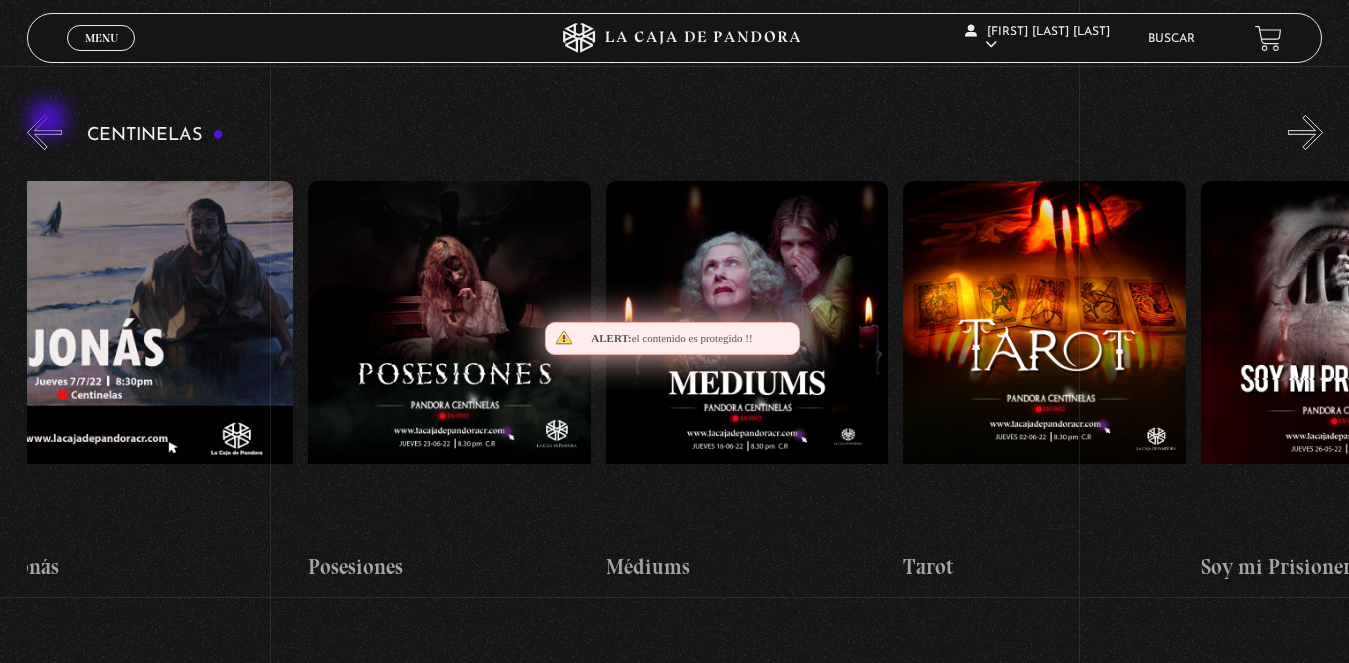 scroll, scrollTop: 0, scrollLeft: 17258, axis: horizontal 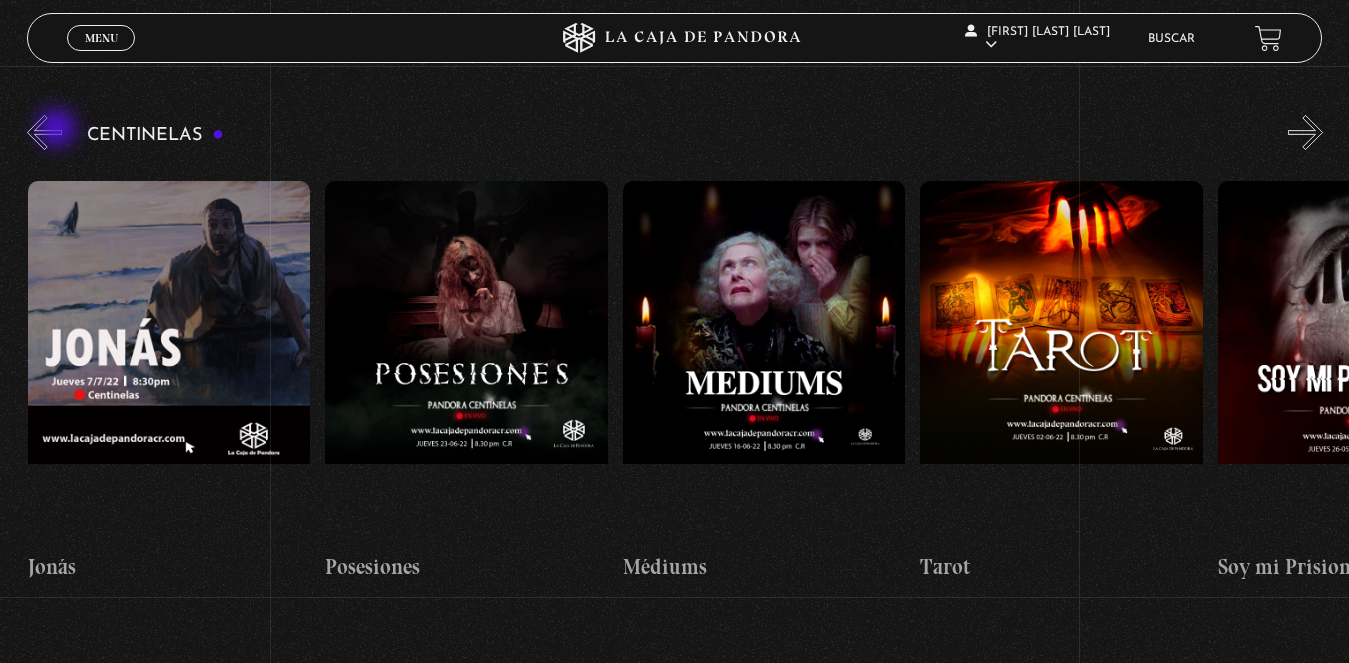 click on "«" at bounding box center (44, 132) 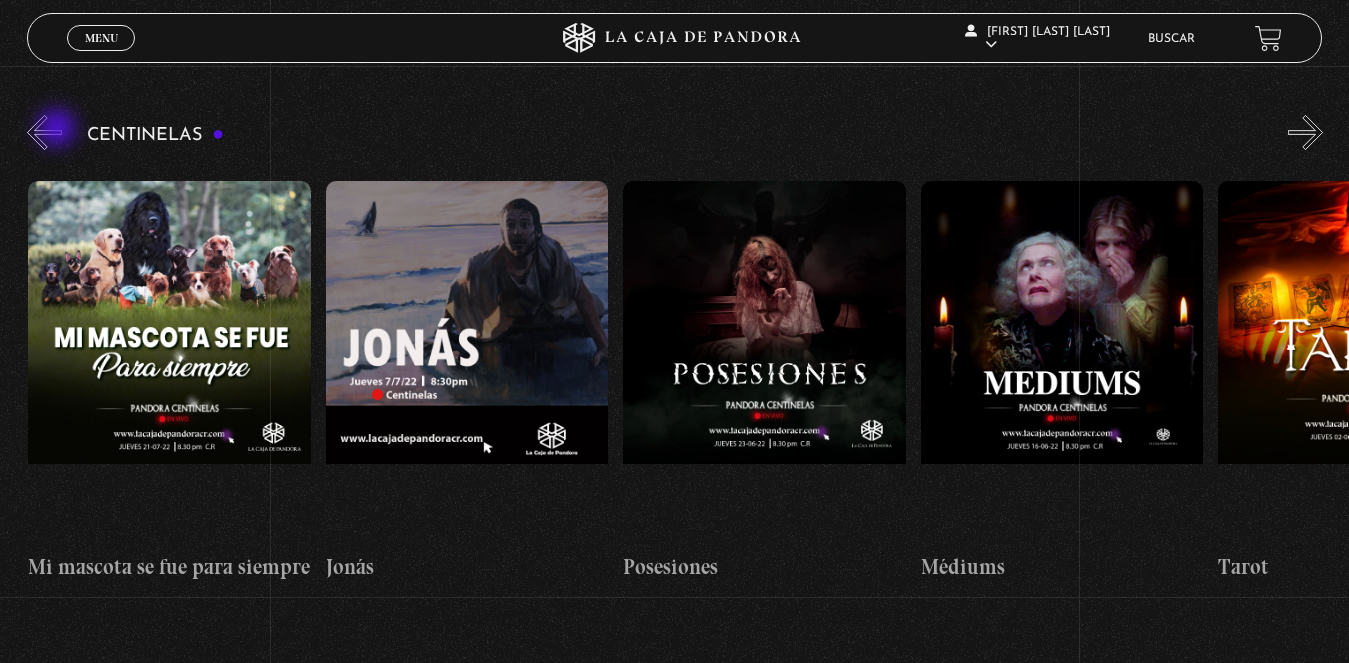 click on "«" at bounding box center (44, 132) 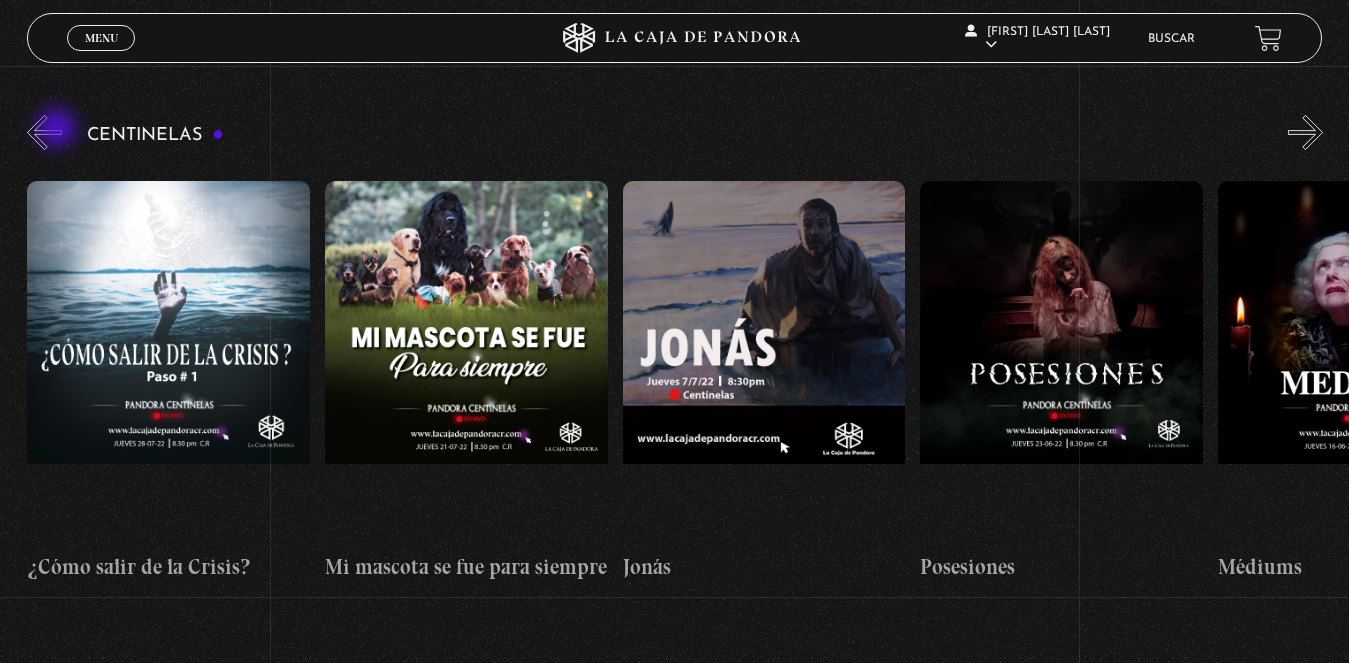 click on "«" at bounding box center (44, 132) 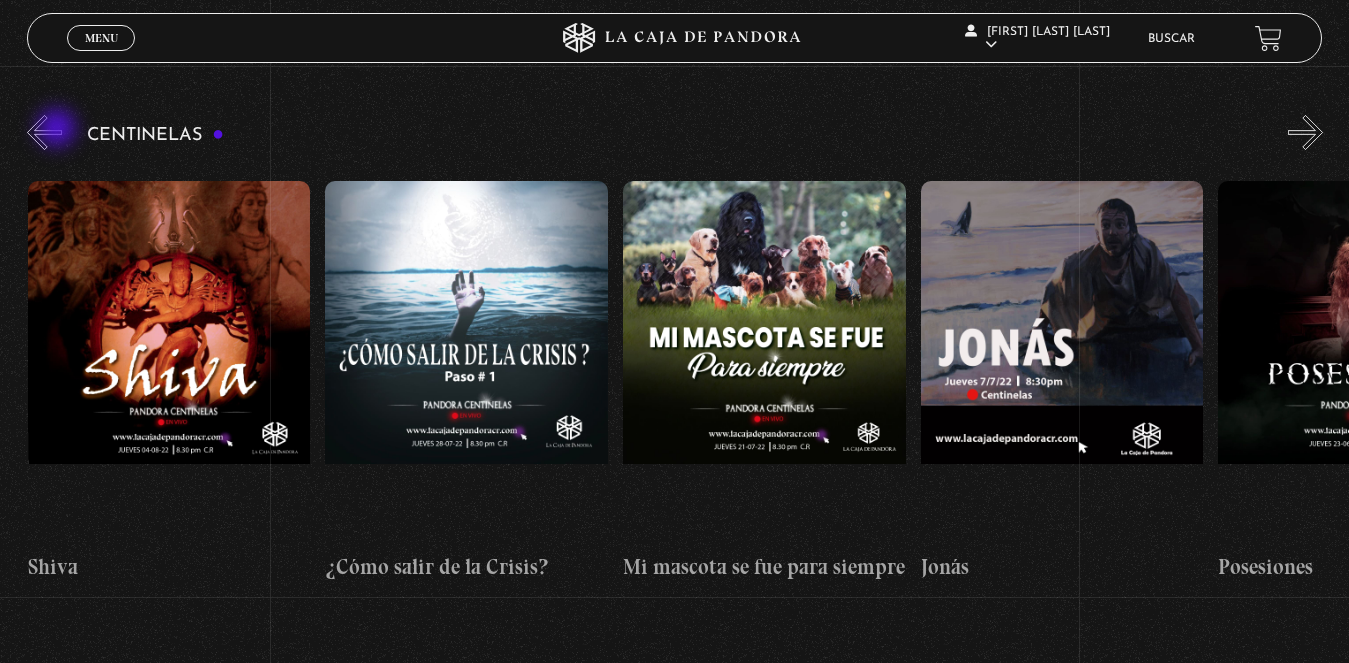 scroll, scrollTop: 0, scrollLeft: 16365, axis: horizontal 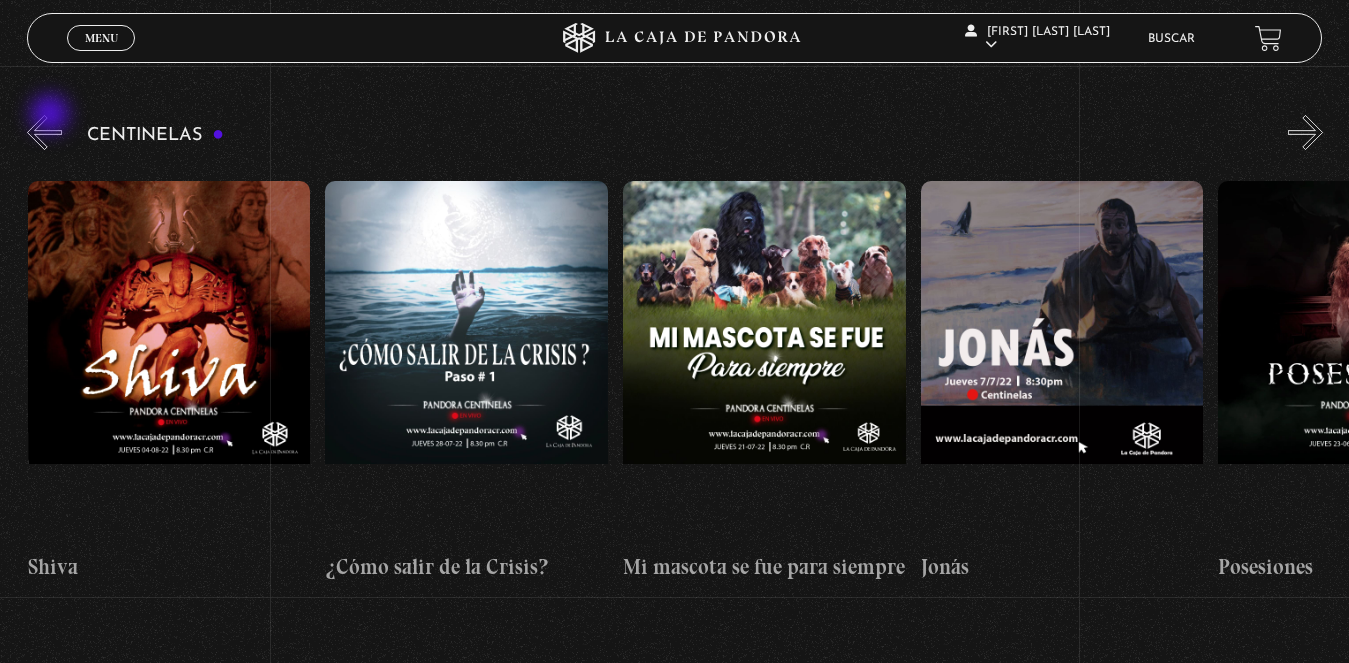 click on "«" at bounding box center (44, 132) 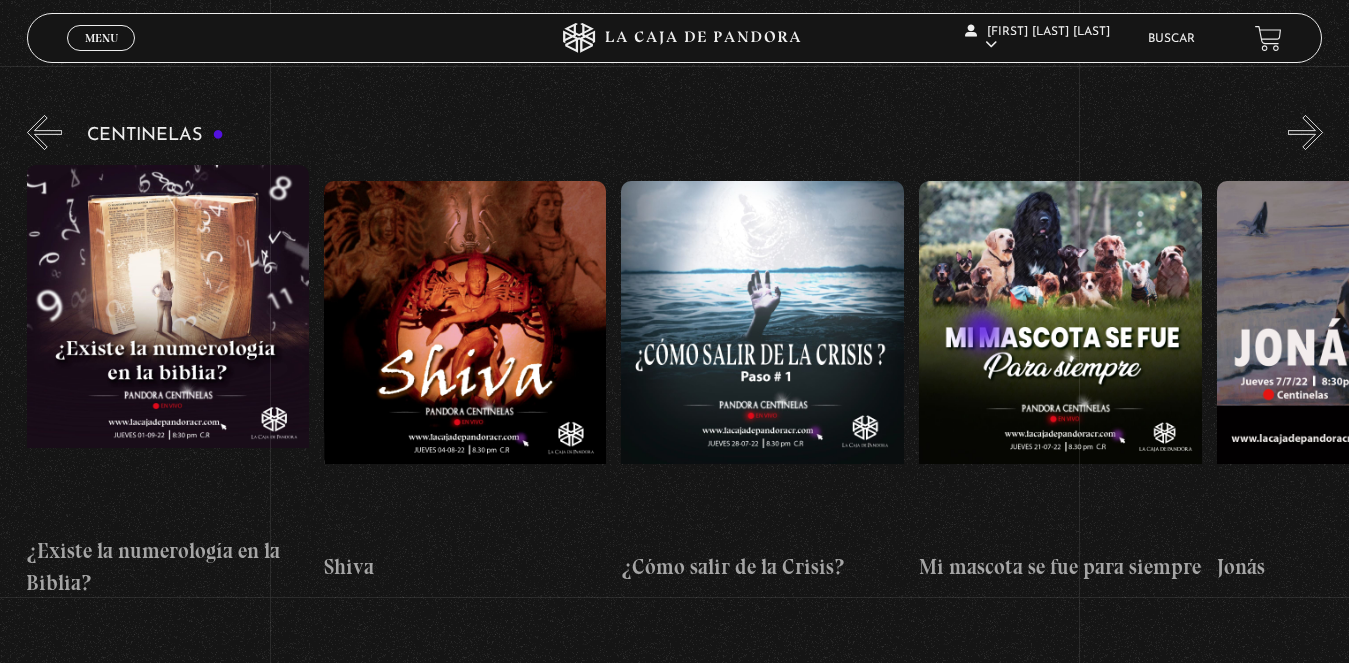scroll, scrollTop: 0, scrollLeft: 16068, axis: horizontal 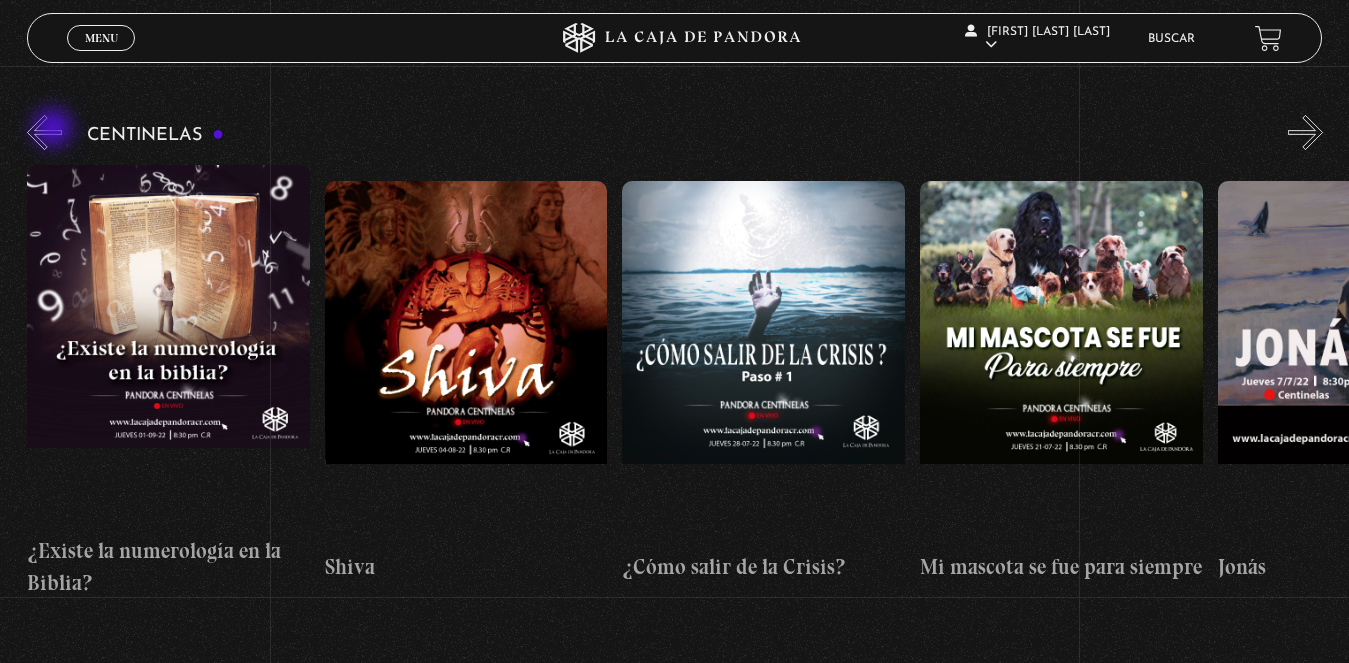 click on "«" at bounding box center (44, 132) 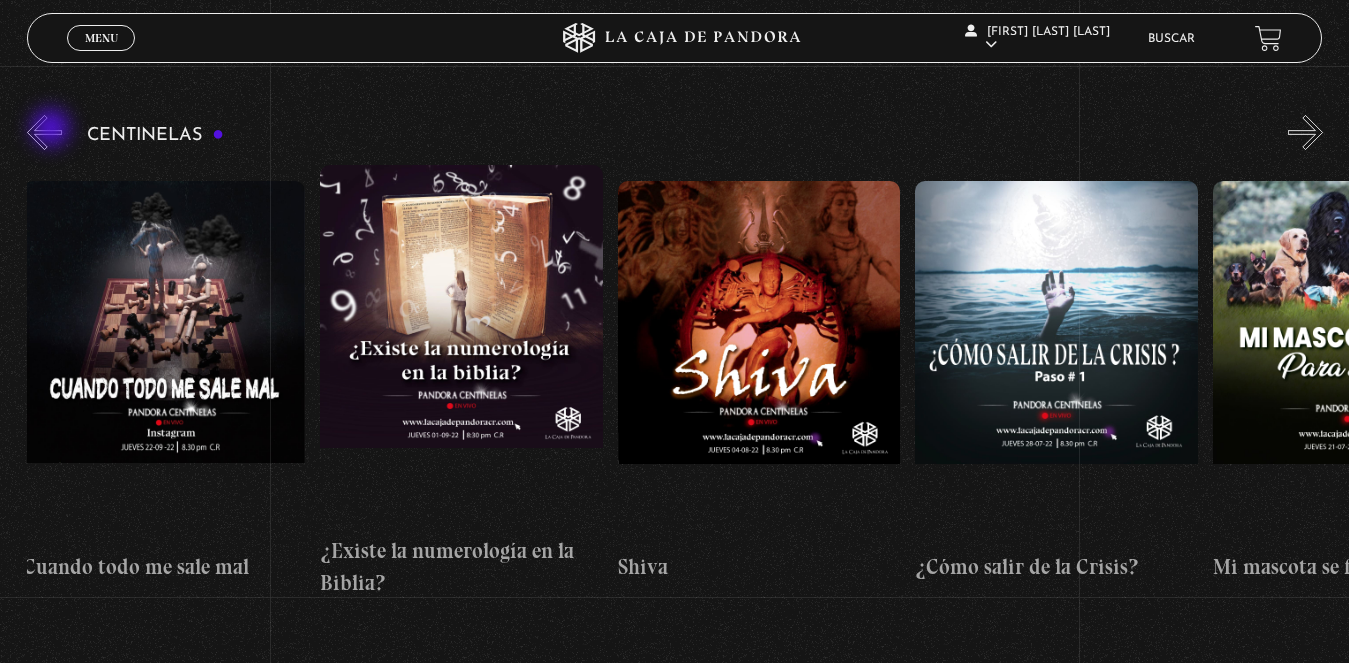 click on "«" at bounding box center (44, 132) 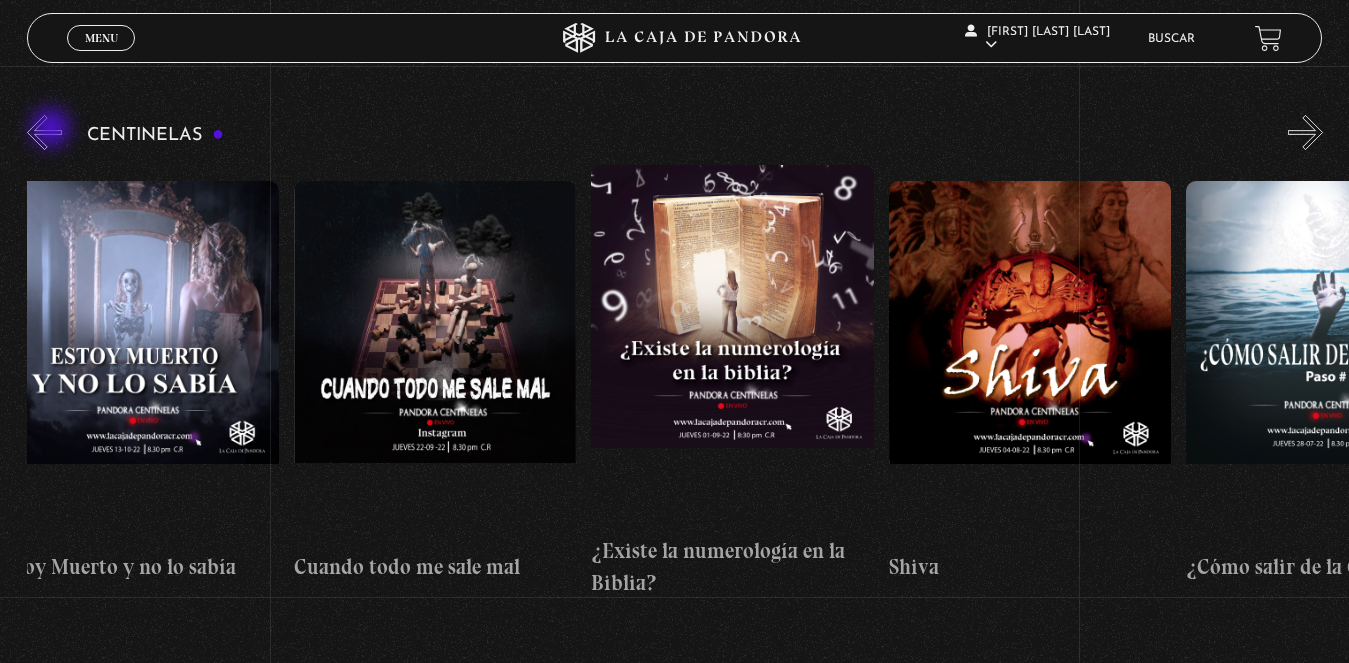 scroll, scrollTop: 0, scrollLeft: 15472, axis: horizontal 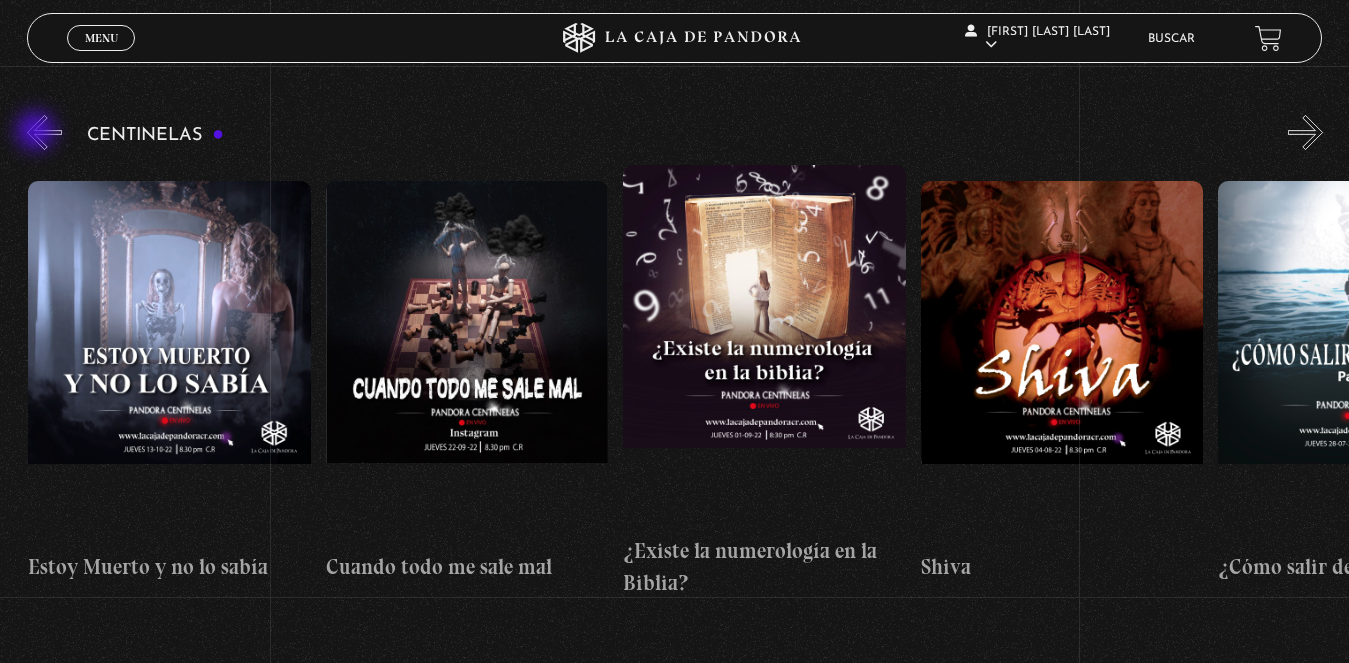 click on "«" at bounding box center [44, 132] 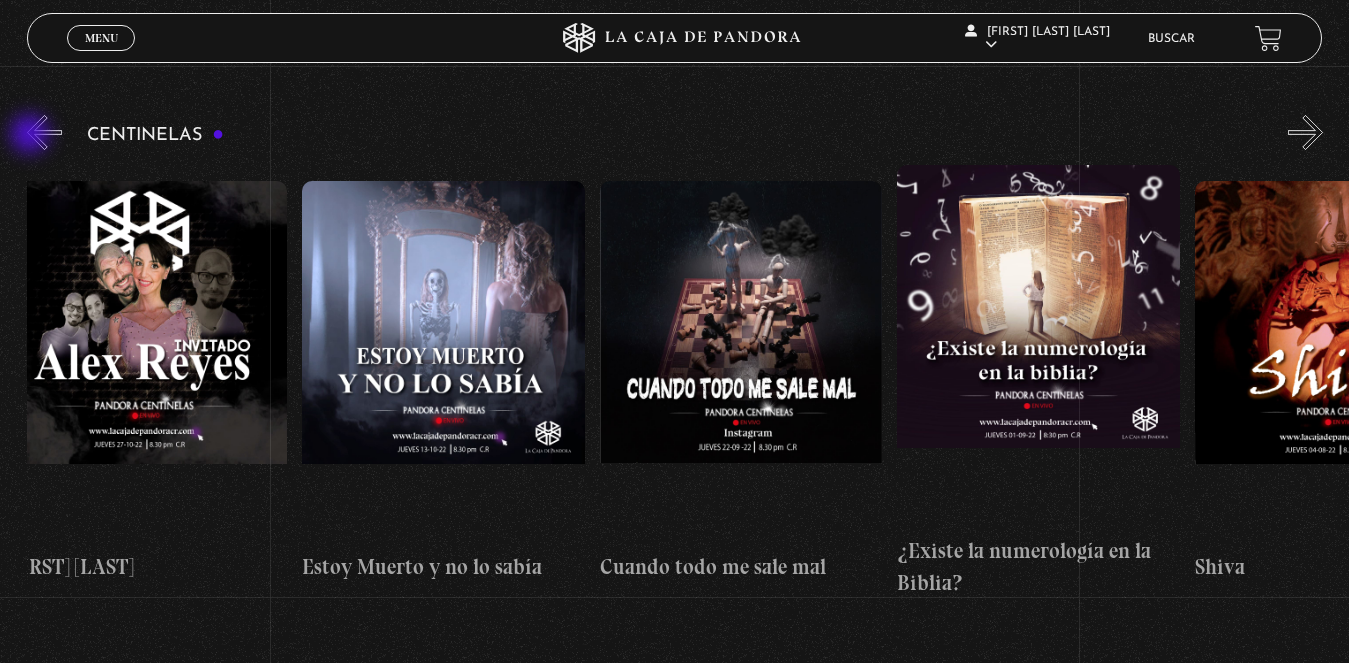 click on "«" at bounding box center (44, 132) 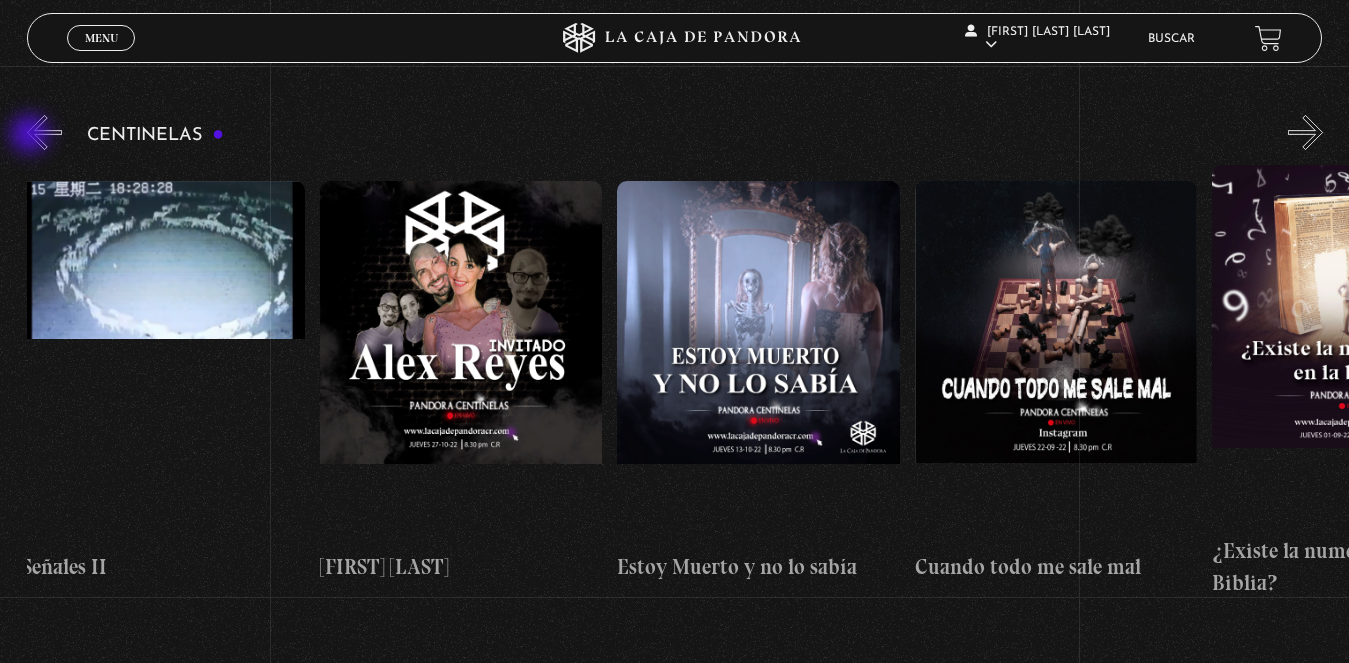 scroll, scrollTop: 0, scrollLeft: 14877, axis: horizontal 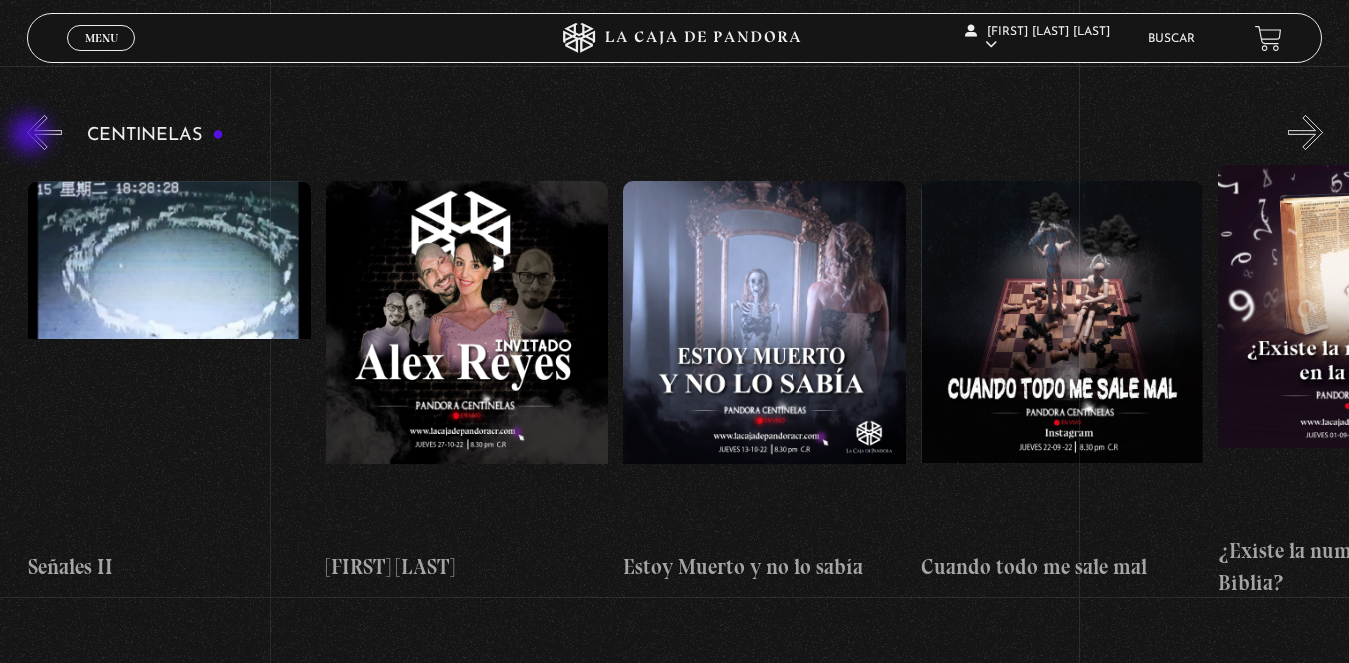 click on "«" at bounding box center (44, 132) 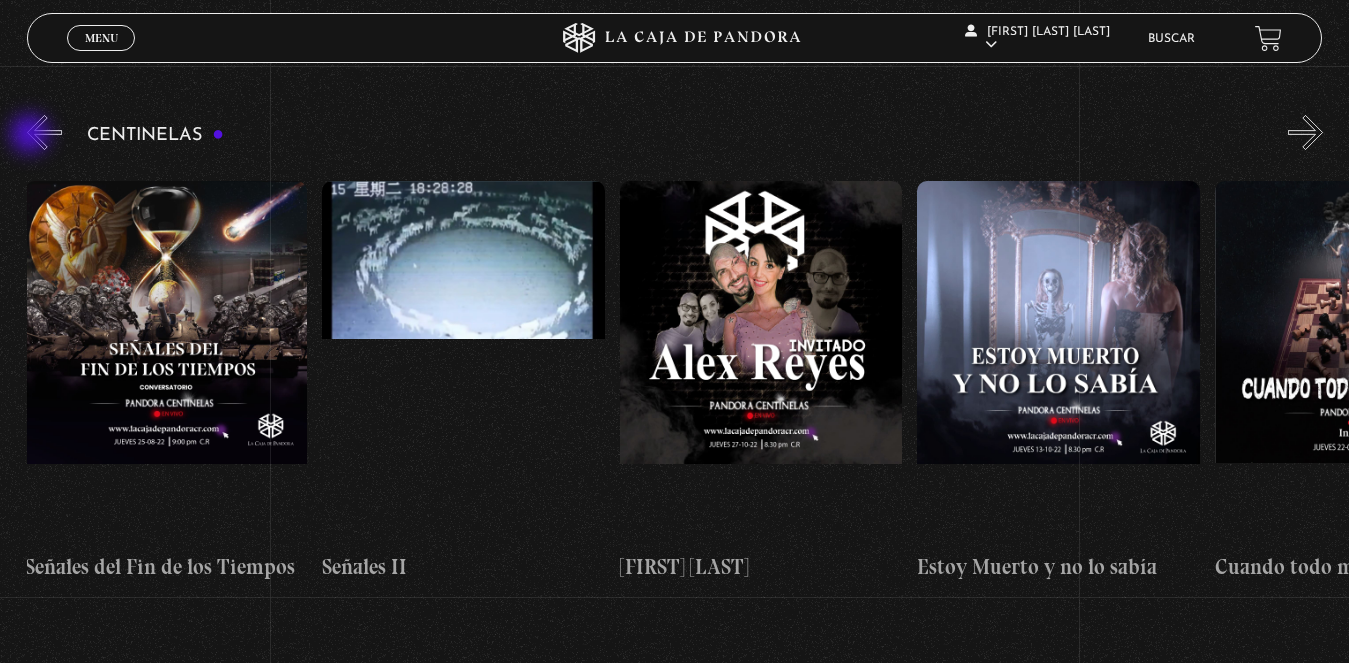 scroll, scrollTop: 0, scrollLeft: 14580, axis: horizontal 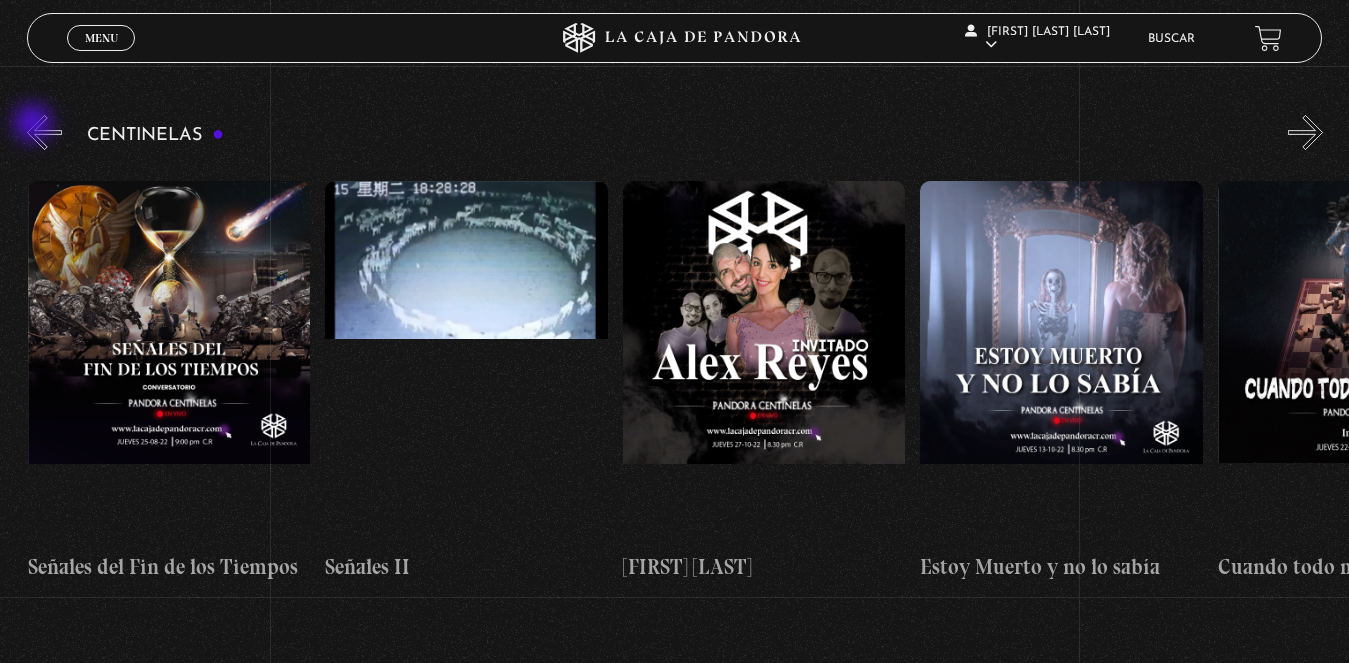 click on "«" at bounding box center [44, 132] 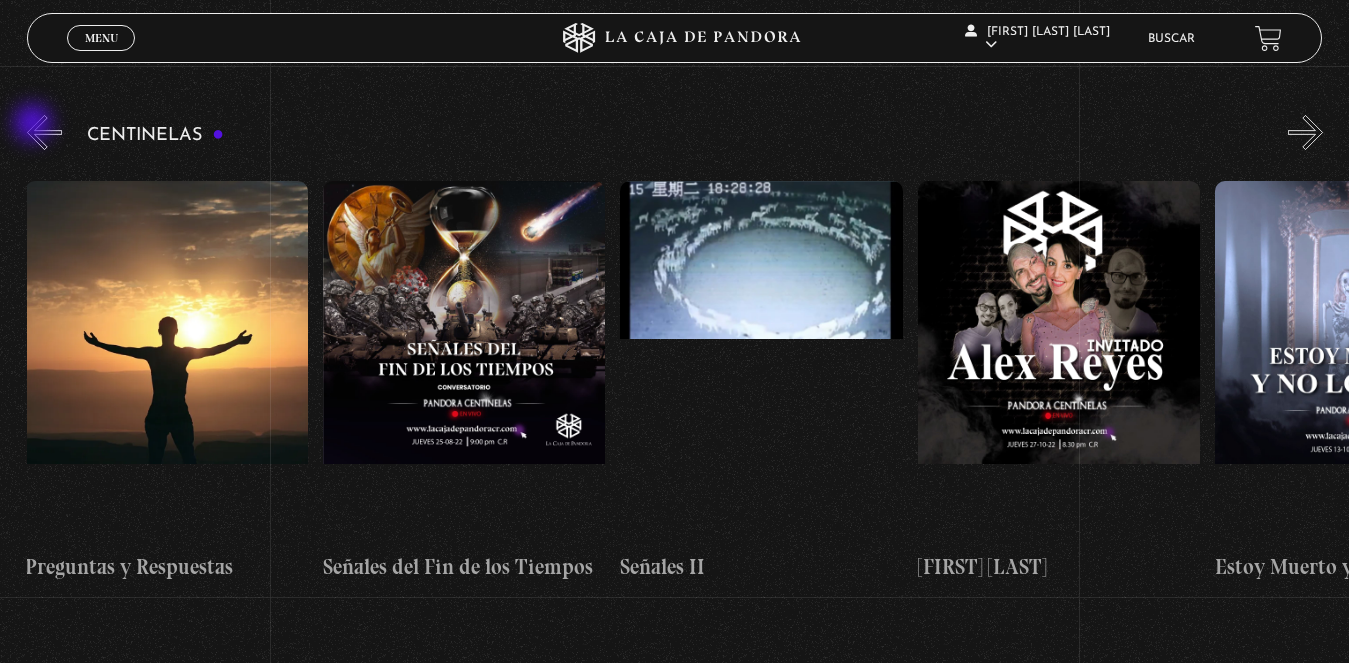 scroll, scrollTop: 0, scrollLeft: 14282, axis: horizontal 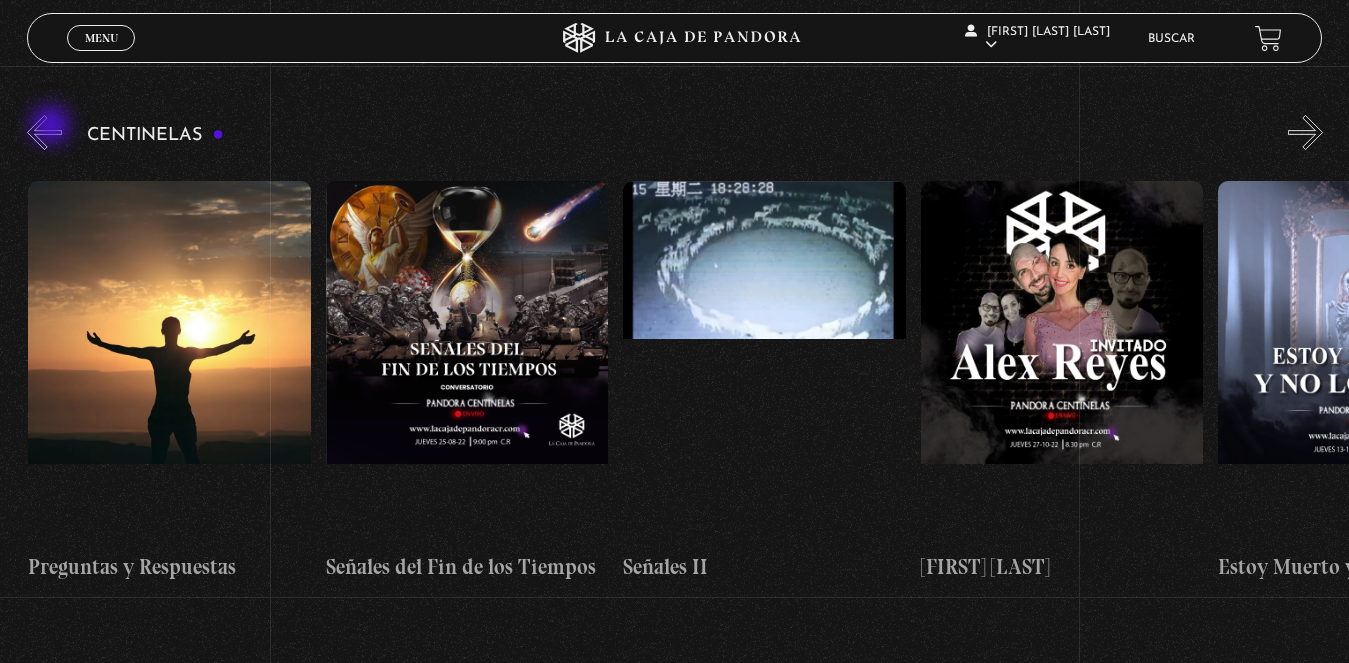 click on "«" at bounding box center [44, 132] 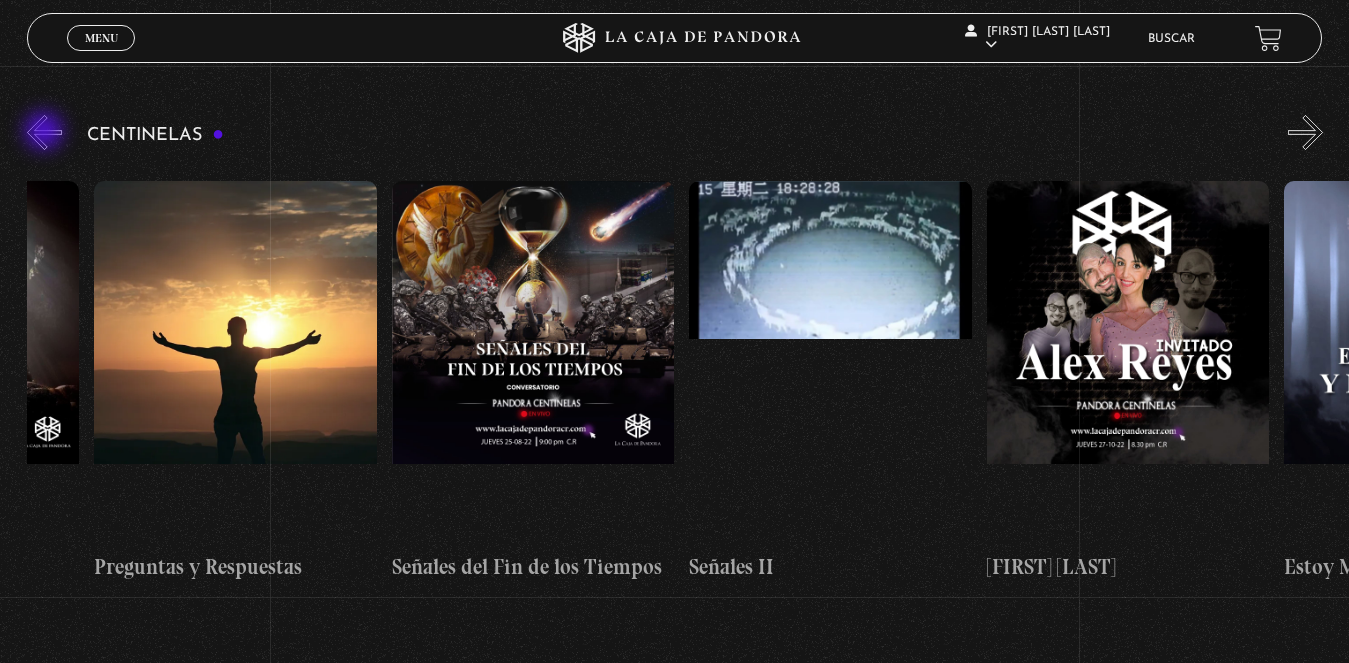click on "«" at bounding box center [44, 132] 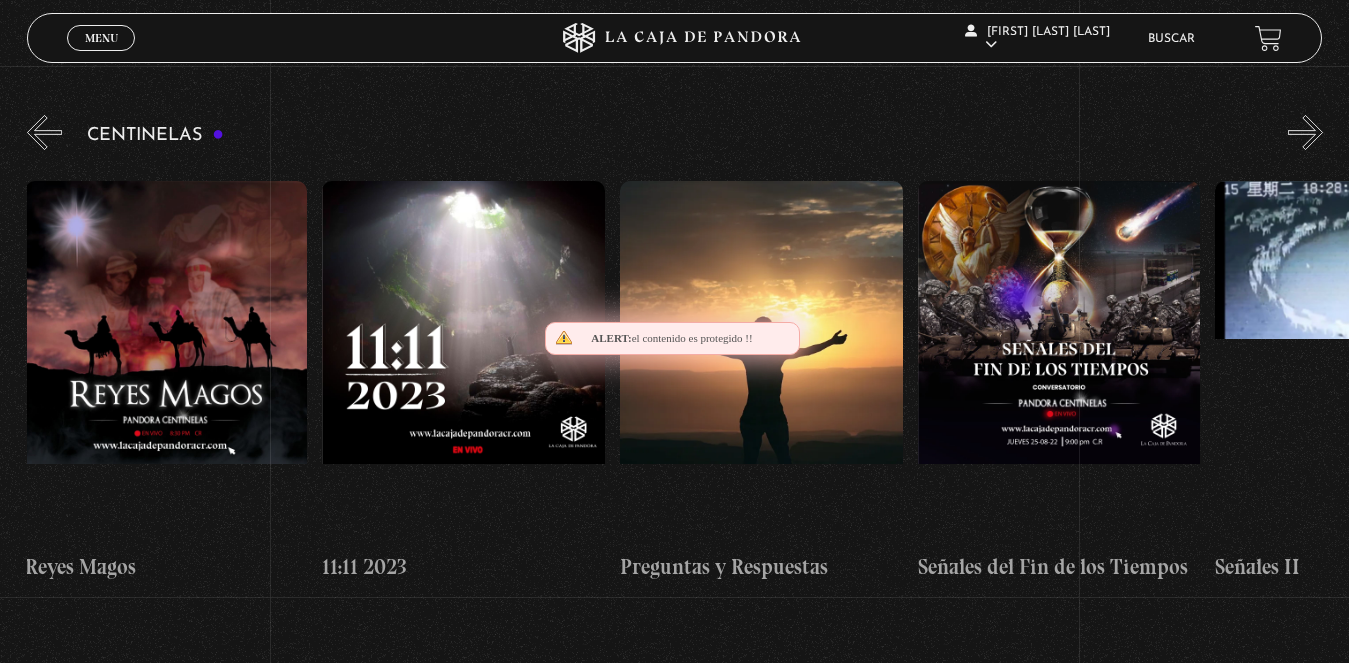 scroll, scrollTop: 0, scrollLeft: 13687, axis: horizontal 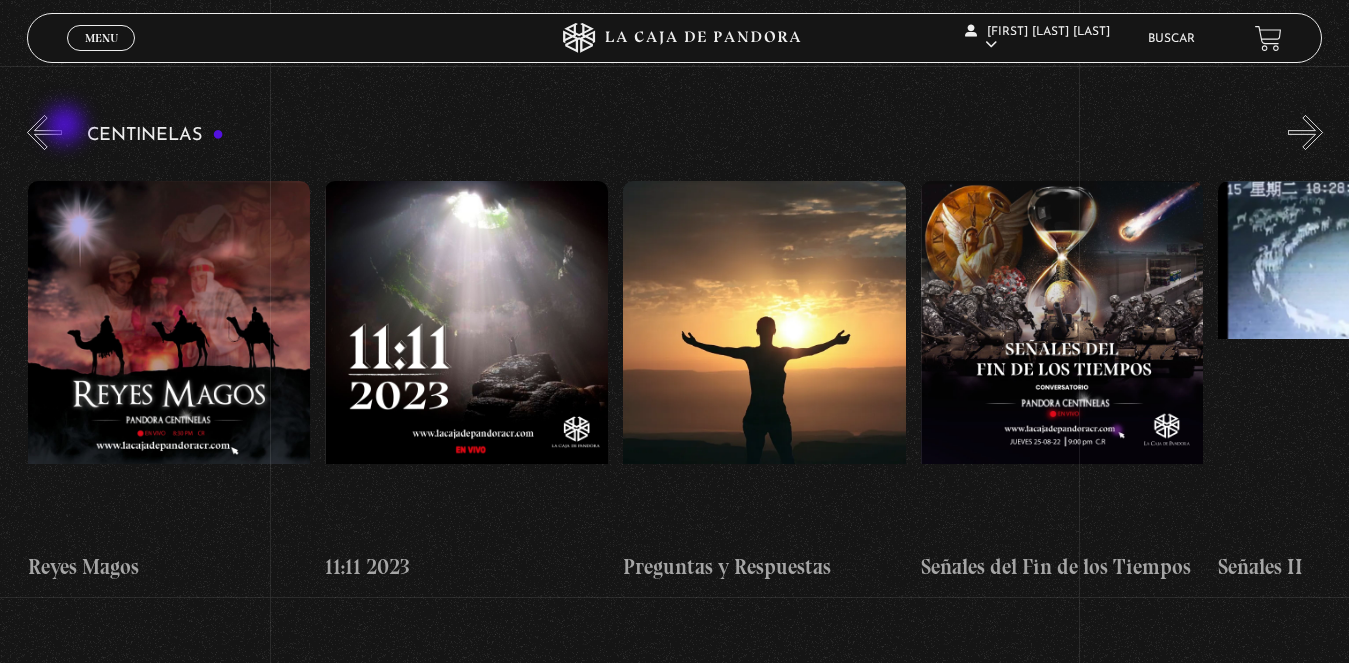click on "«" at bounding box center [44, 132] 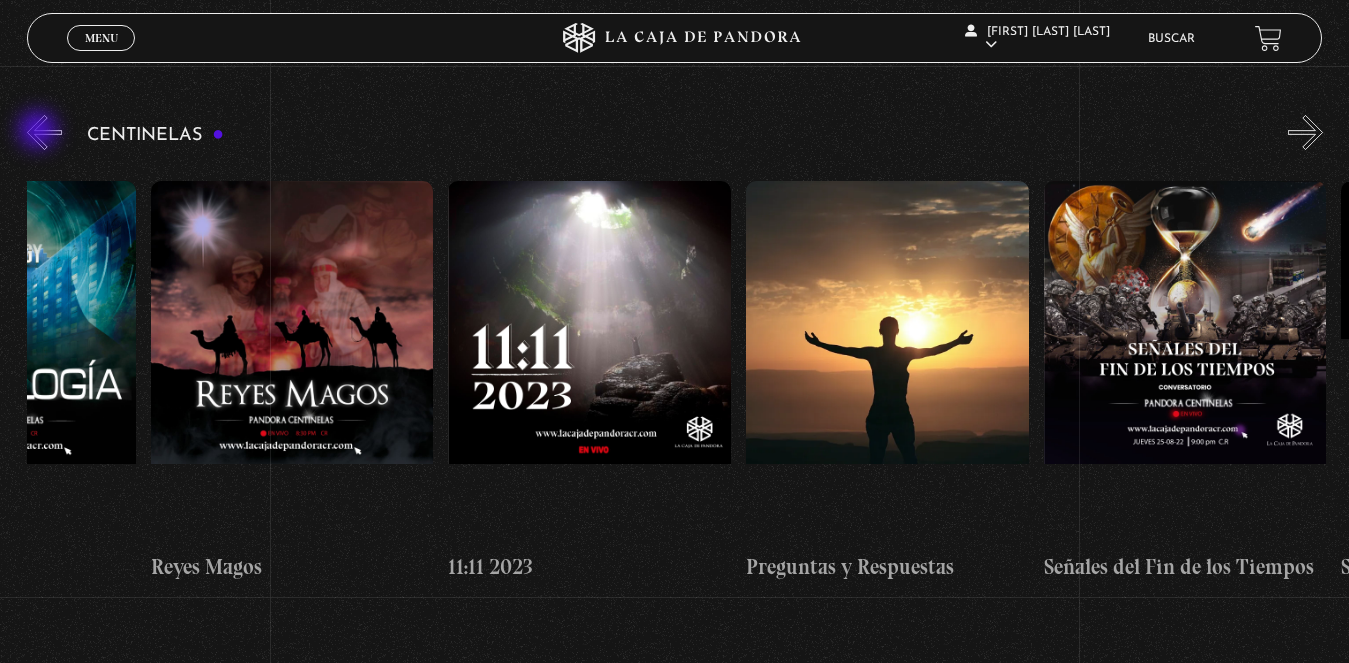 click on "«" at bounding box center [44, 132] 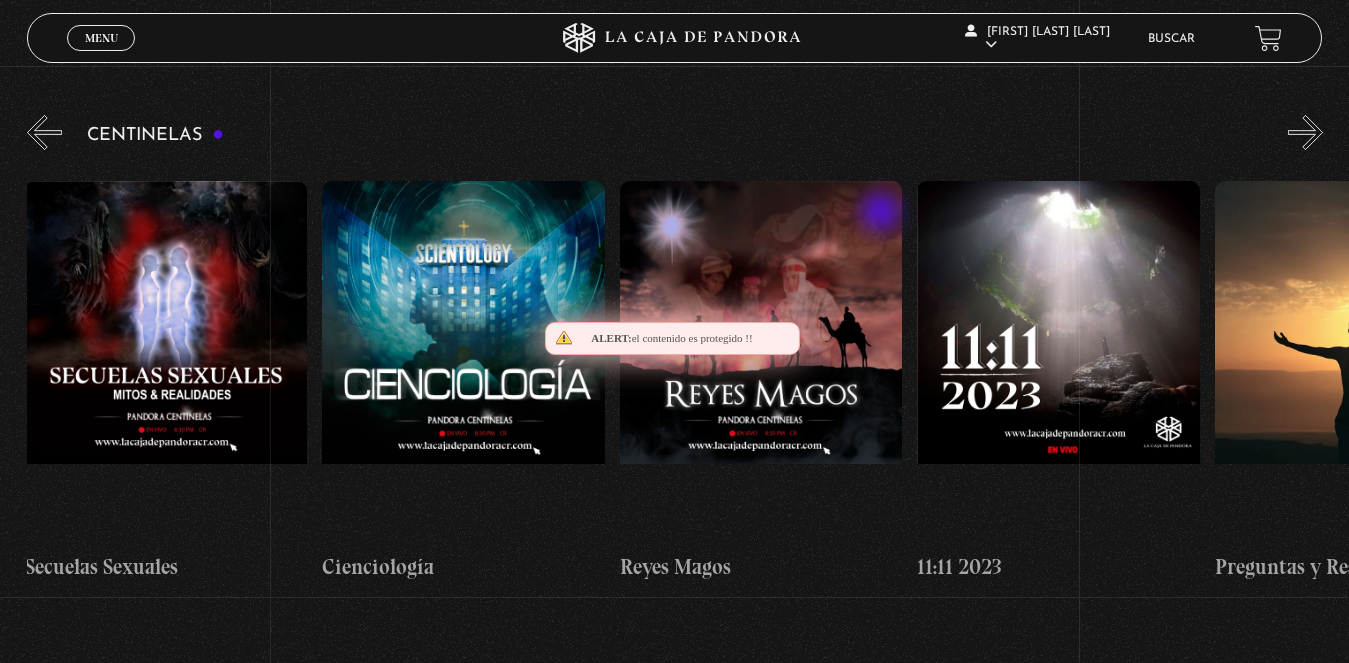 scroll, scrollTop: 0, scrollLeft: 13092, axis: horizontal 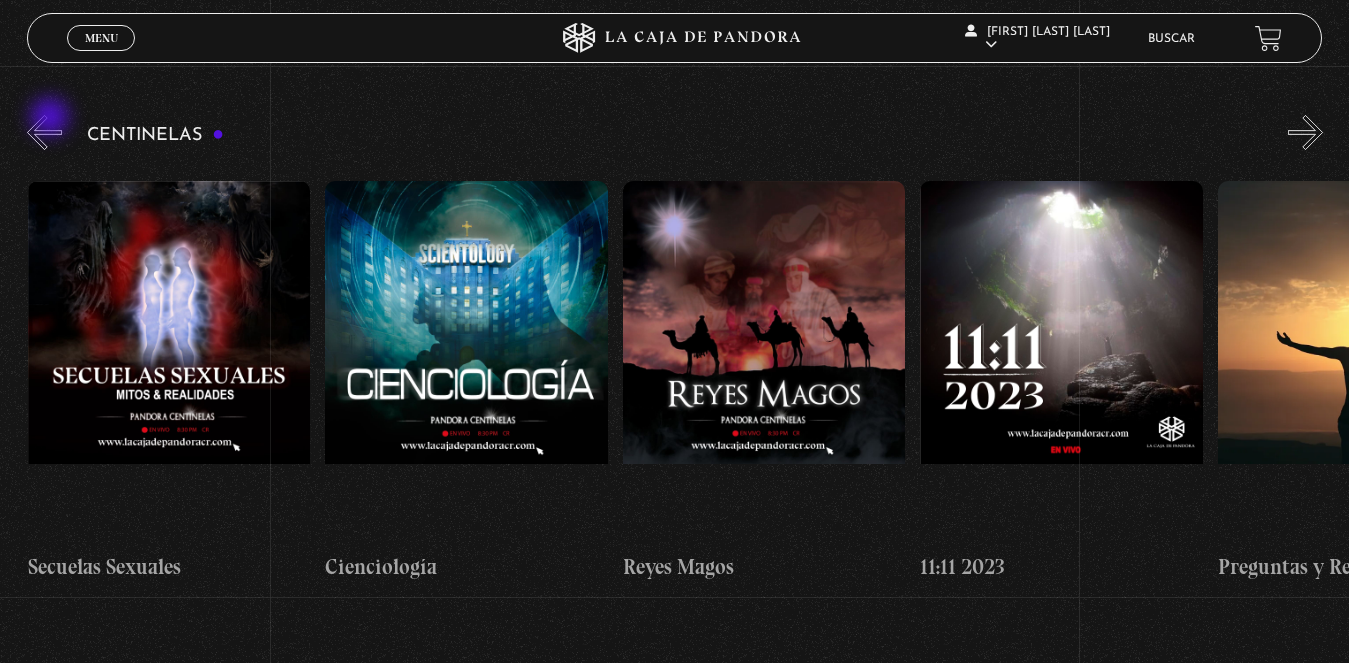 click on "«" at bounding box center [44, 132] 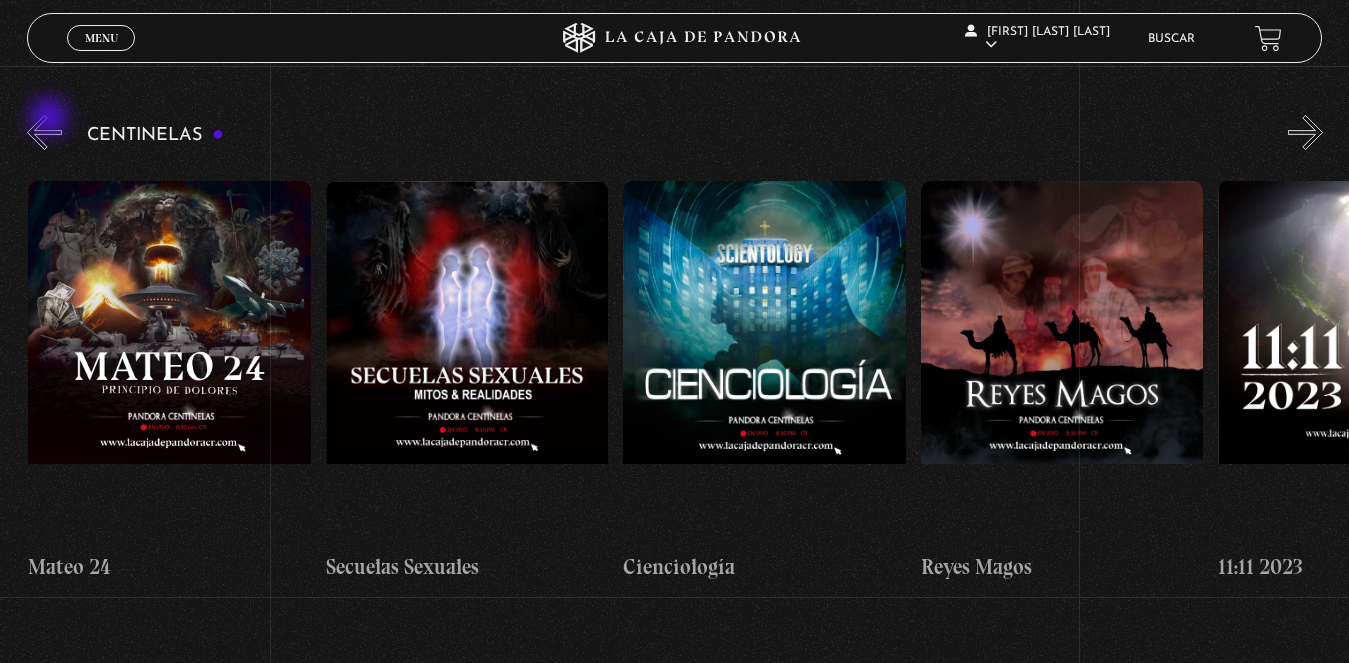 click on "«" at bounding box center [44, 132] 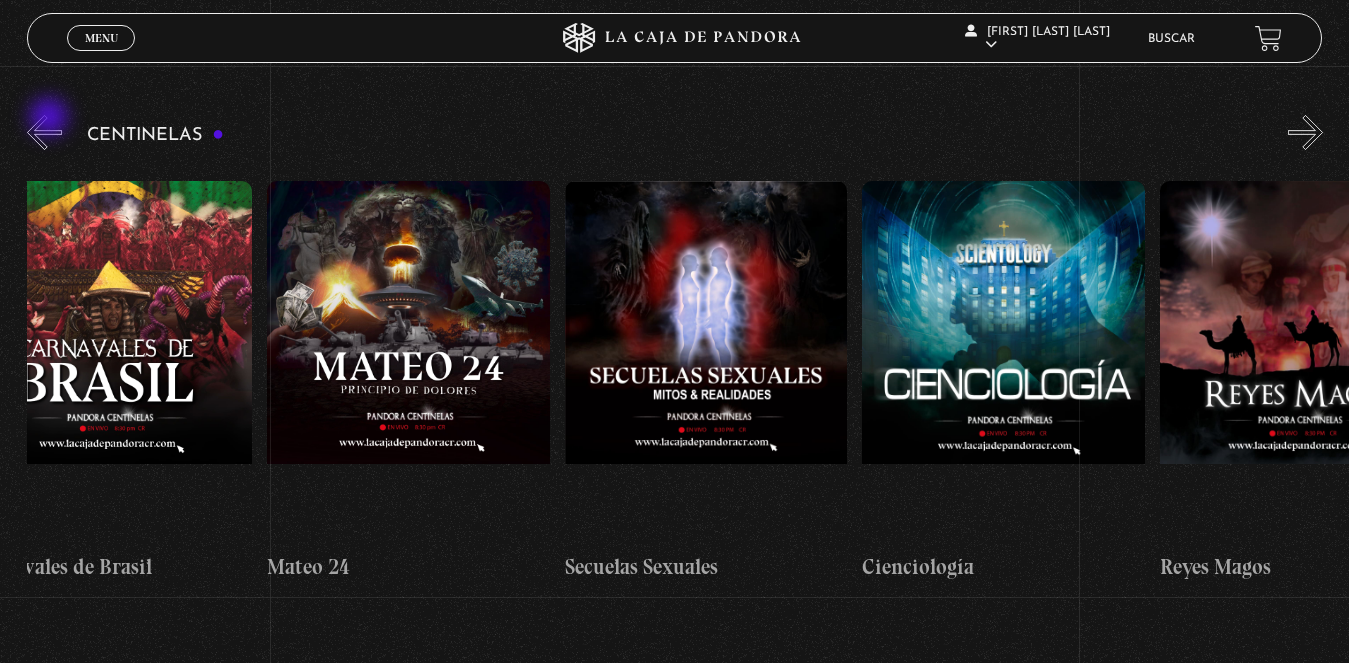 click on "«" at bounding box center (44, 132) 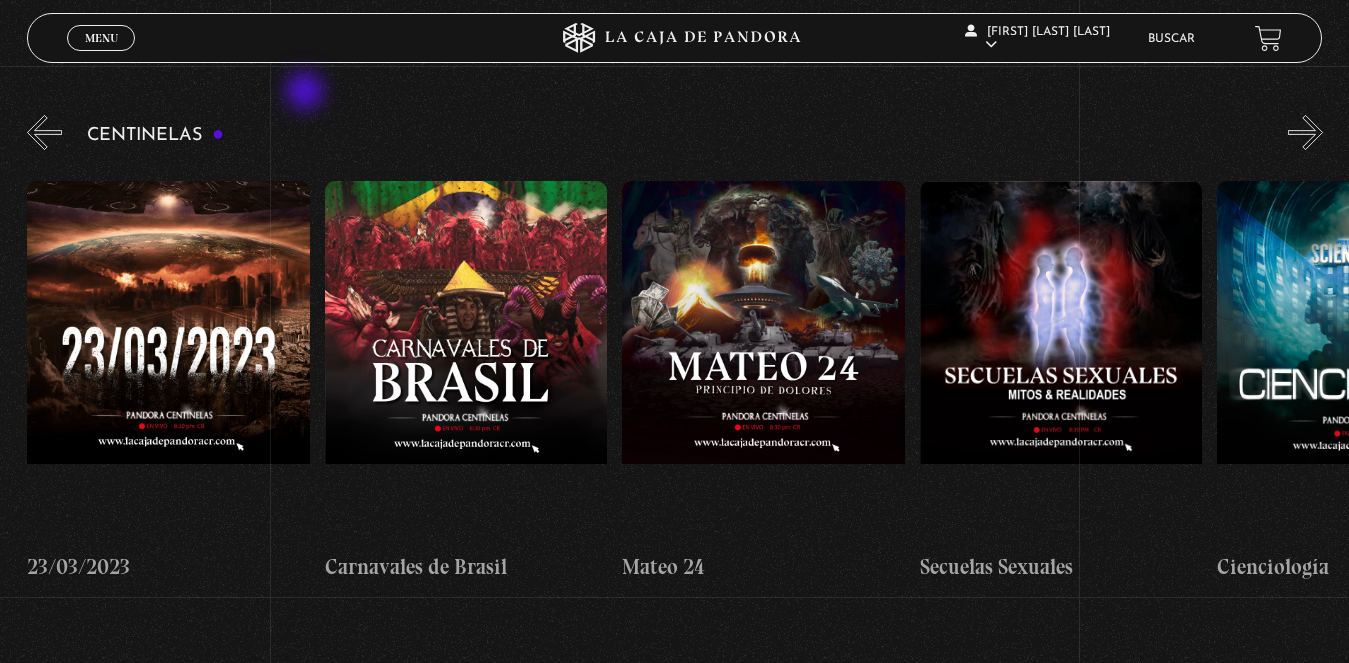 scroll, scrollTop: 0, scrollLeft: 12199, axis: horizontal 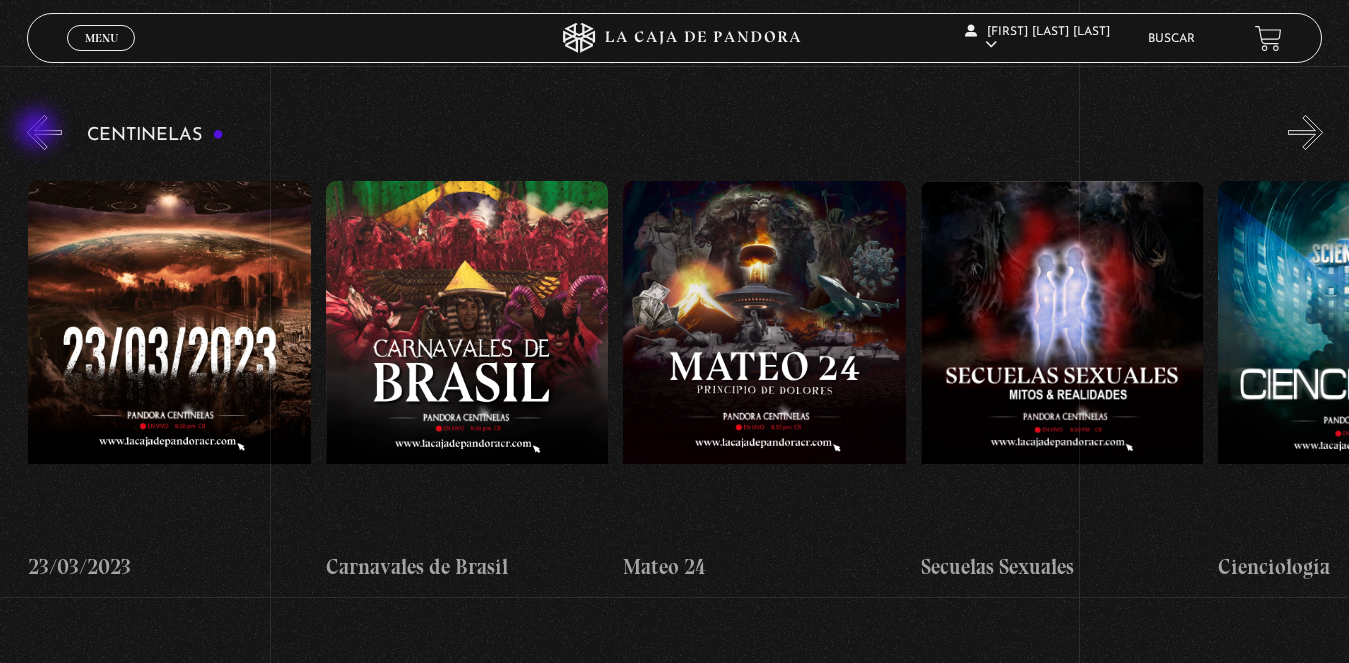 click on "«" at bounding box center (44, 132) 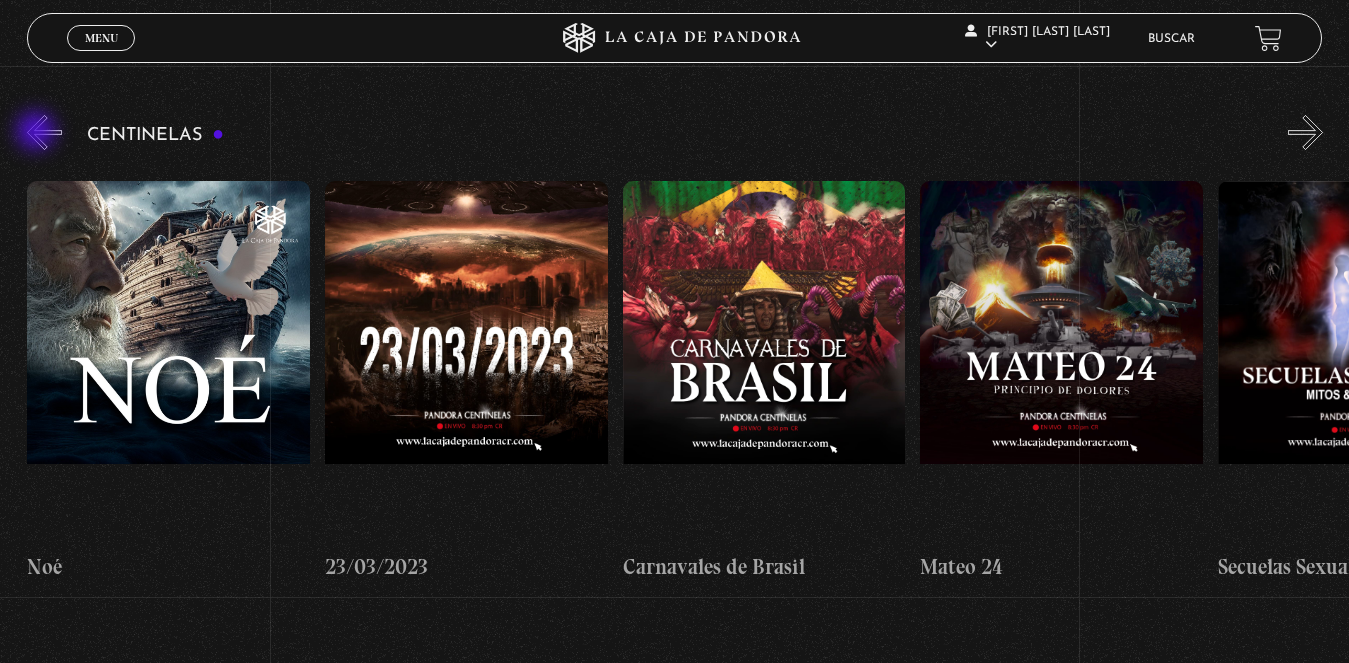 click on "«" at bounding box center (44, 132) 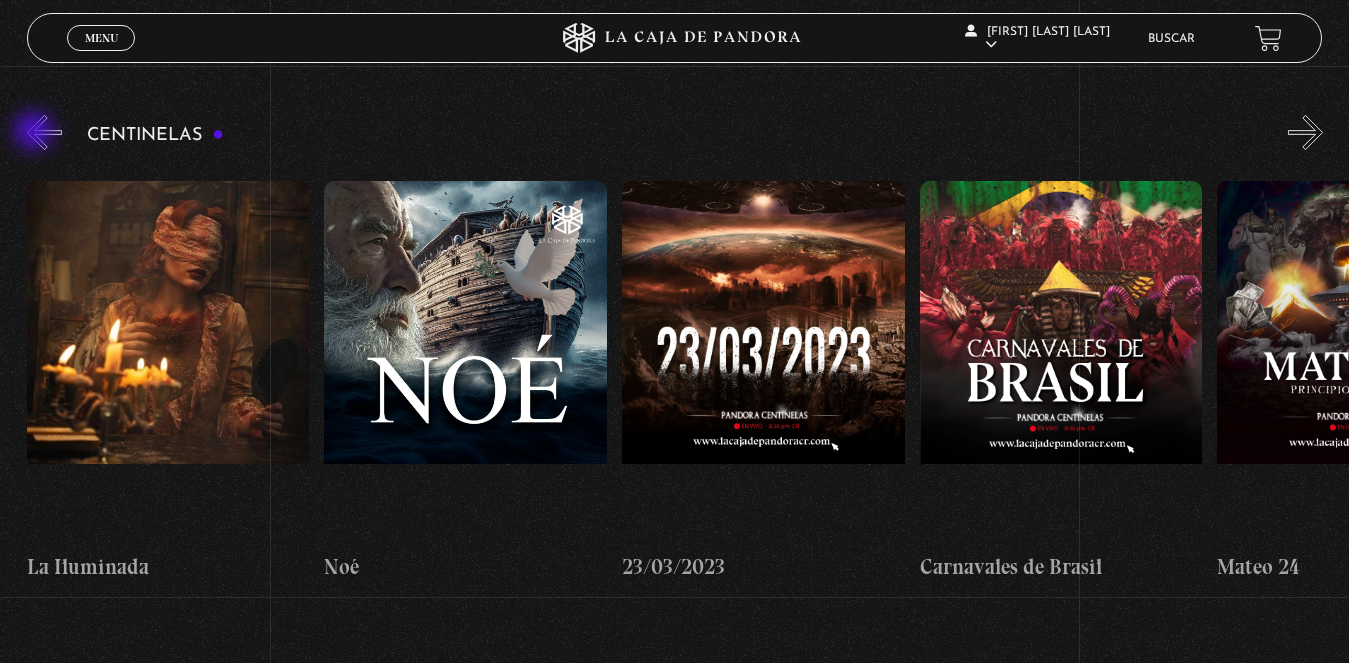 scroll, scrollTop: 0, scrollLeft: 11604, axis: horizontal 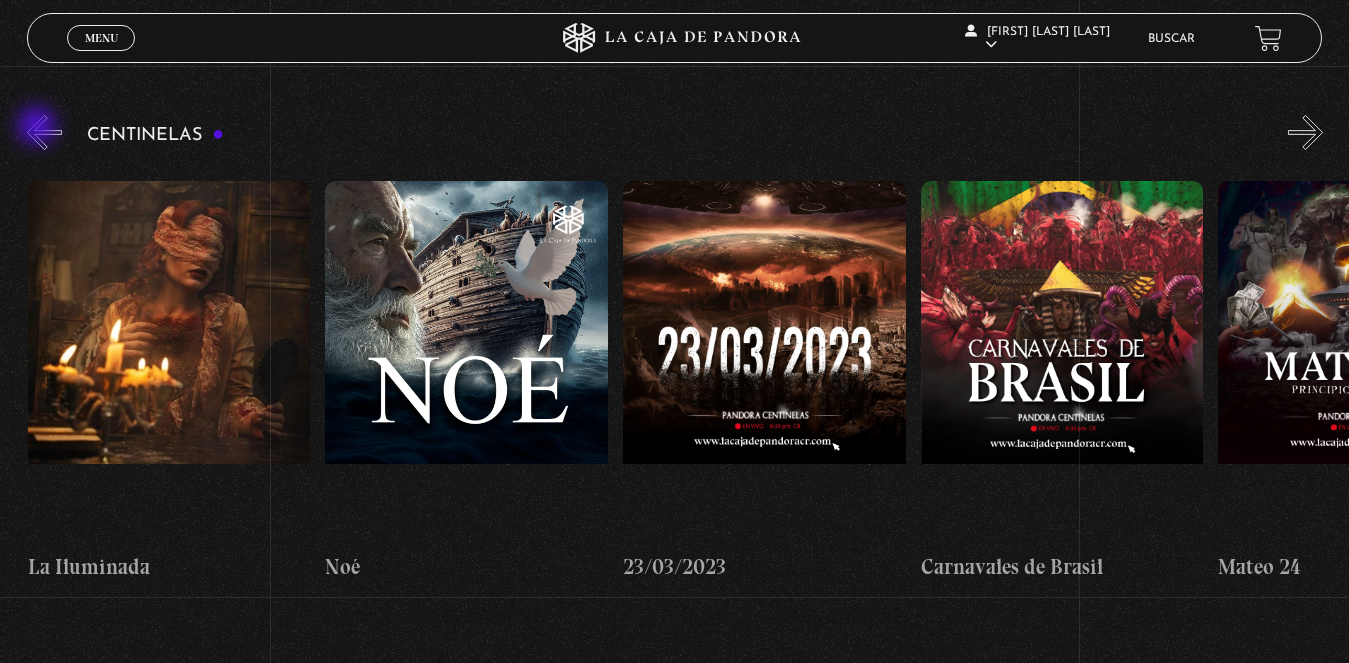click on "«" at bounding box center (44, 132) 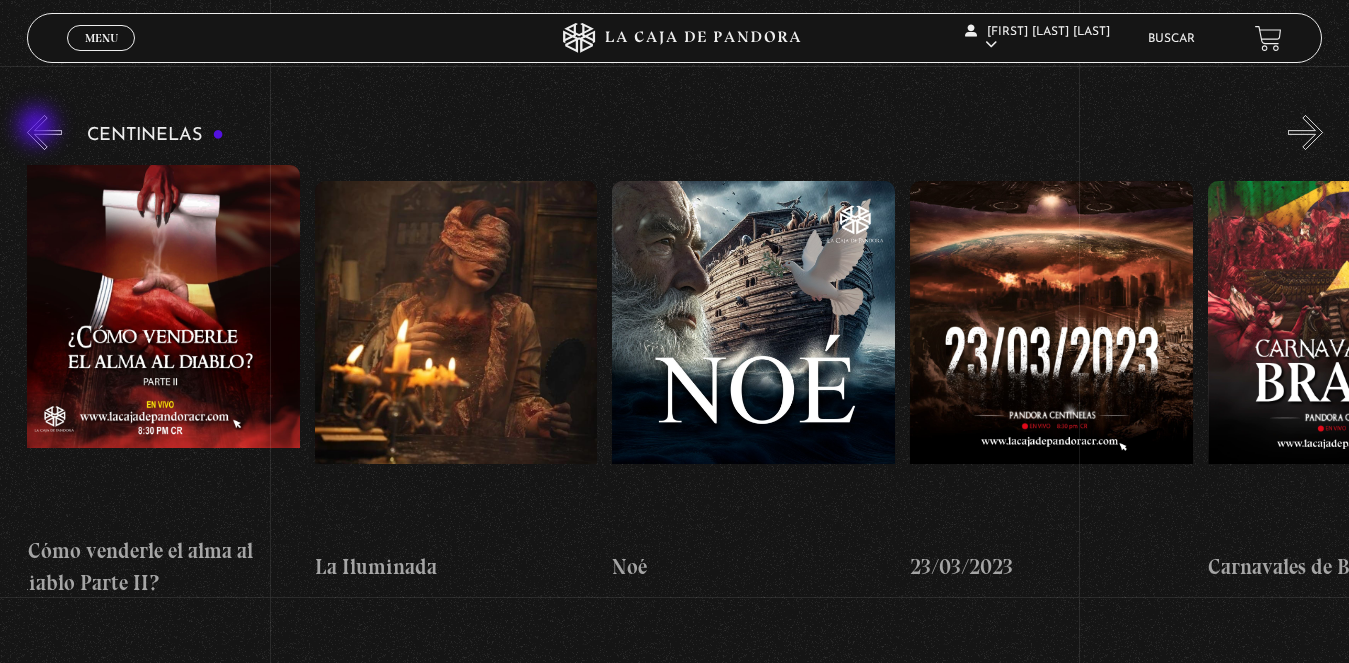 click on "«" at bounding box center (44, 132) 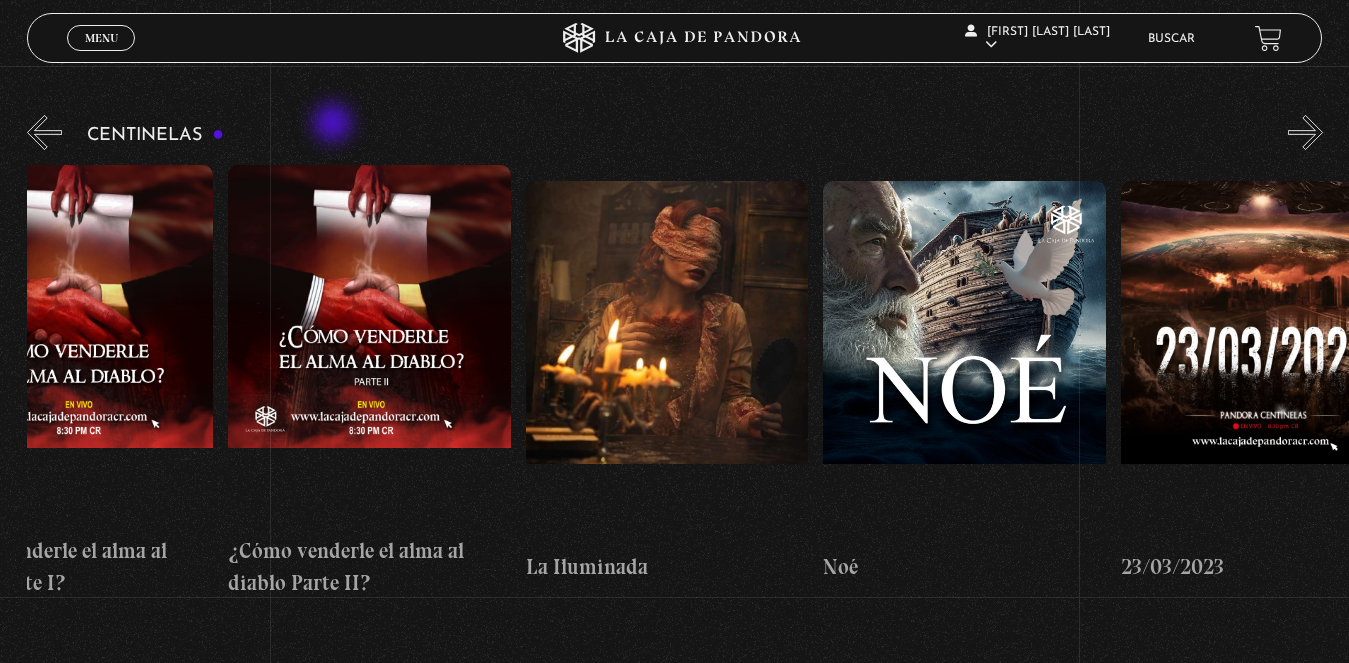 scroll, scrollTop: 0, scrollLeft: 11009, axis: horizontal 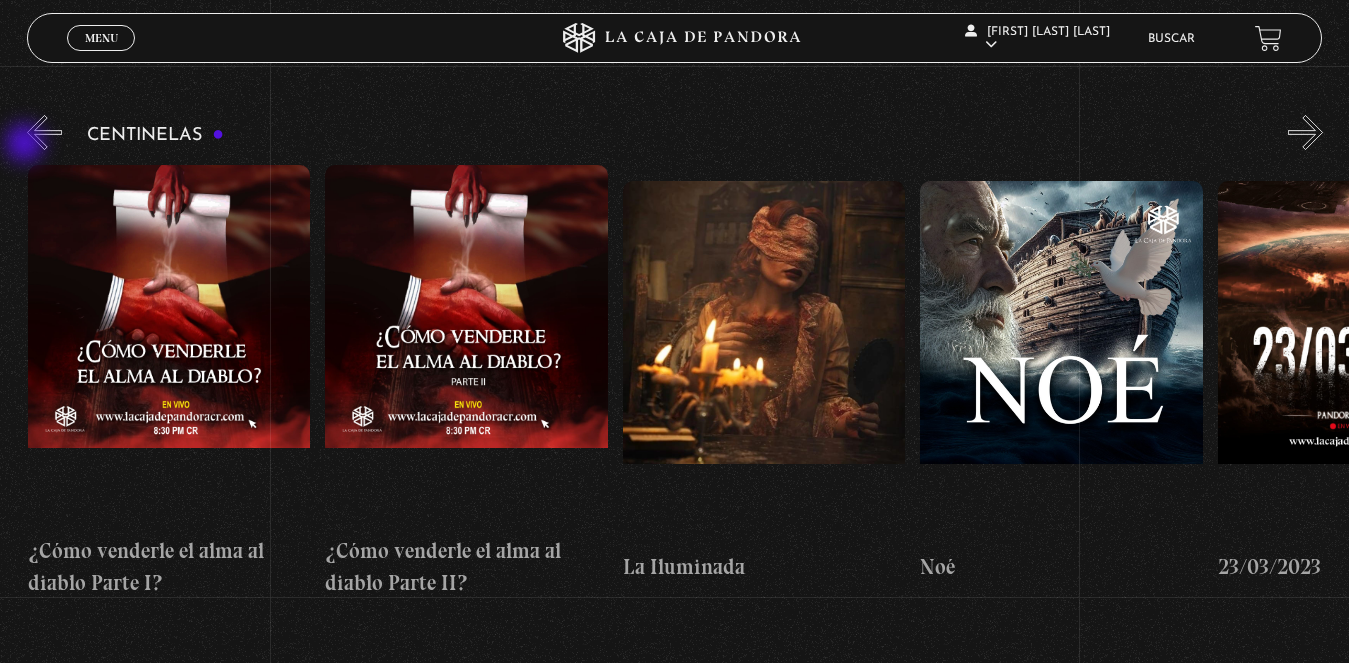 click on "«" at bounding box center (44, 132) 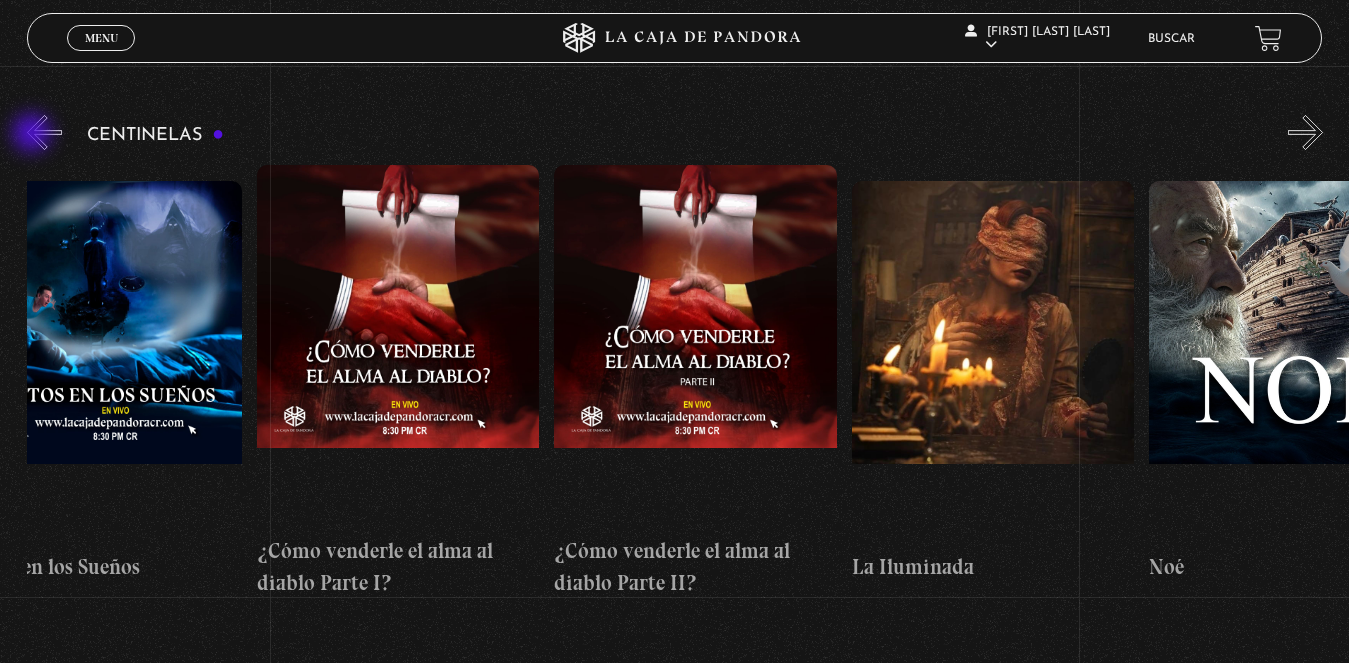 click on "«" at bounding box center [44, 132] 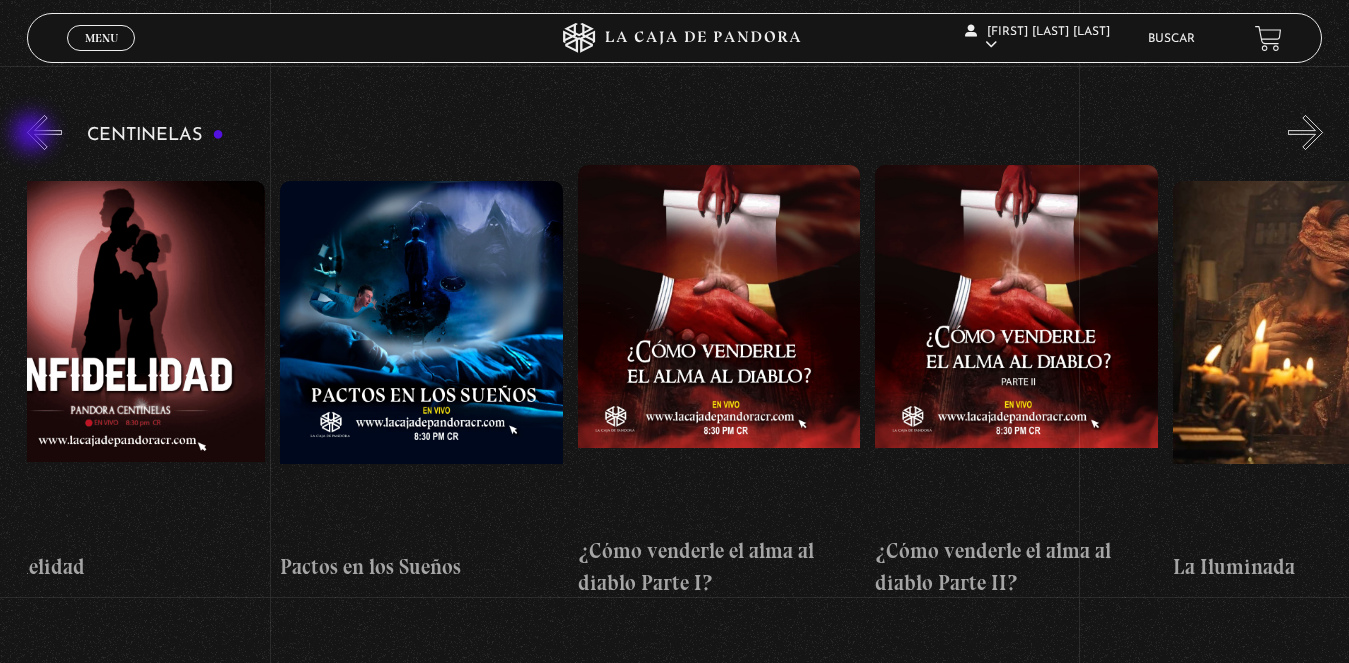 scroll, scrollTop: 0, scrollLeft: 10414, axis: horizontal 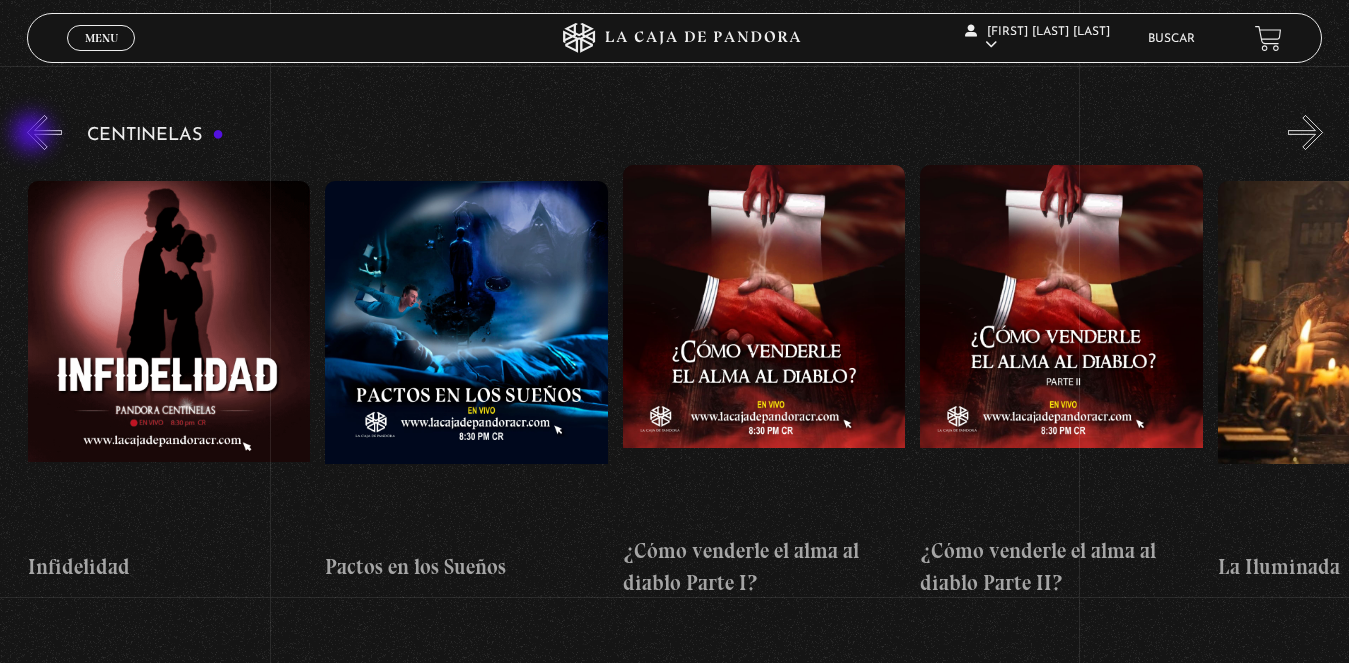 click on "«" at bounding box center [44, 132] 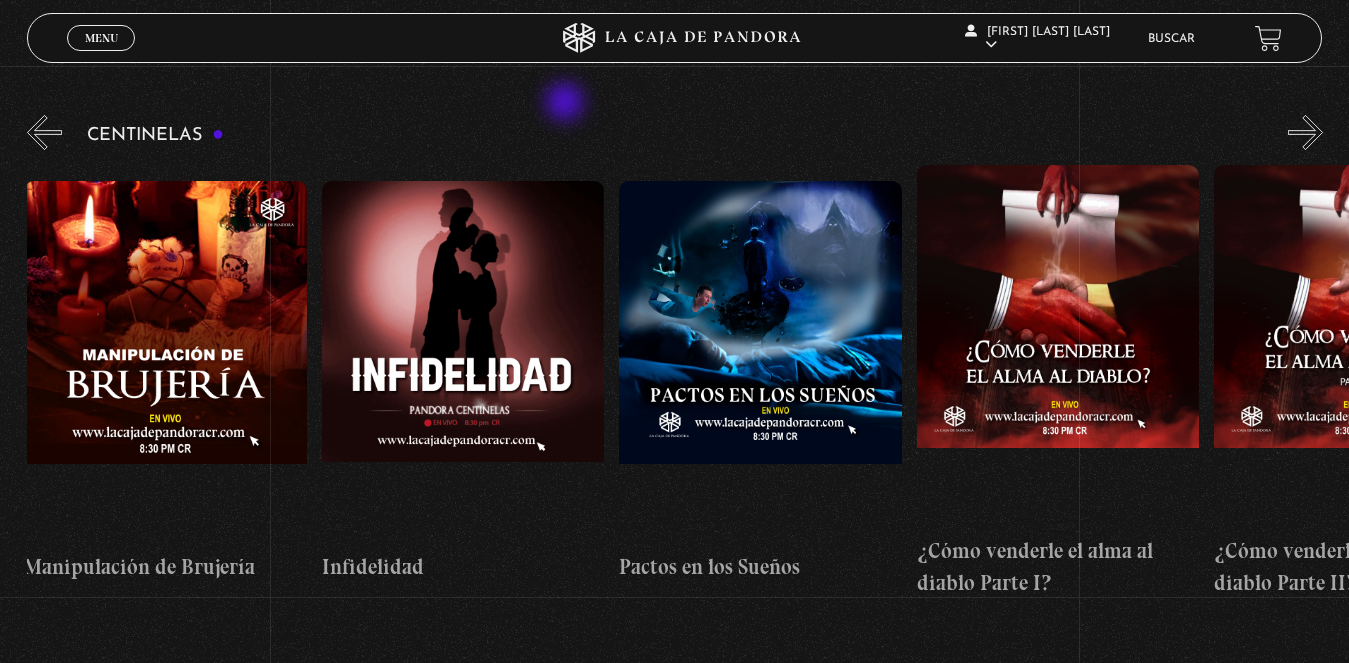 scroll, scrollTop: 0, scrollLeft: 10116, axis: horizontal 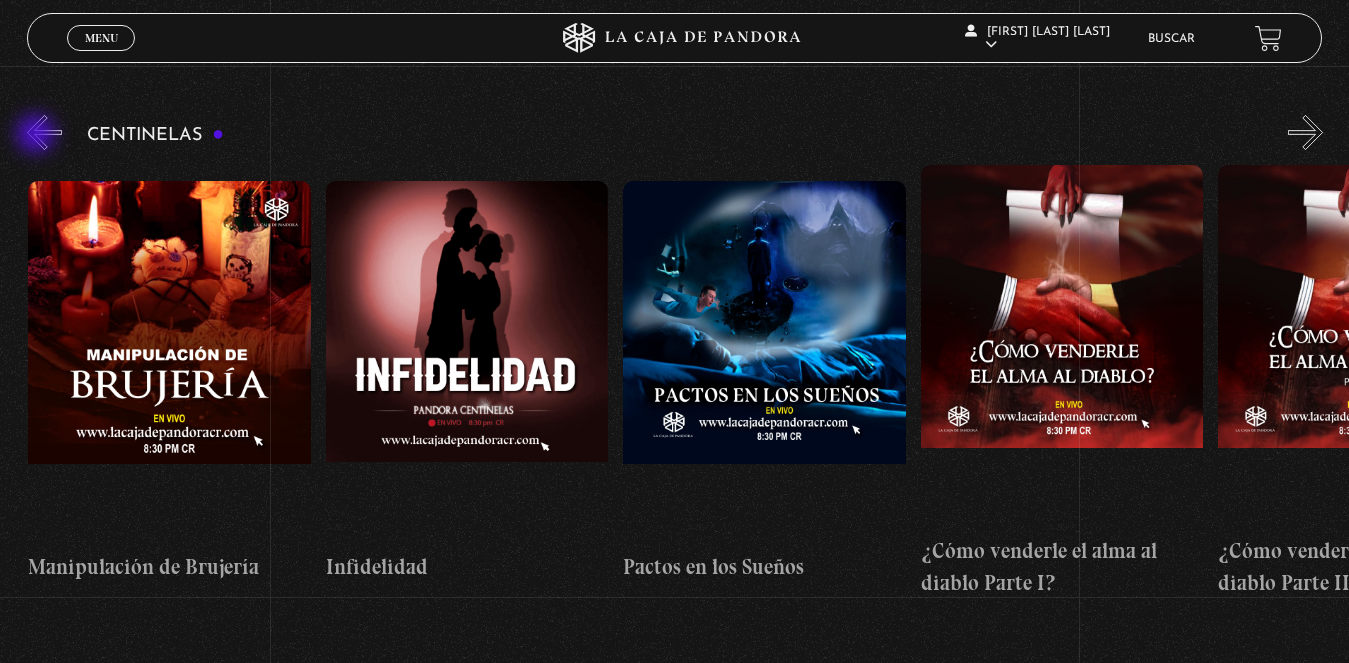 click on "«" at bounding box center [44, 132] 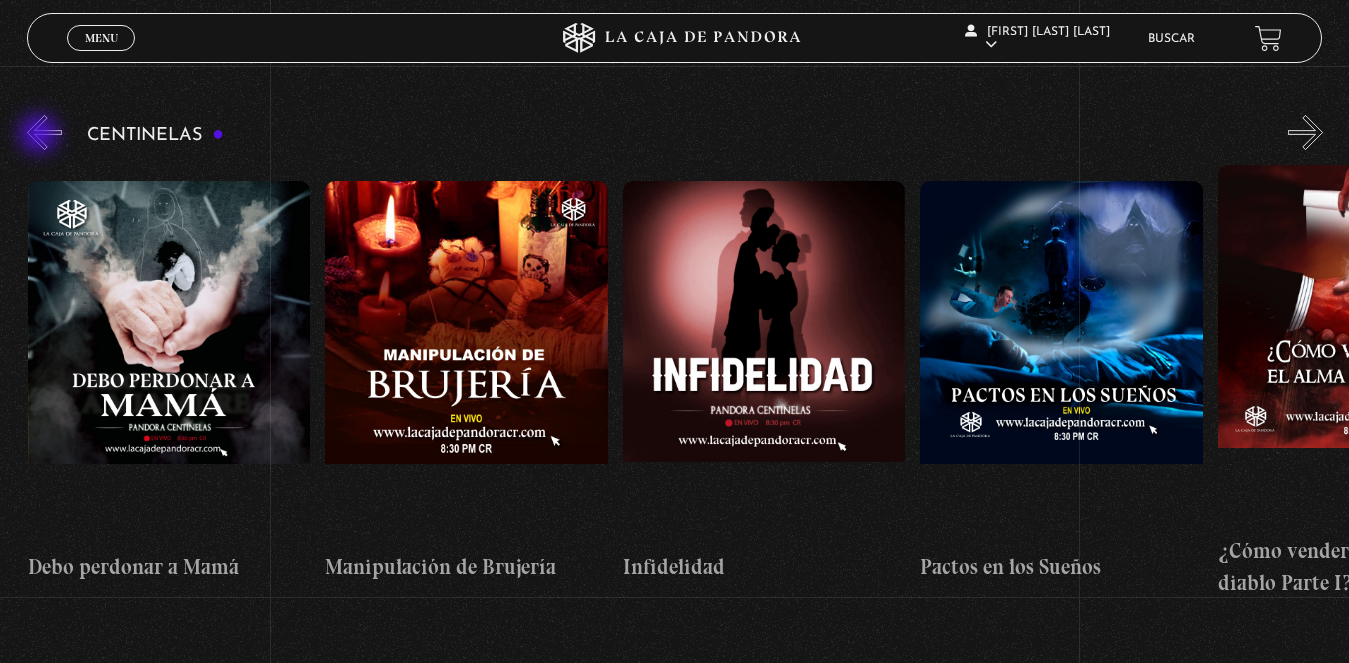 click on "«" at bounding box center (44, 132) 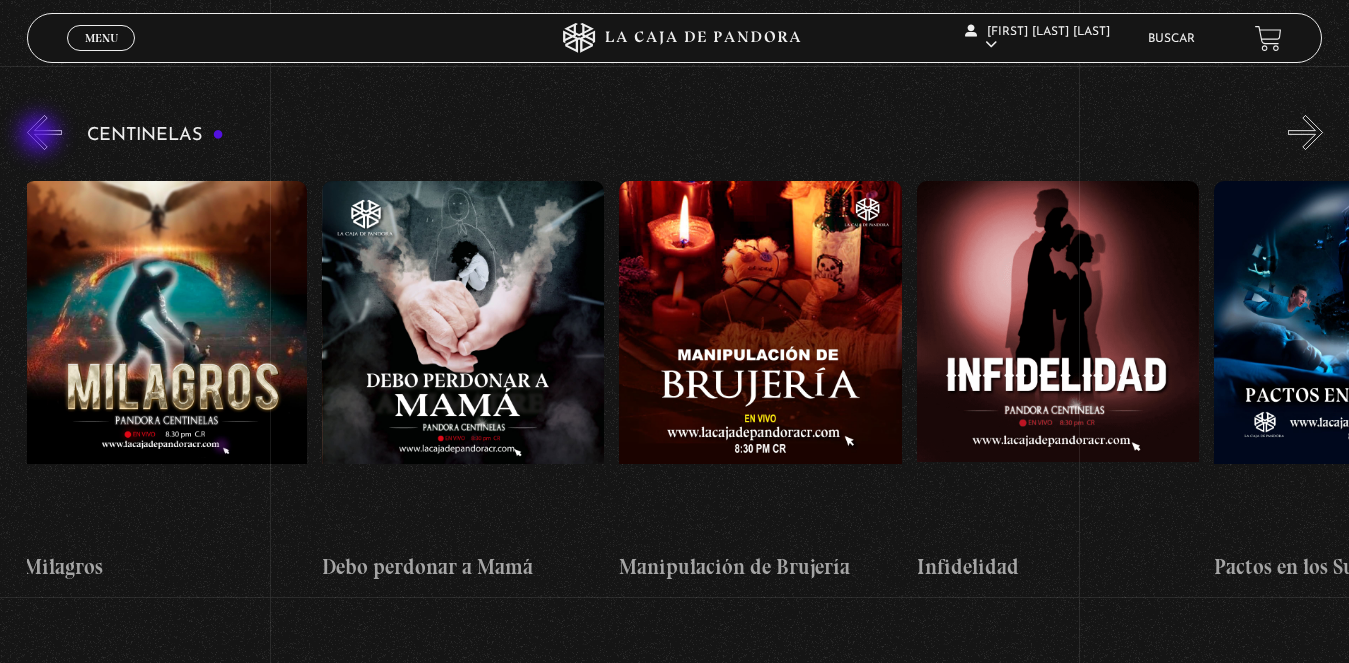 scroll, scrollTop: 0, scrollLeft: 9521, axis: horizontal 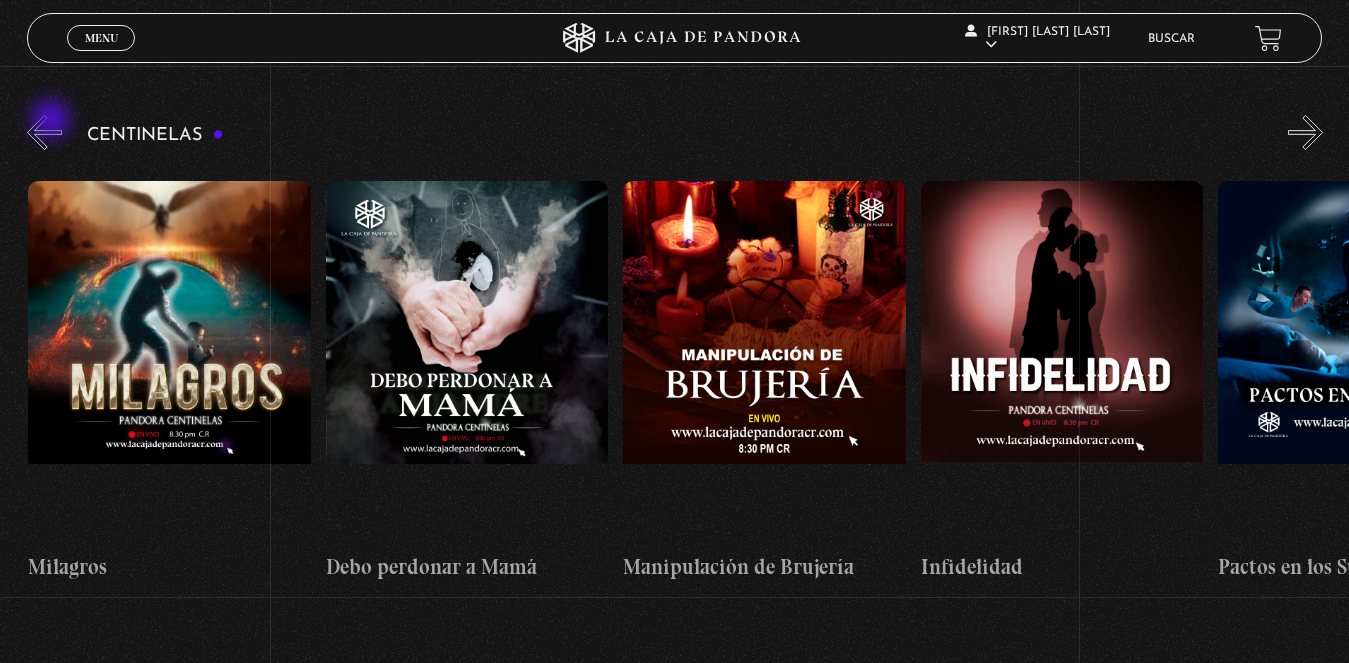 click on "«" at bounding box center (44, 132) 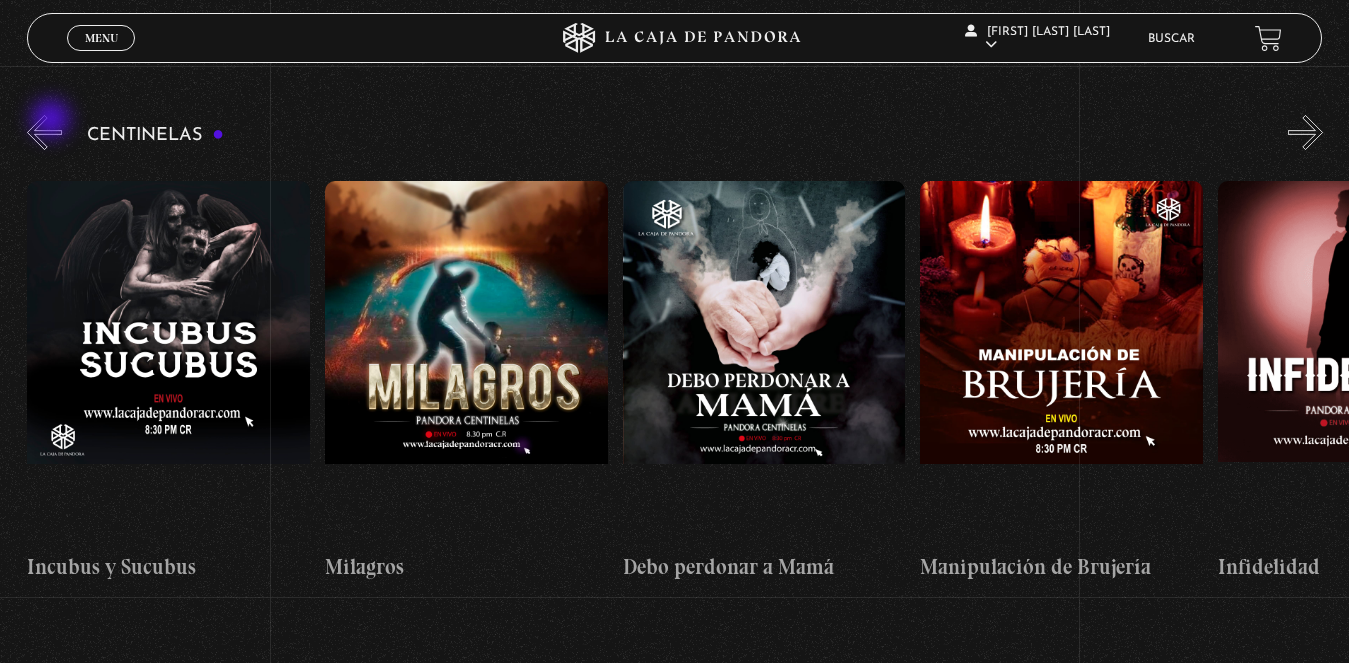 click on "«" at bounding box center [44, 132] 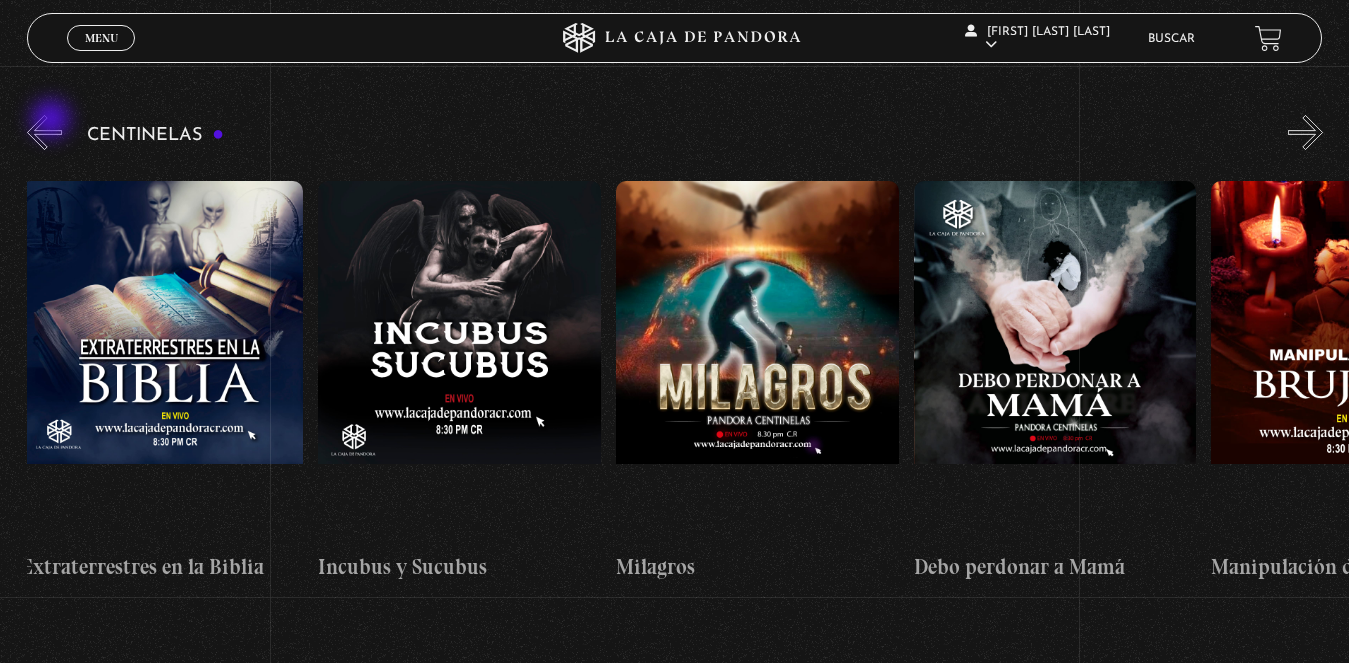 scroll, scrollTop: 0, scrollLeft: 8926, axis: horizontal 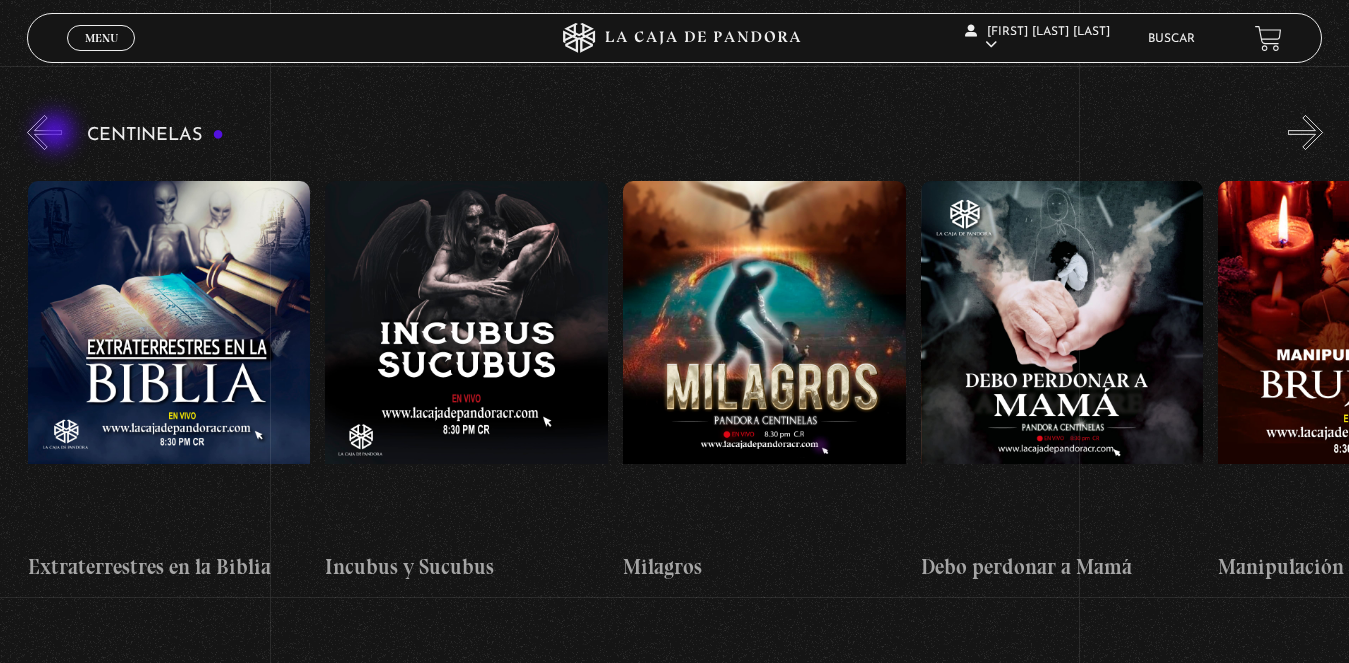 click on "«" at bounding box center [44, 132] 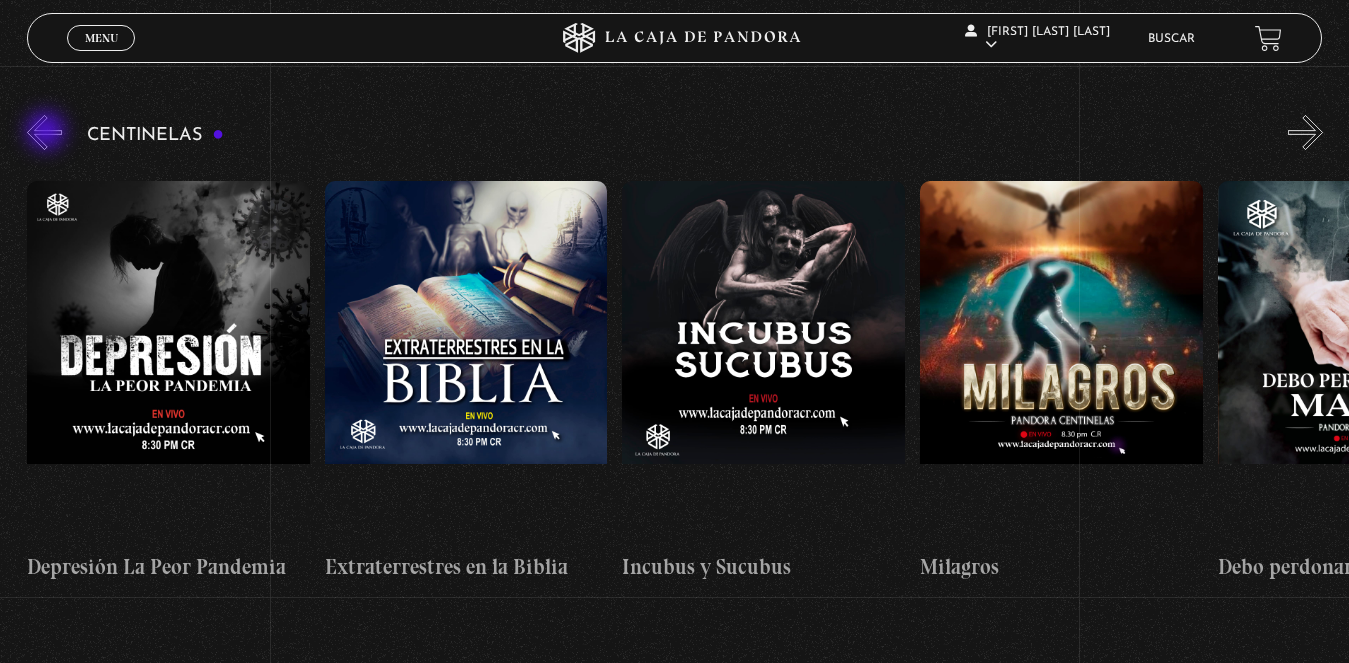click on "«" at bounding box center [44, 132] 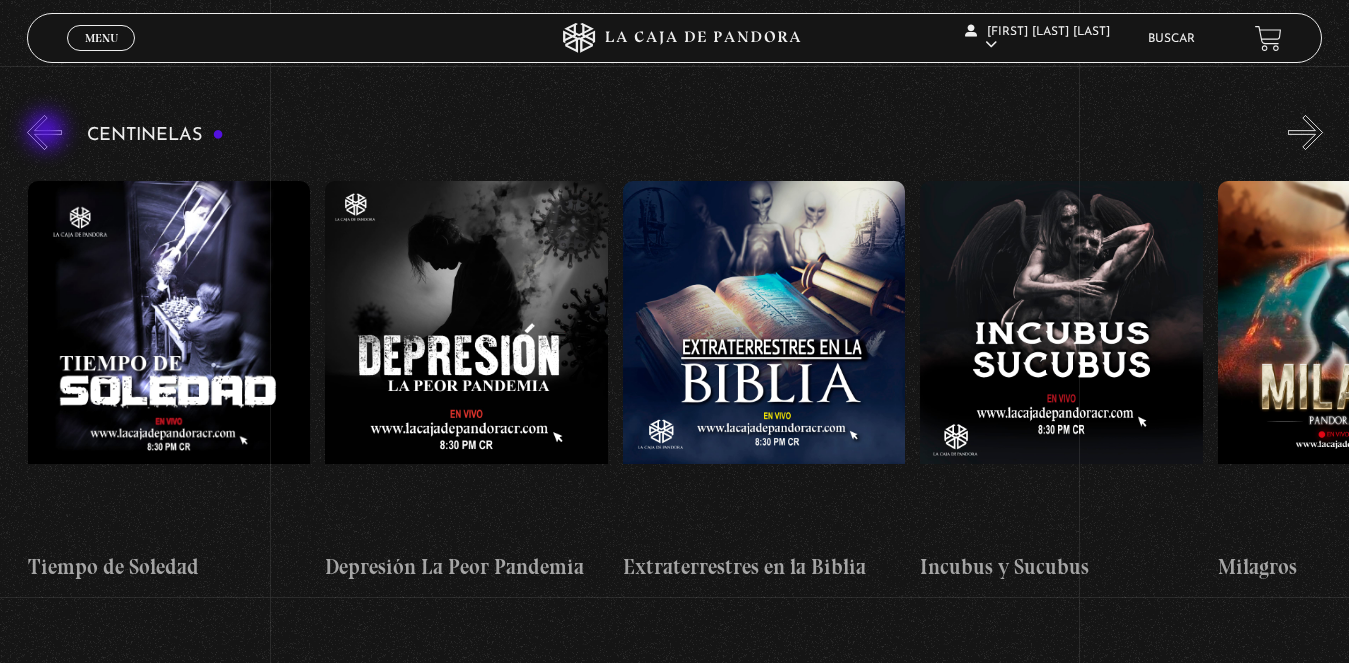 scroll, scrollTop: 0, scrollLeft: 8331, axis: horizontal 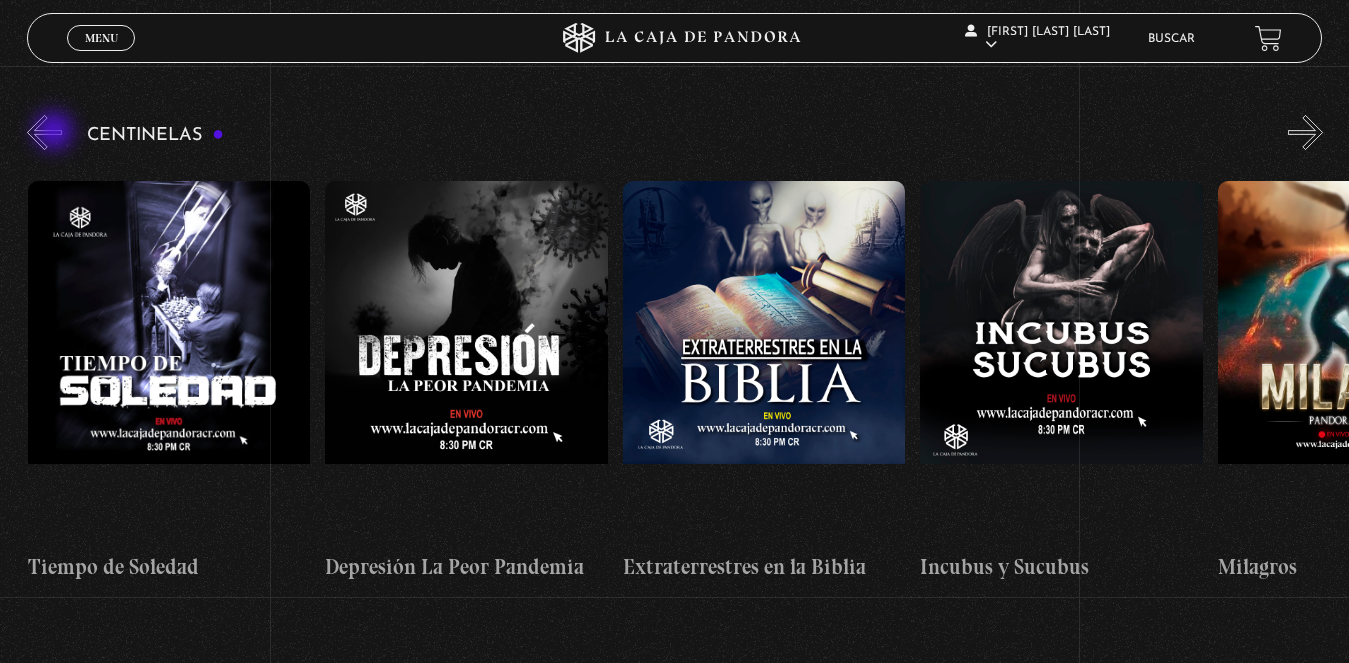 click on "«" at bounding box center [44, 132] 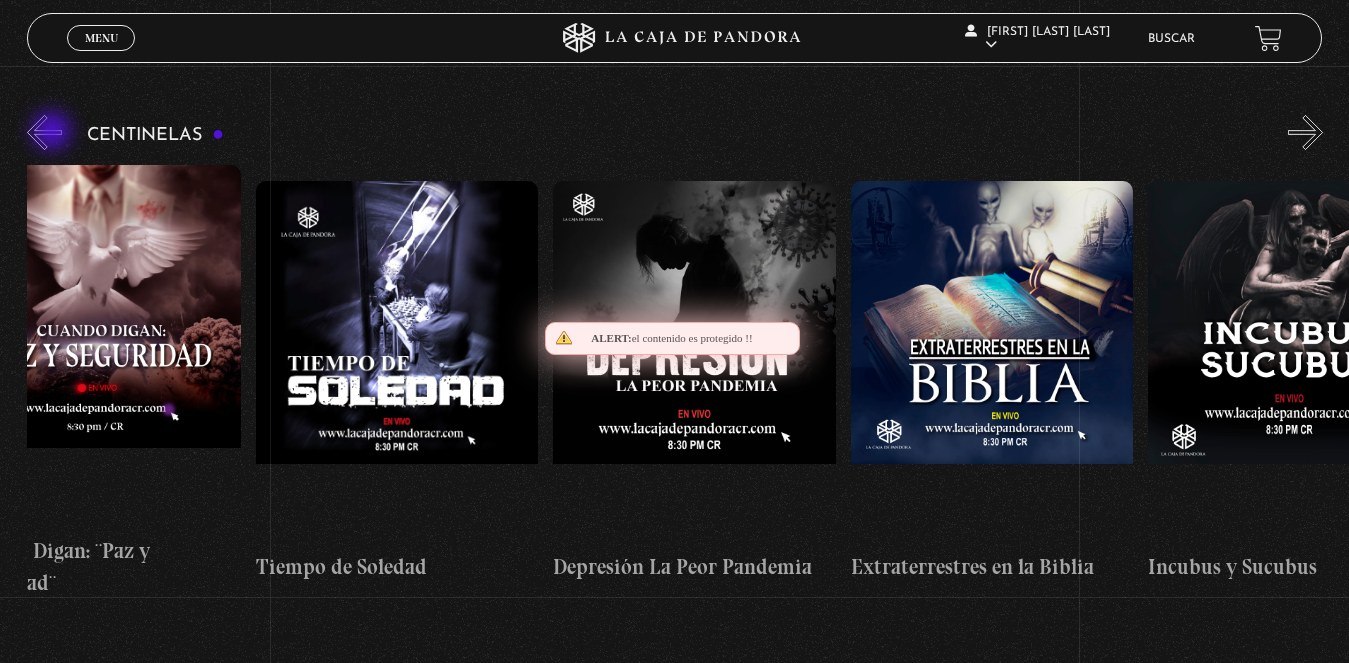 click on "«" at bounding box center (44, 132) 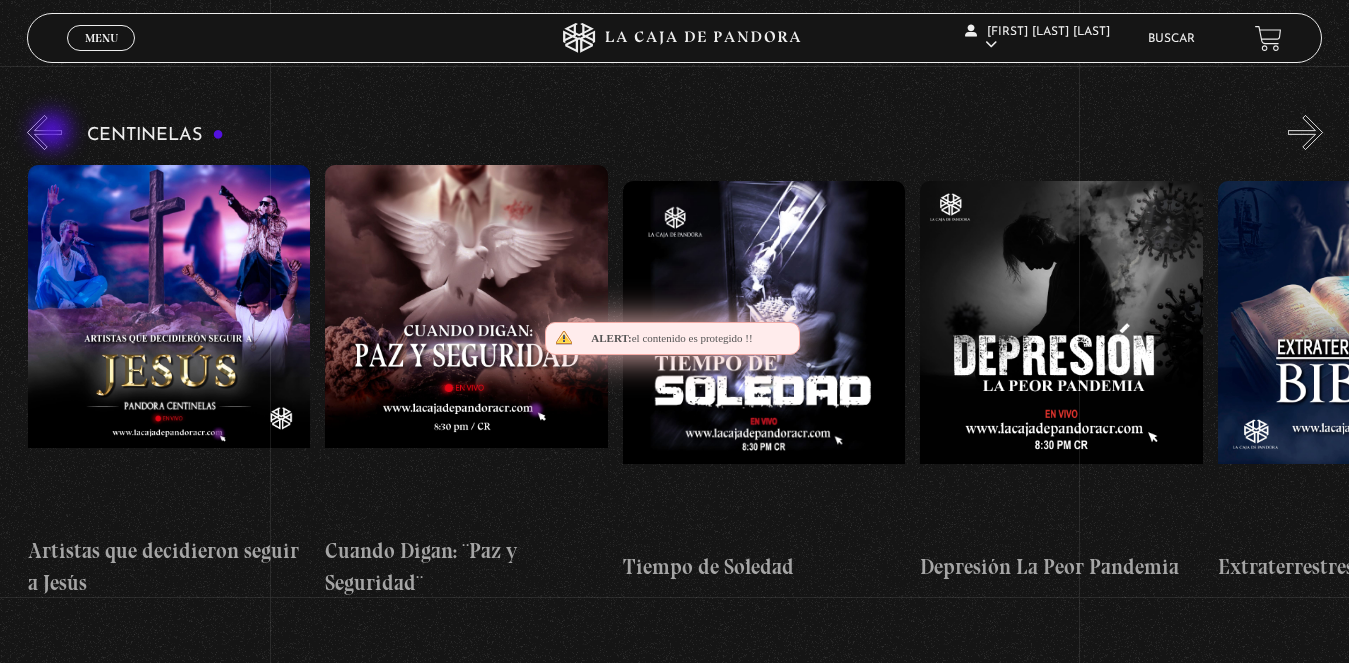 click on "«" at bounding box center [44, 132] 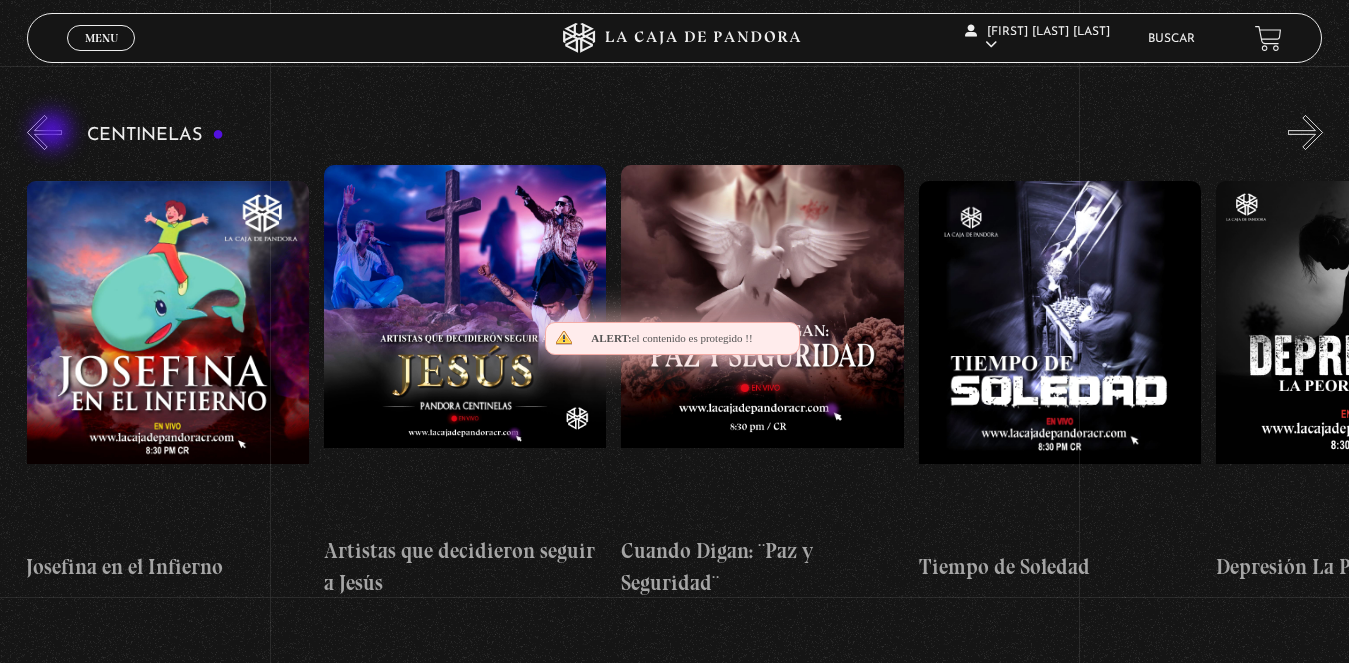 scroll, scrollTop: 0, scrollLeft: 7438, axis: horizontal 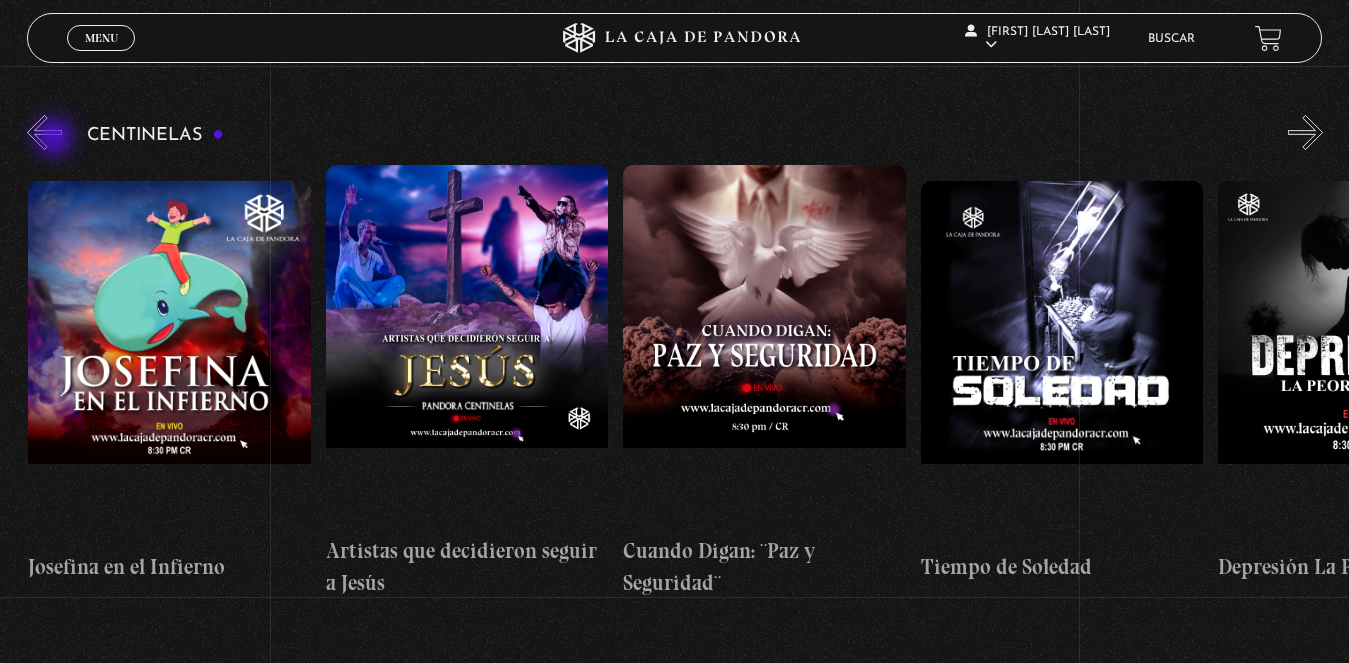 click on "«" at bounding box center (44, 132) 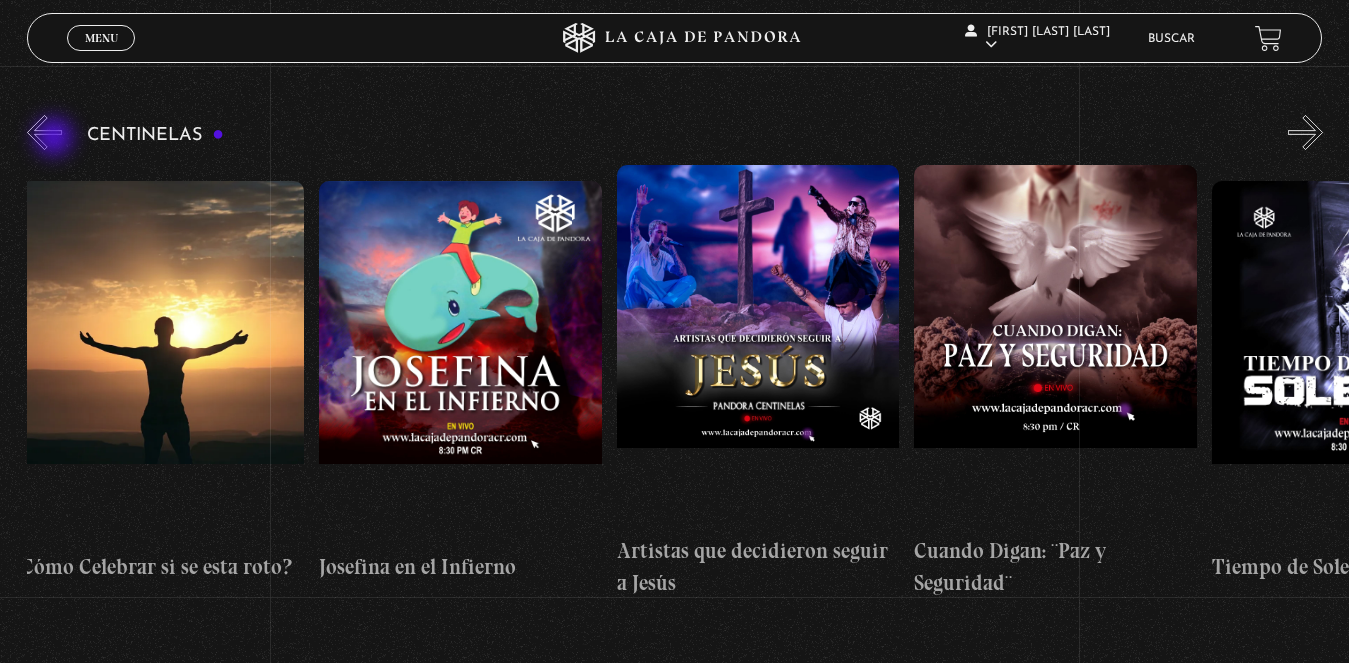 scroll, scrollTop: 0, scrollLeft: 7141, axis: horizontal 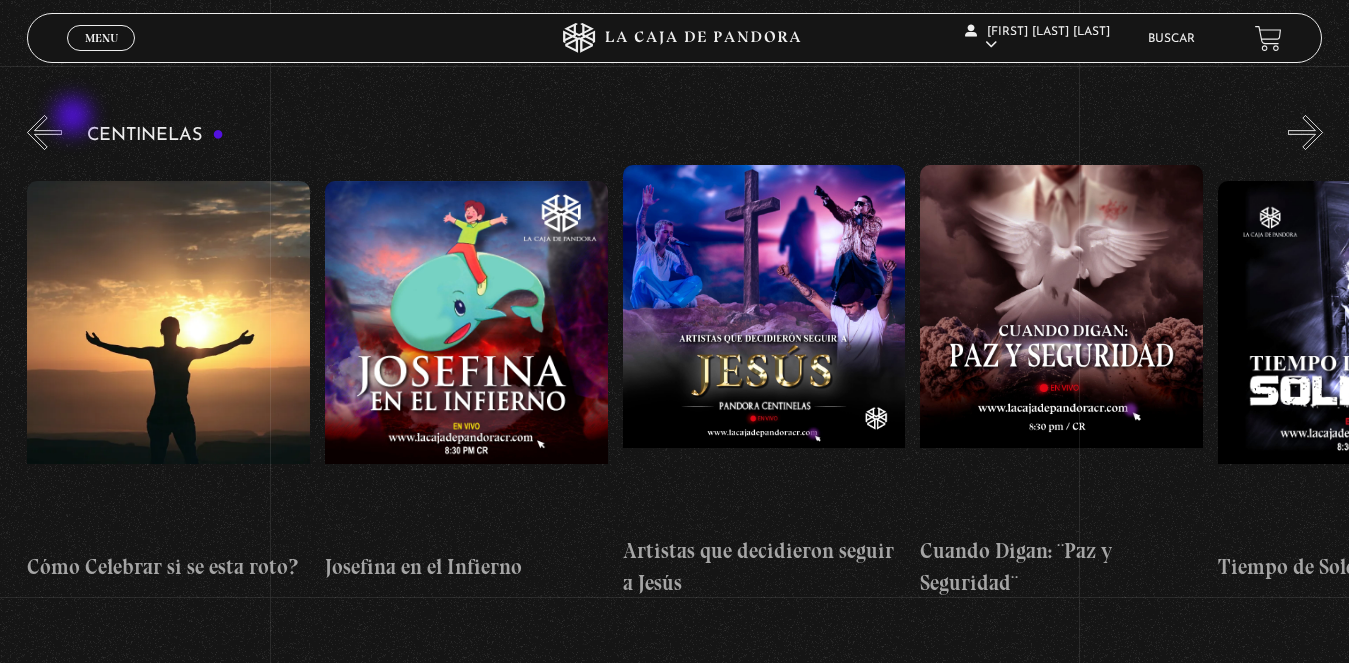click on "Centinelas" at bounding box center [688, 354] 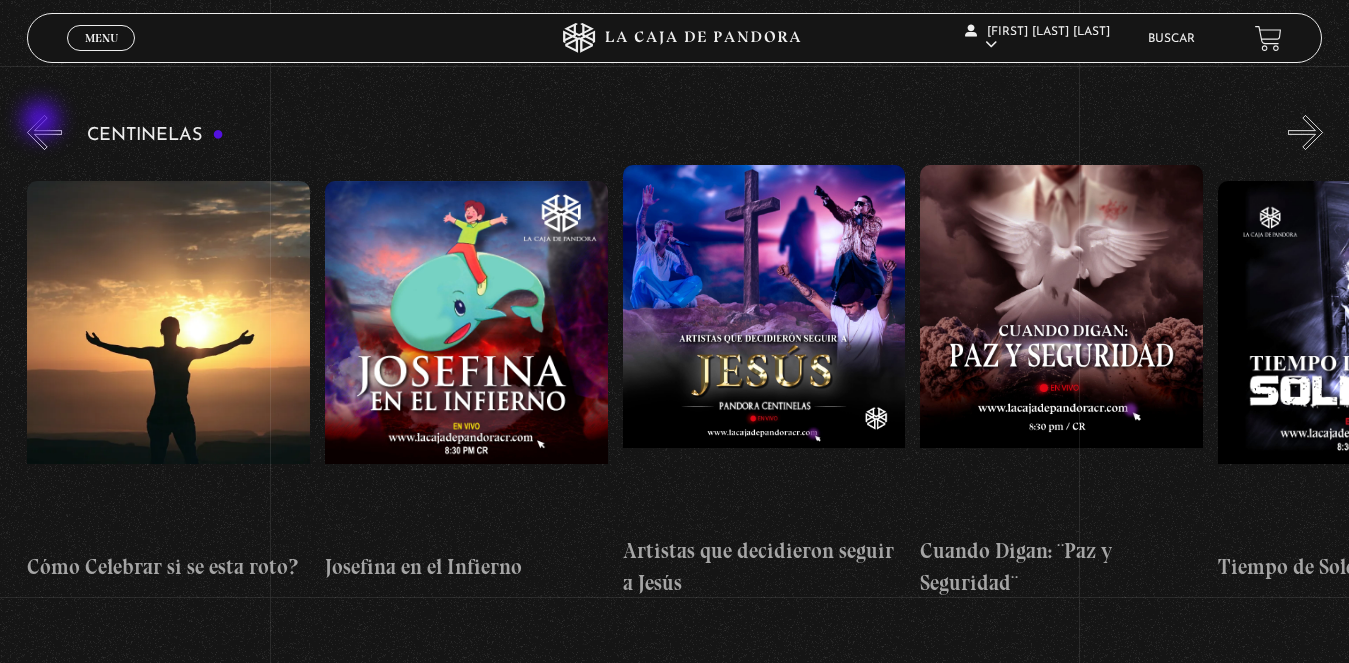 click on "«" at bounding box center (44, 132) 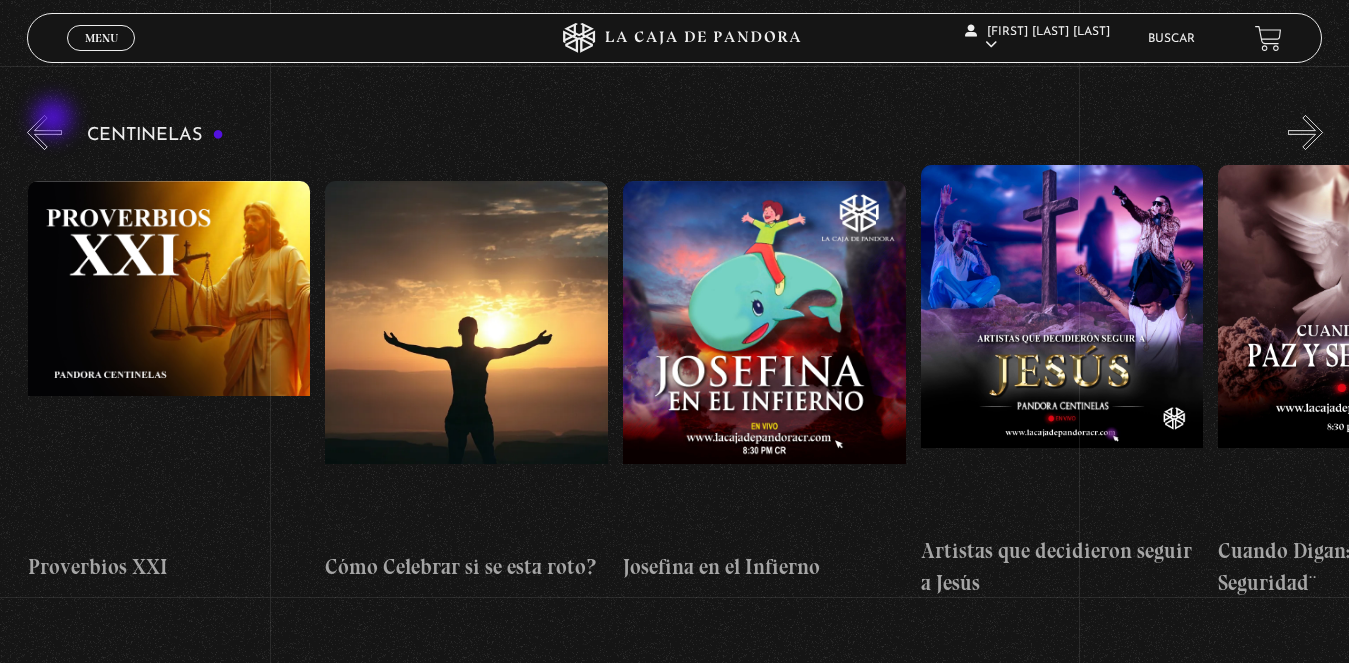 click on "«" at bounding box center [44, 132] 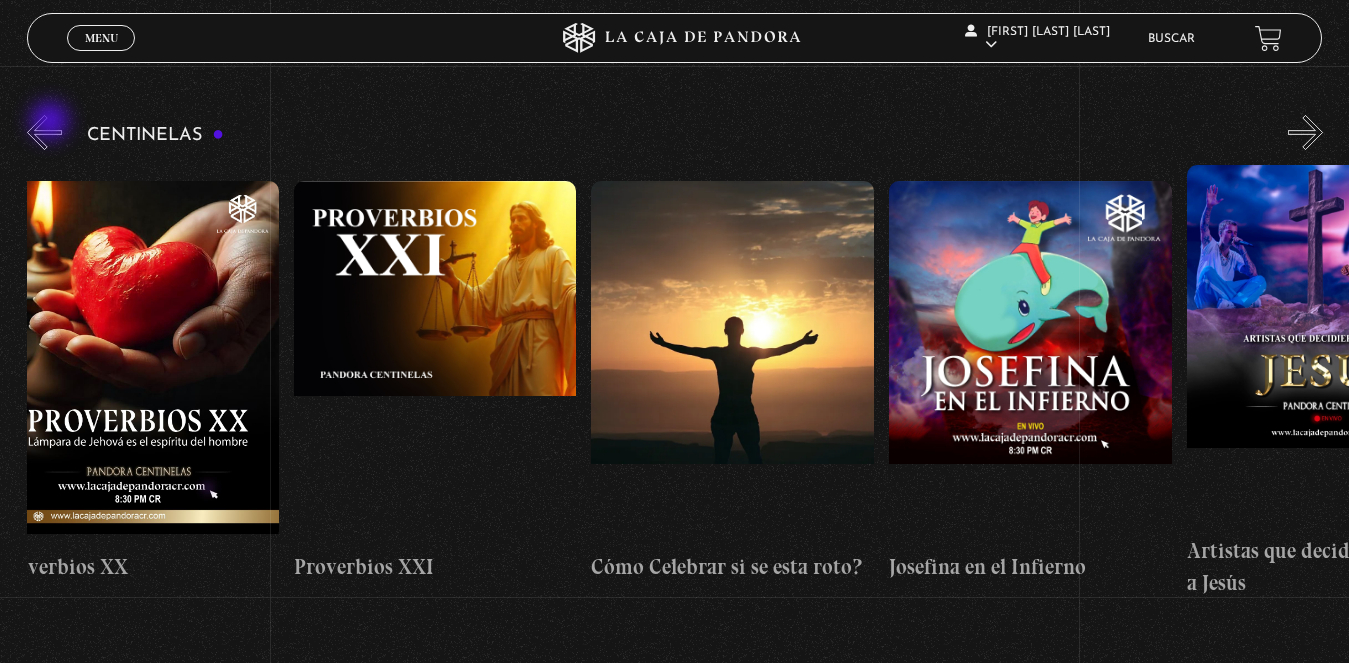 scroll, scrollTop: 0, scrollLeft: 6546, axis: horizontal 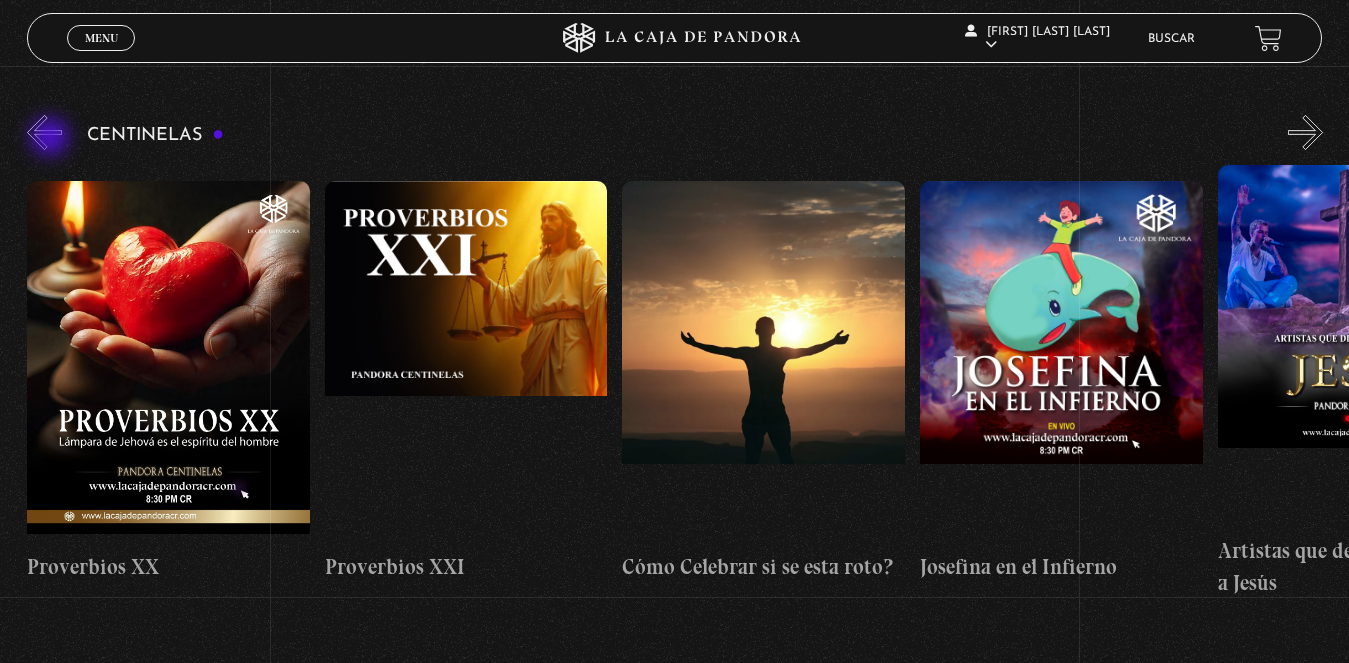 click on "«" at bounding box center [44, 132] 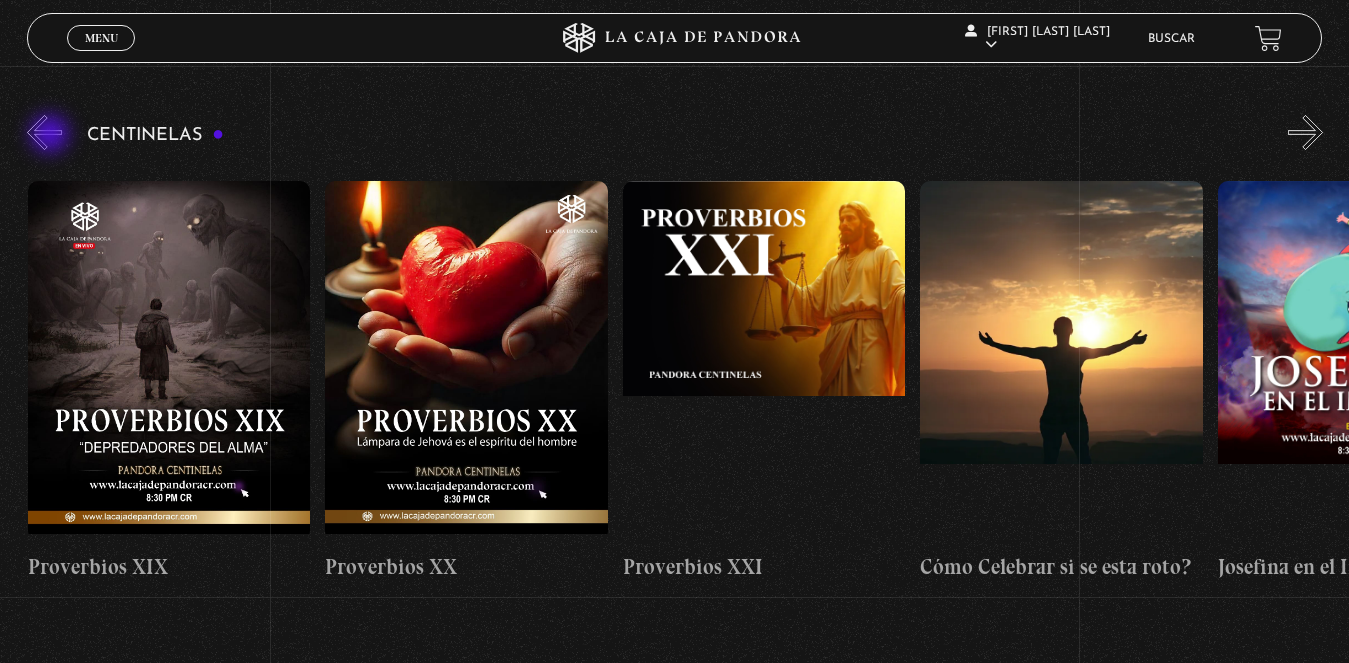 scroll, scrollTop: 0, scrollLeft: 6248, axis: horizontal 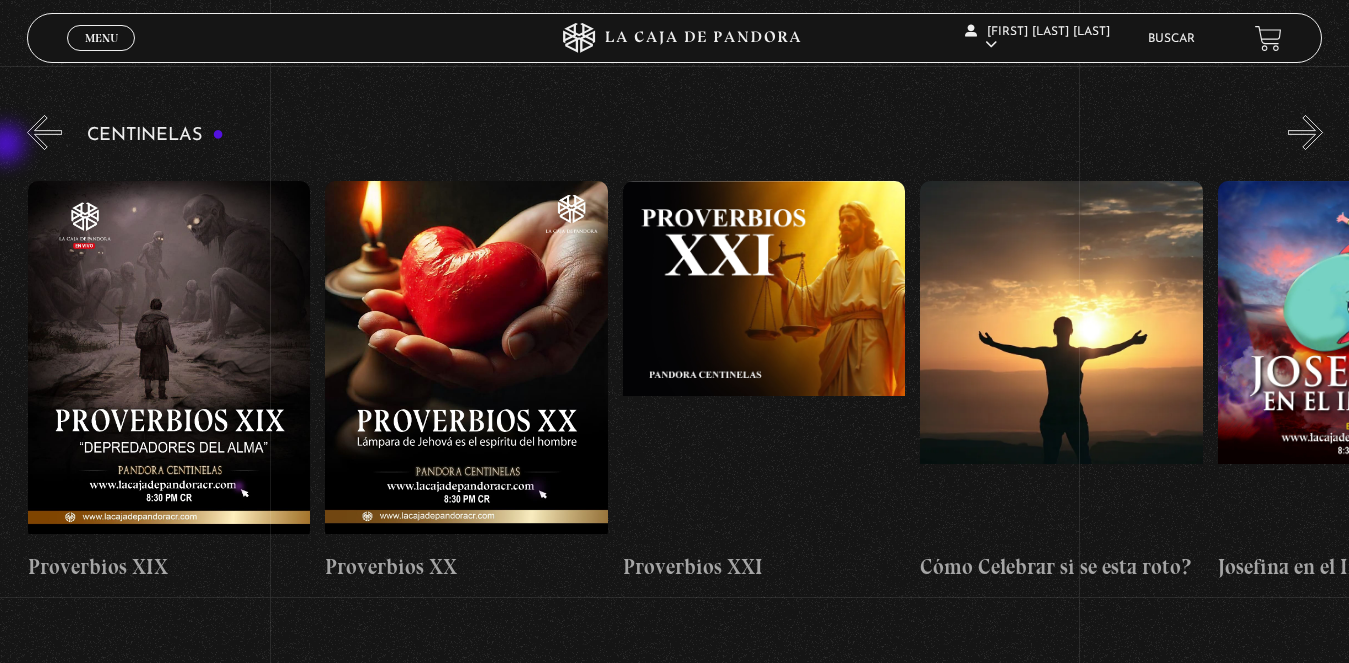 drag, startPoint x: 8, startPoint y: 146, endPoint x: 26, endPoint y: 134, distance: 21.633308 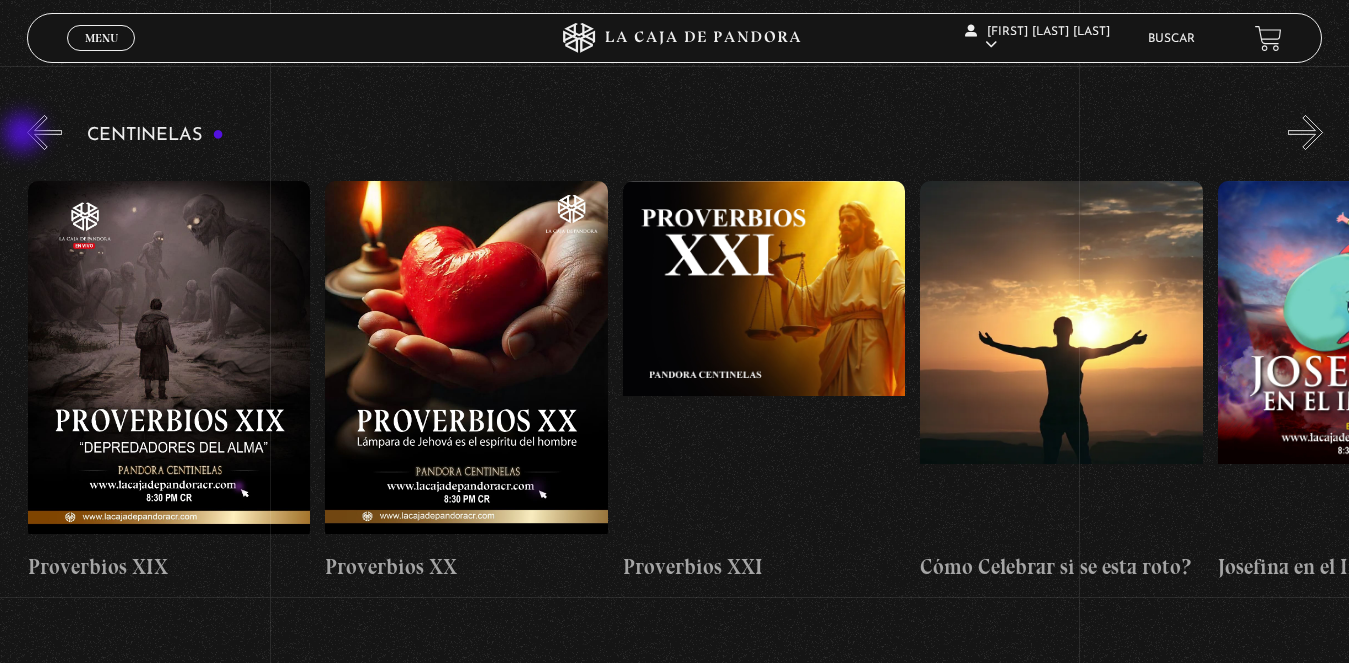 click on "«" at bounding box center [44, 132] 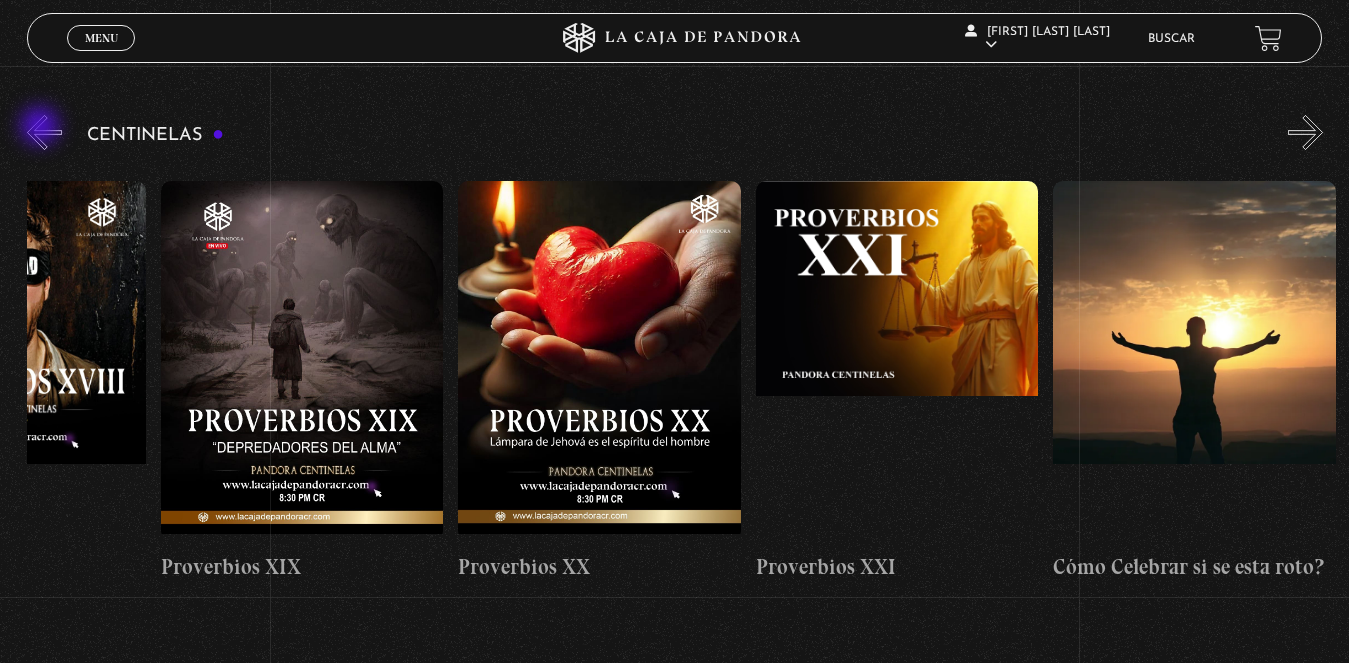 click on "«" at bounding box center (44, 132) 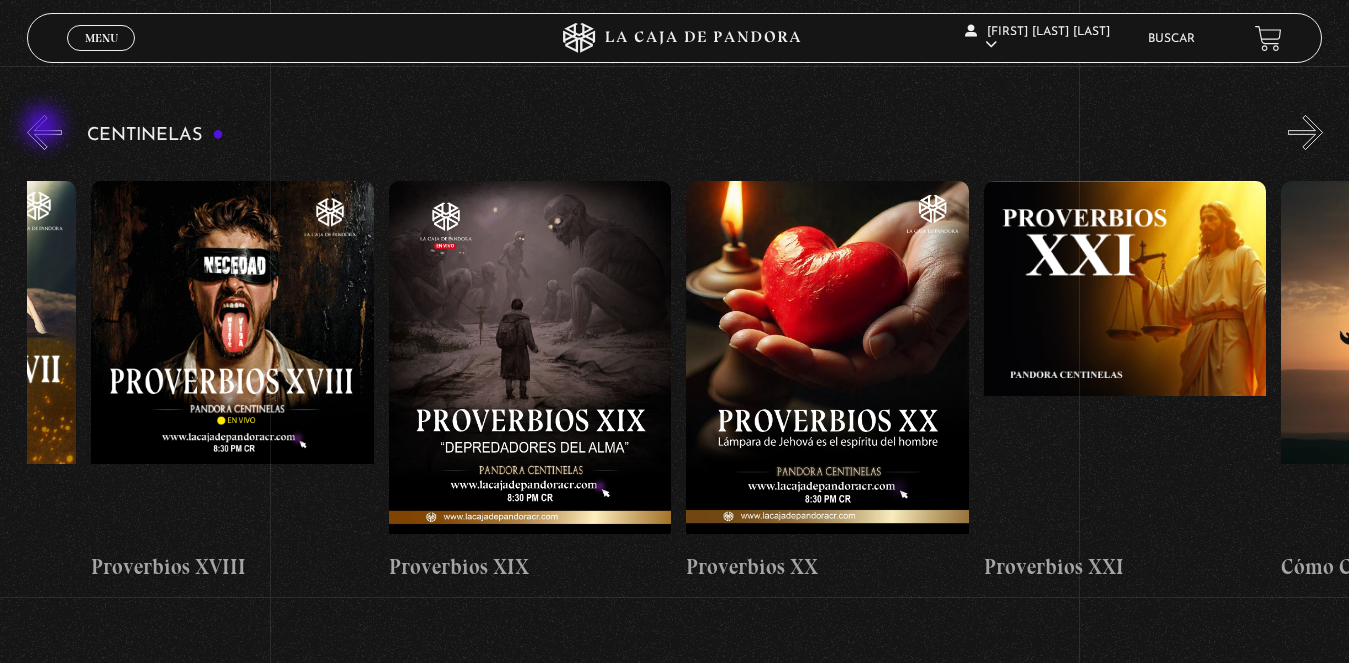 click on "«" at bounding box center (44, 132) 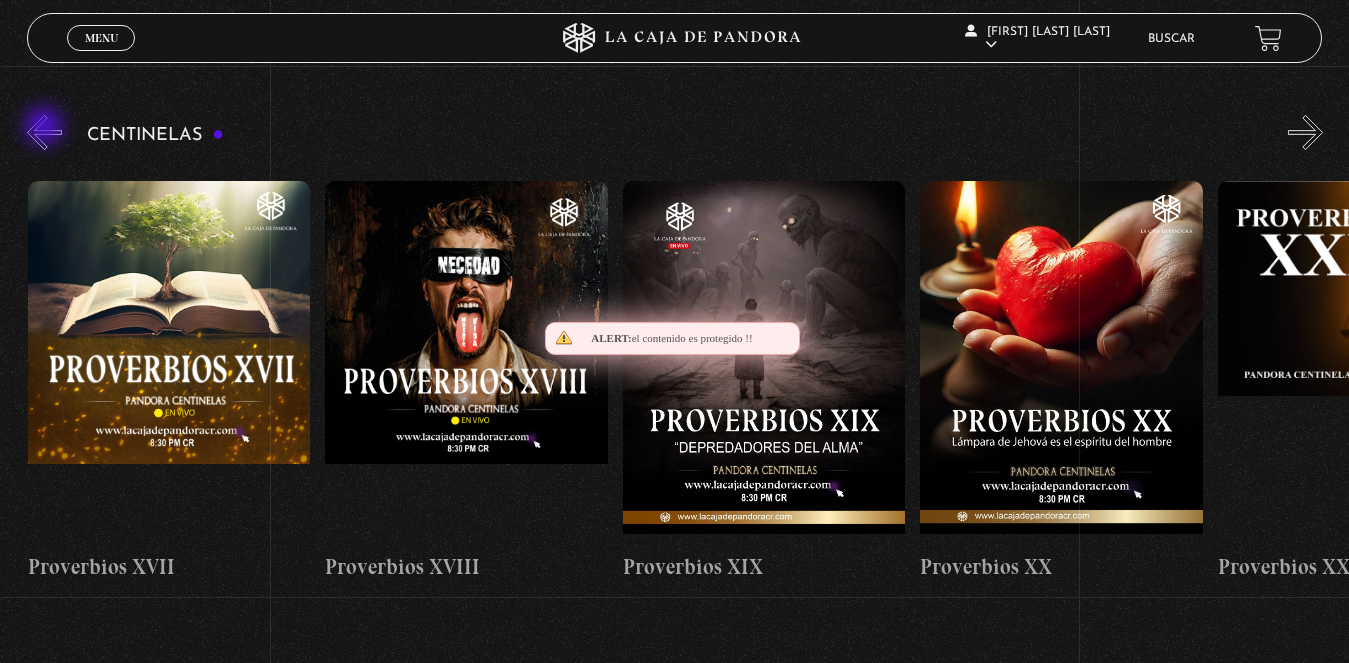 click on "«" at bounding box center (44, 132) 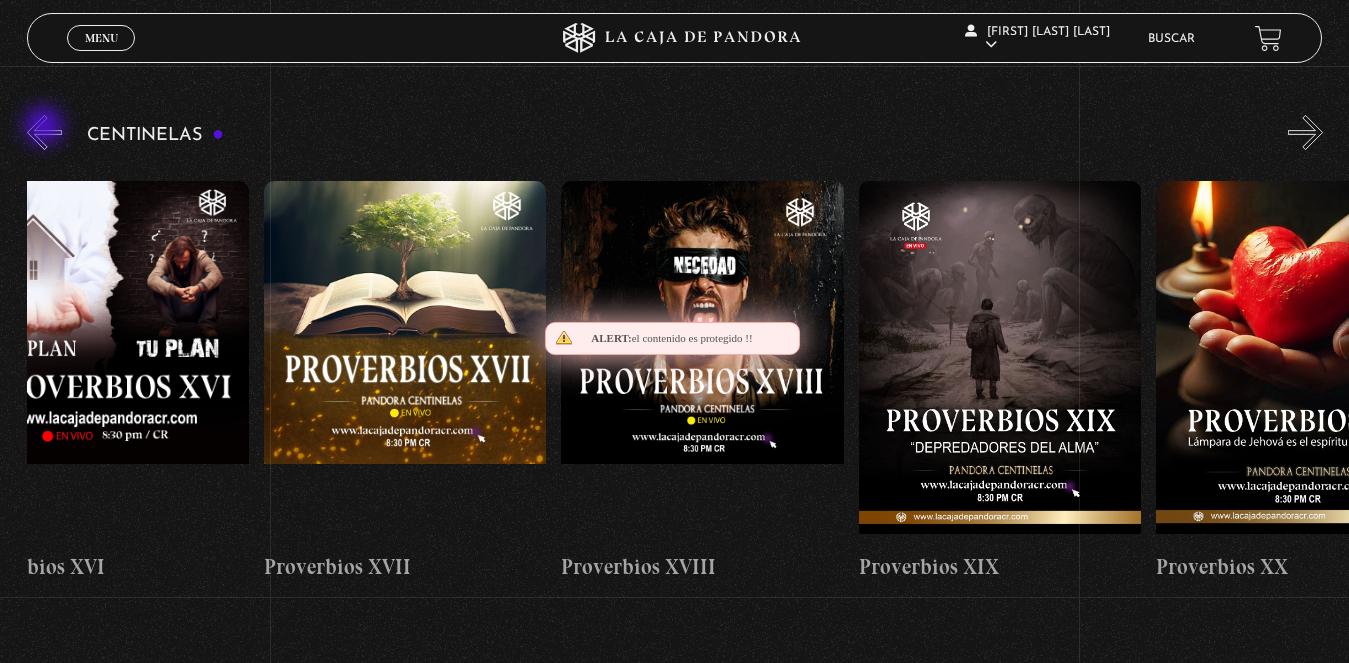 click on "«" at bounding box center [44, 132] 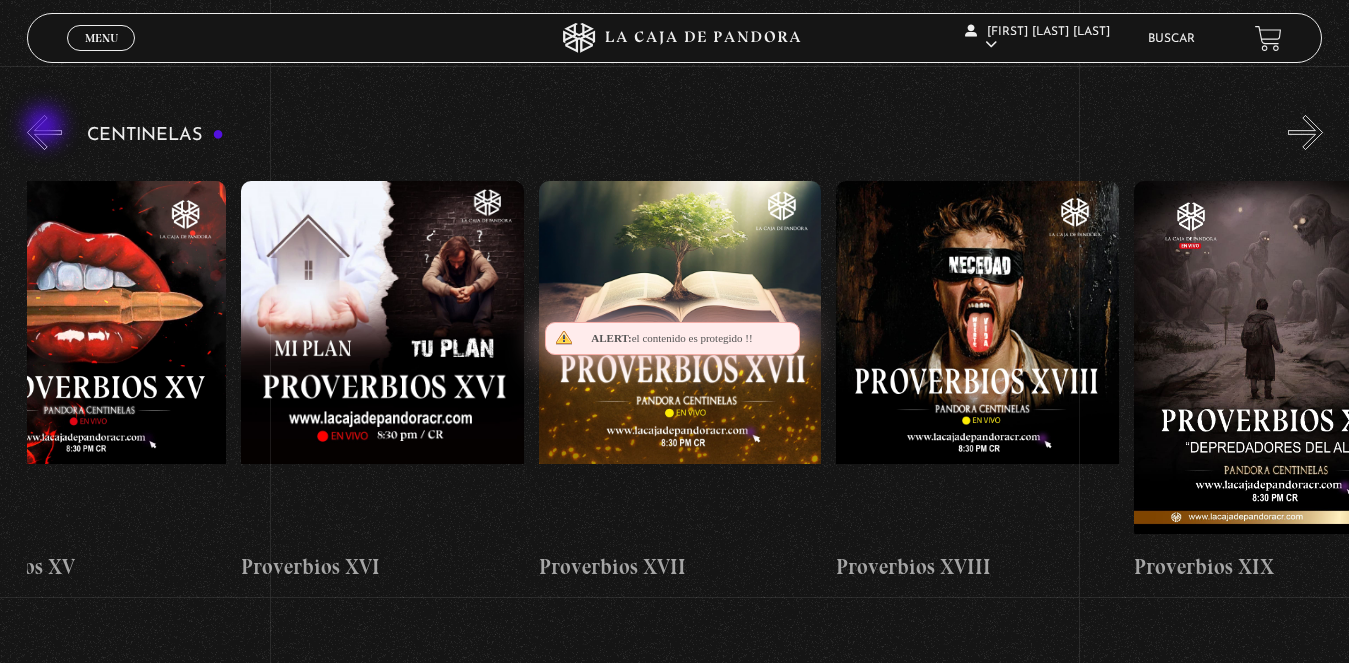 click on "«" at bounding box center [44, 132] 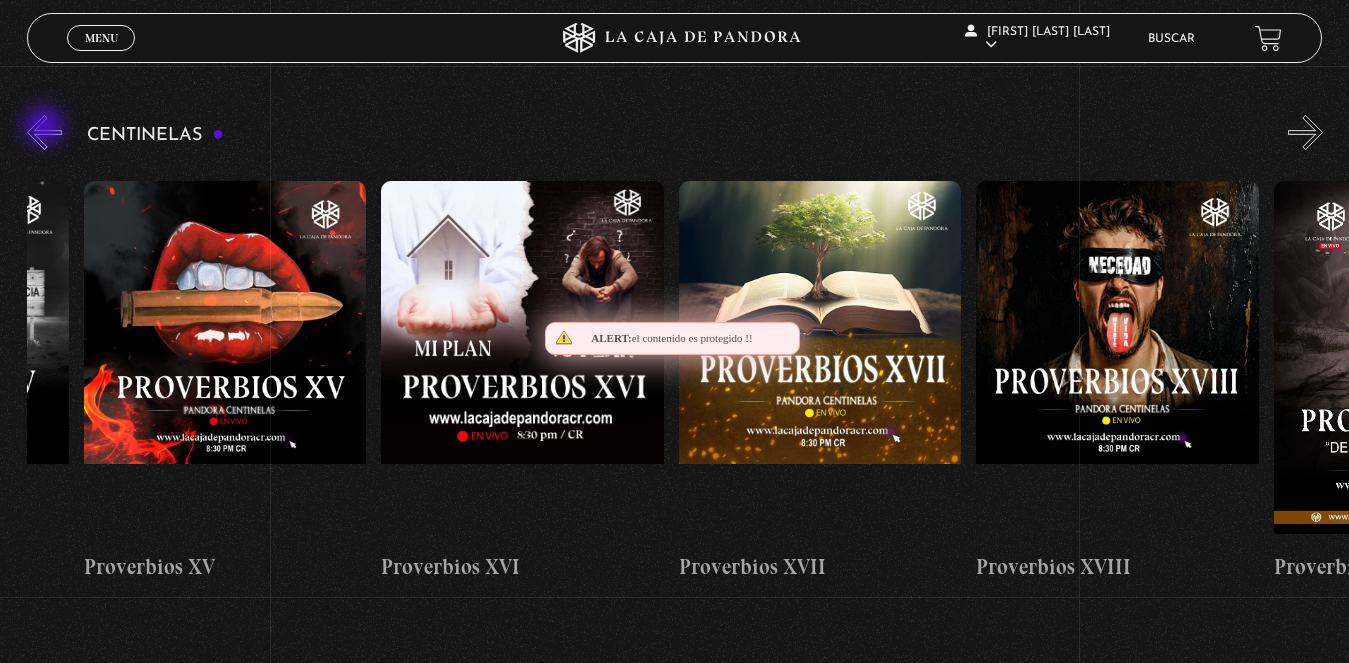 click on "«" at bounding box center [44, 132] 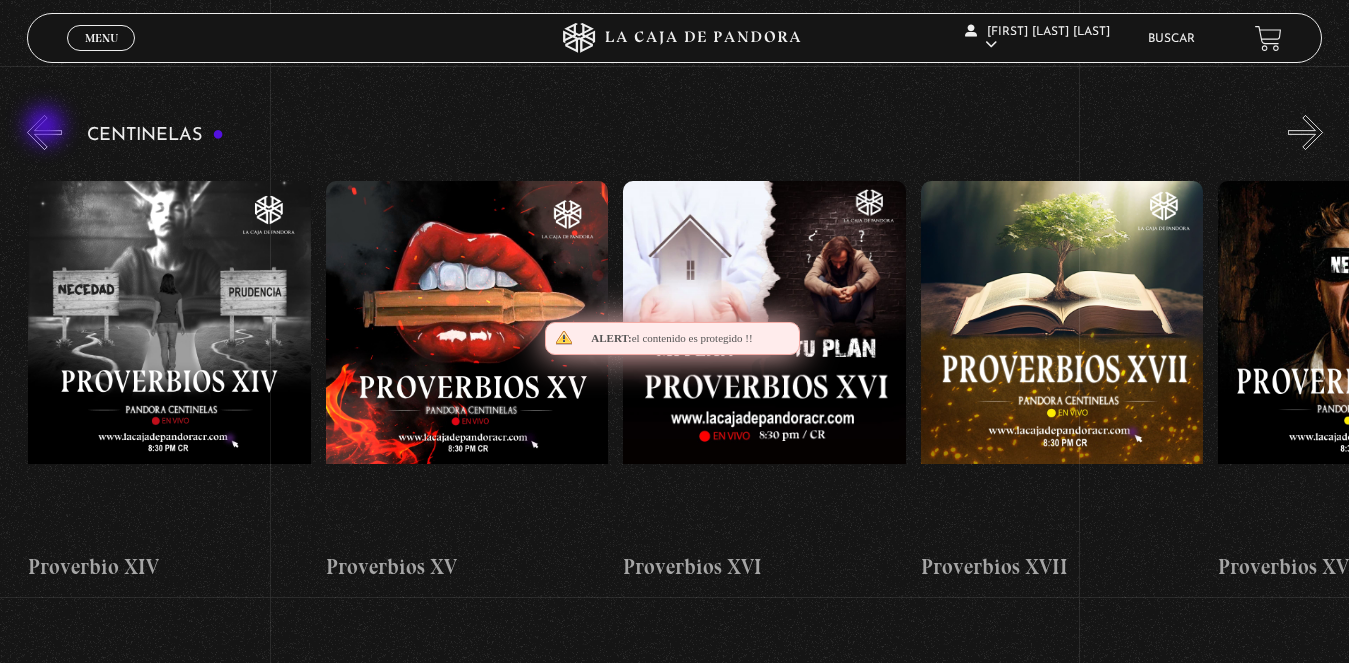 click on "«" at bounding box center [44, 132] 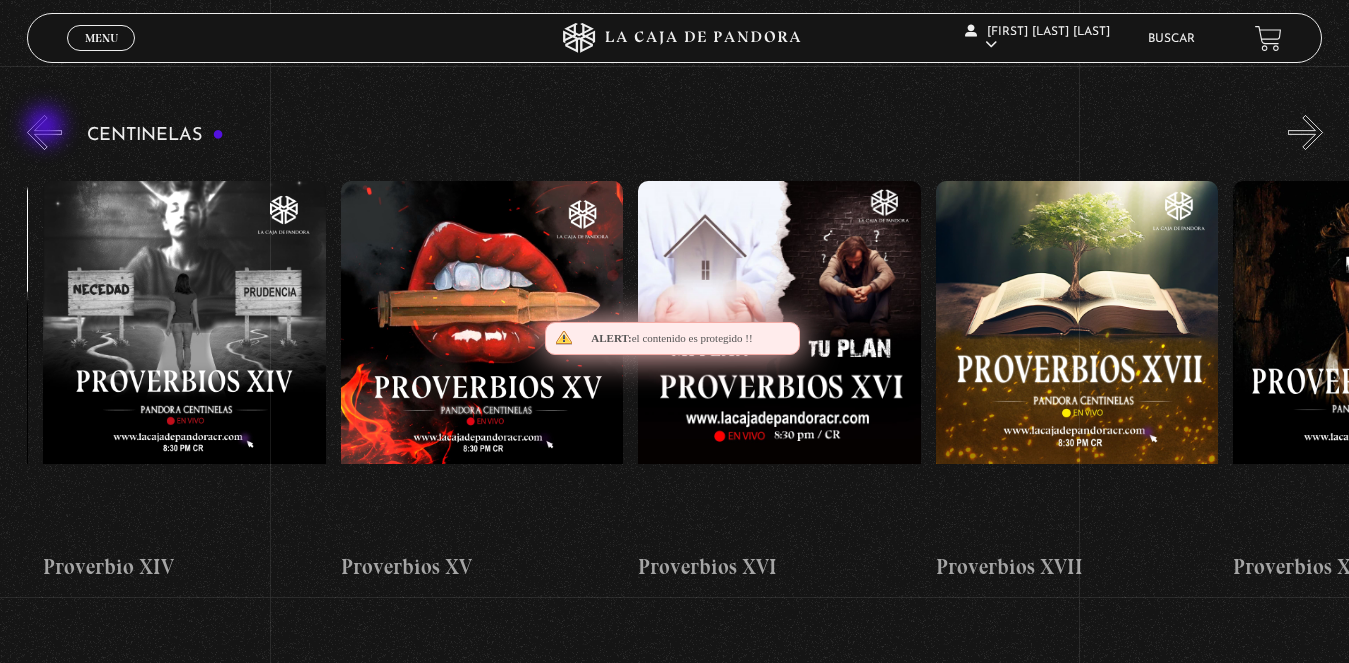 click on "«" at bounding box center (44, 132) 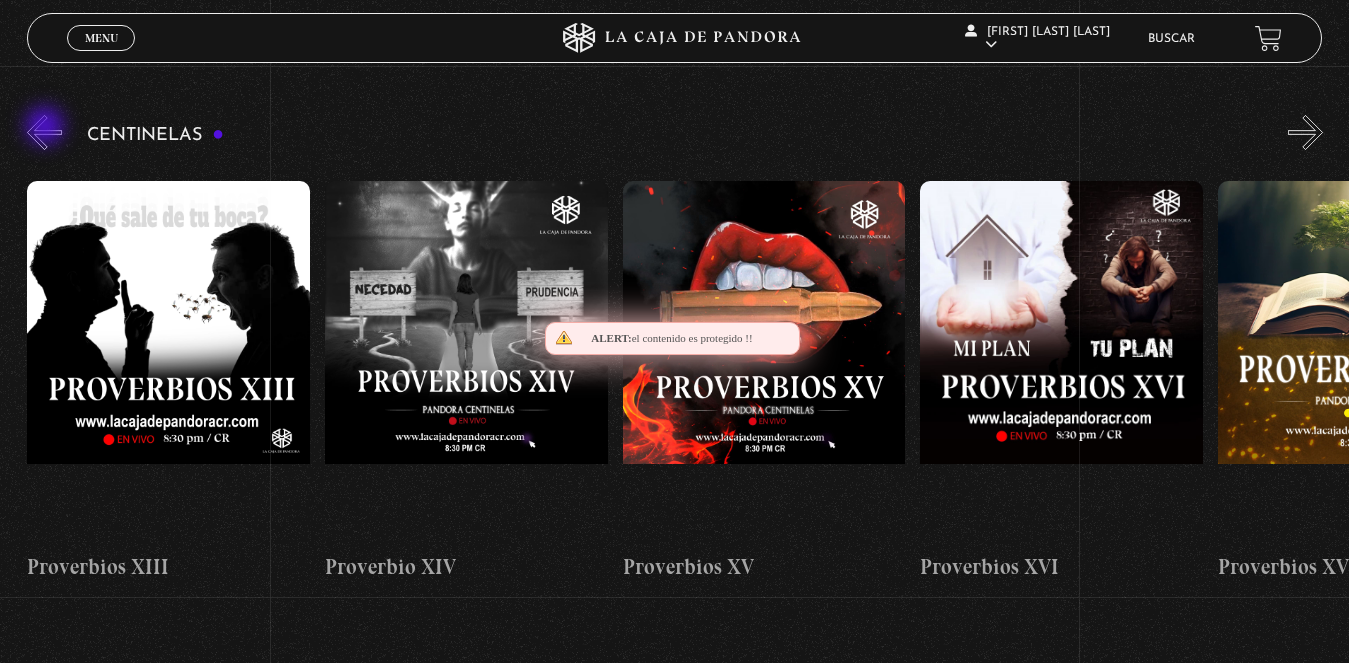 click on "«" at bounding box center (44, 132) 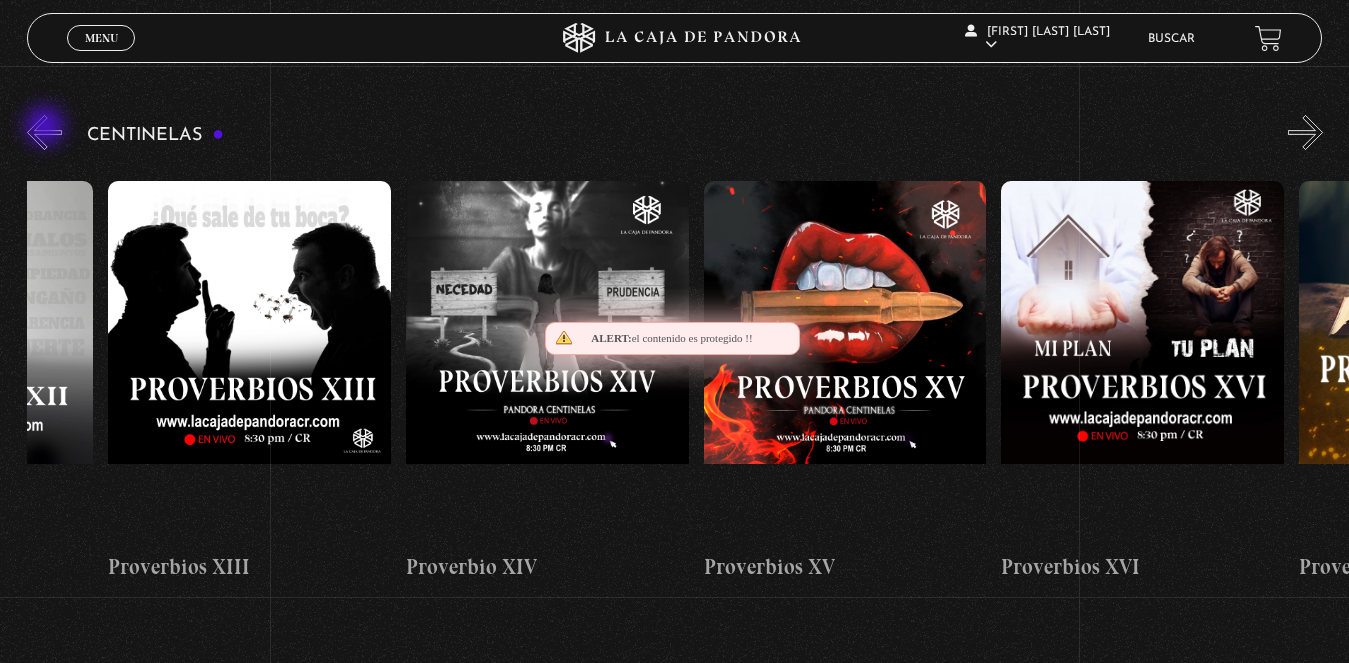 click on "«" at bounding box center (44, 132) 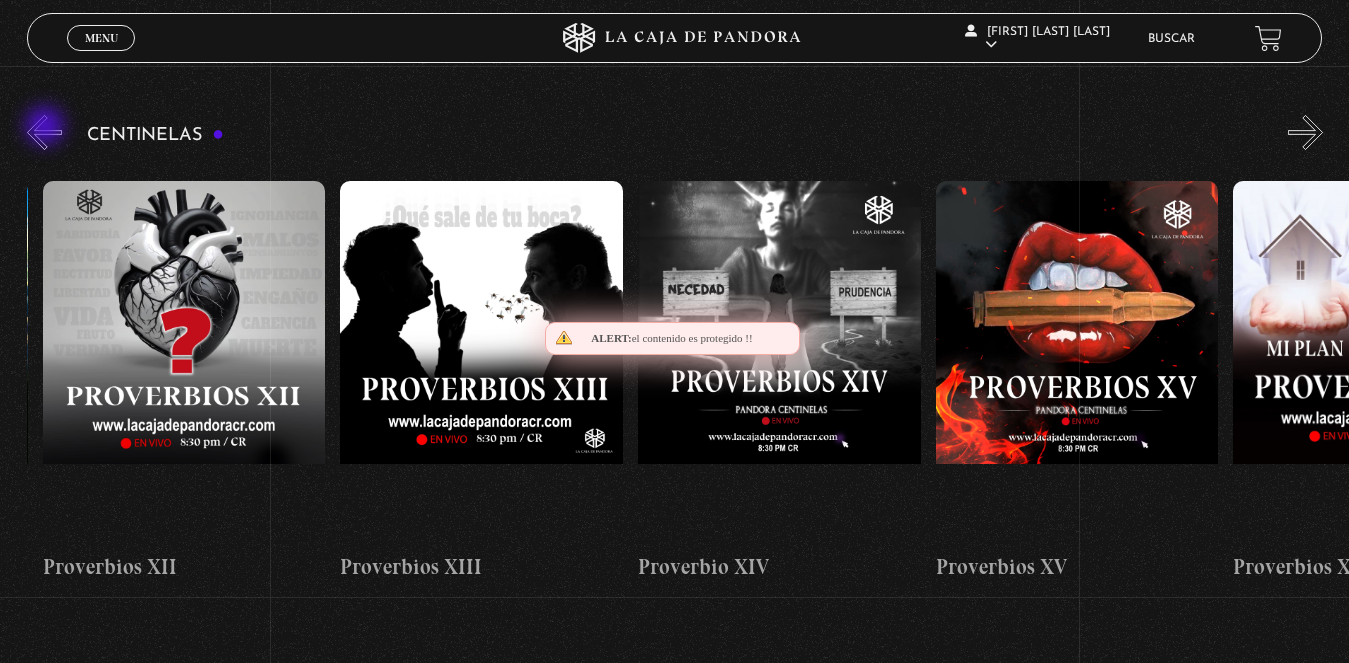 click on "«" at bounding box center [44, 132] 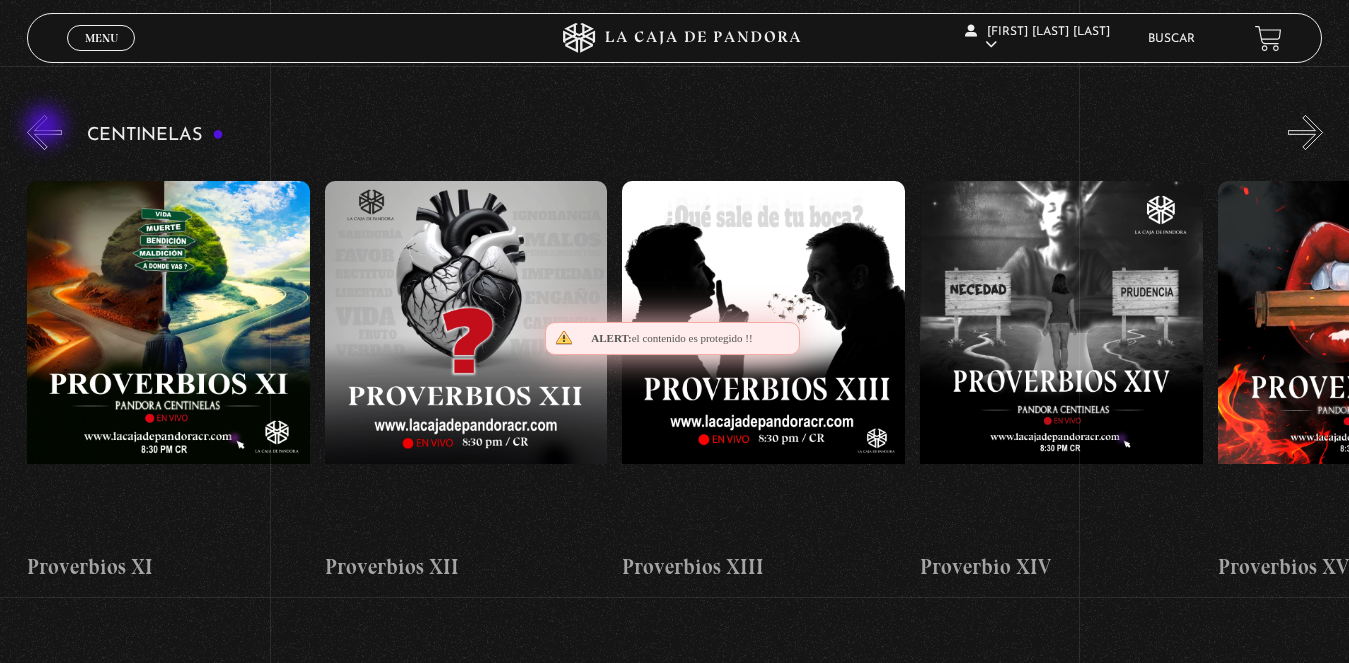 click on "«" at bounding box center [44, 132] 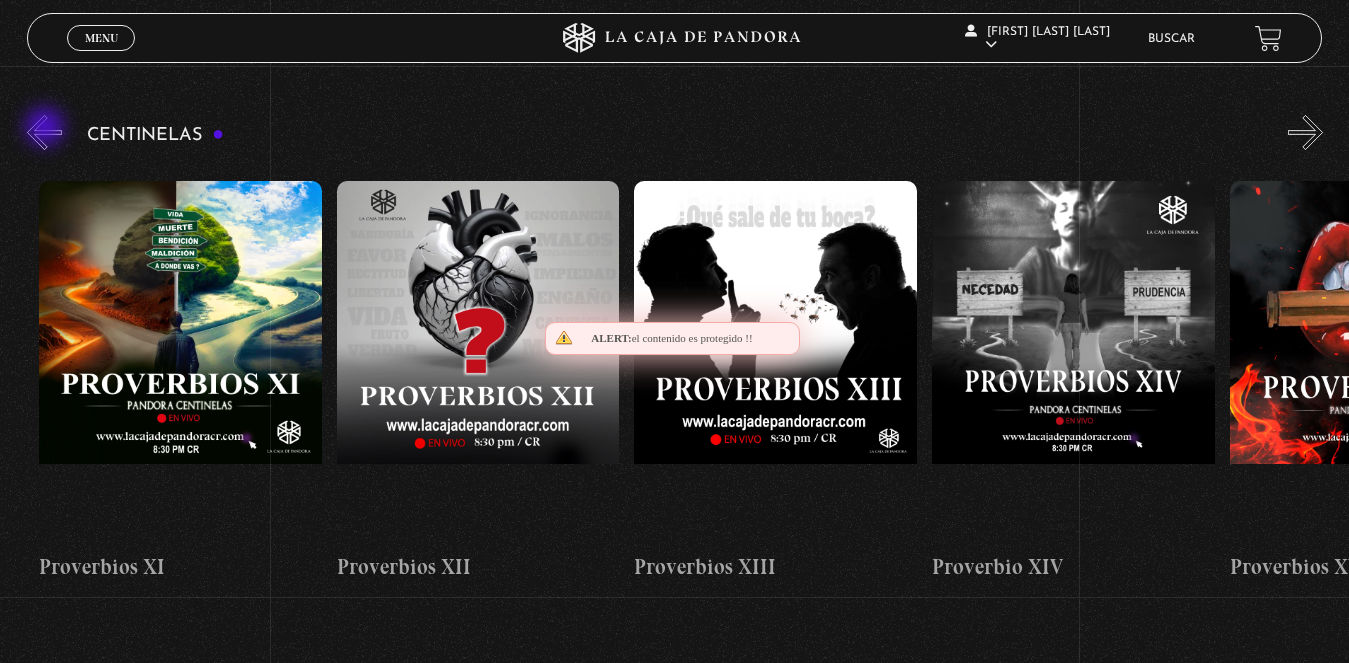 click on "«" at bounding box center (44, 132) 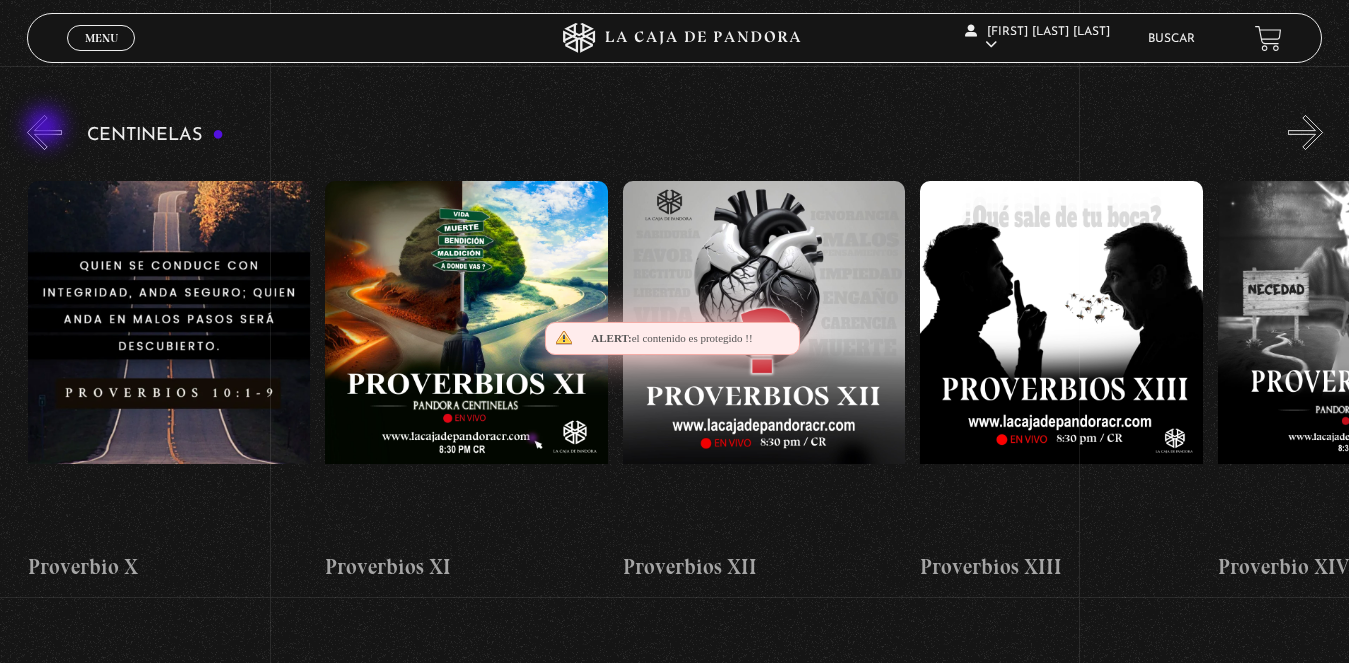 click on "«" at bounding box center (44, 132) 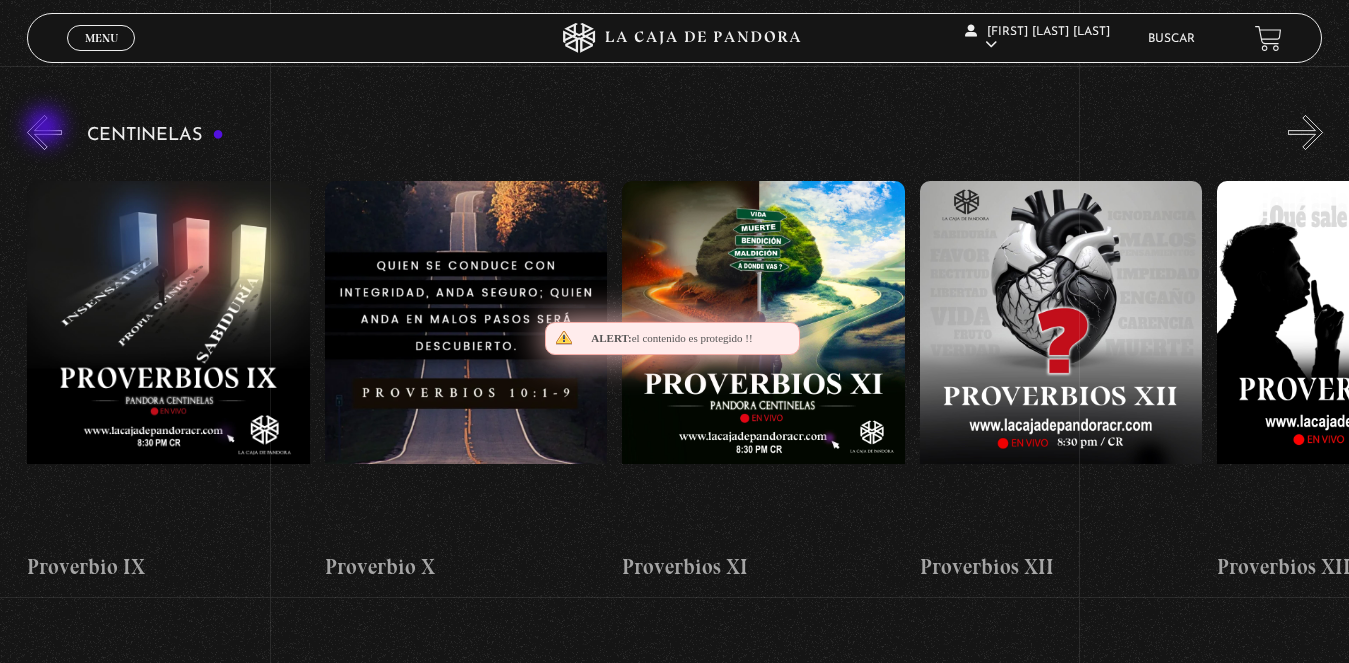 click on "«" at bounding box center (44, 132) 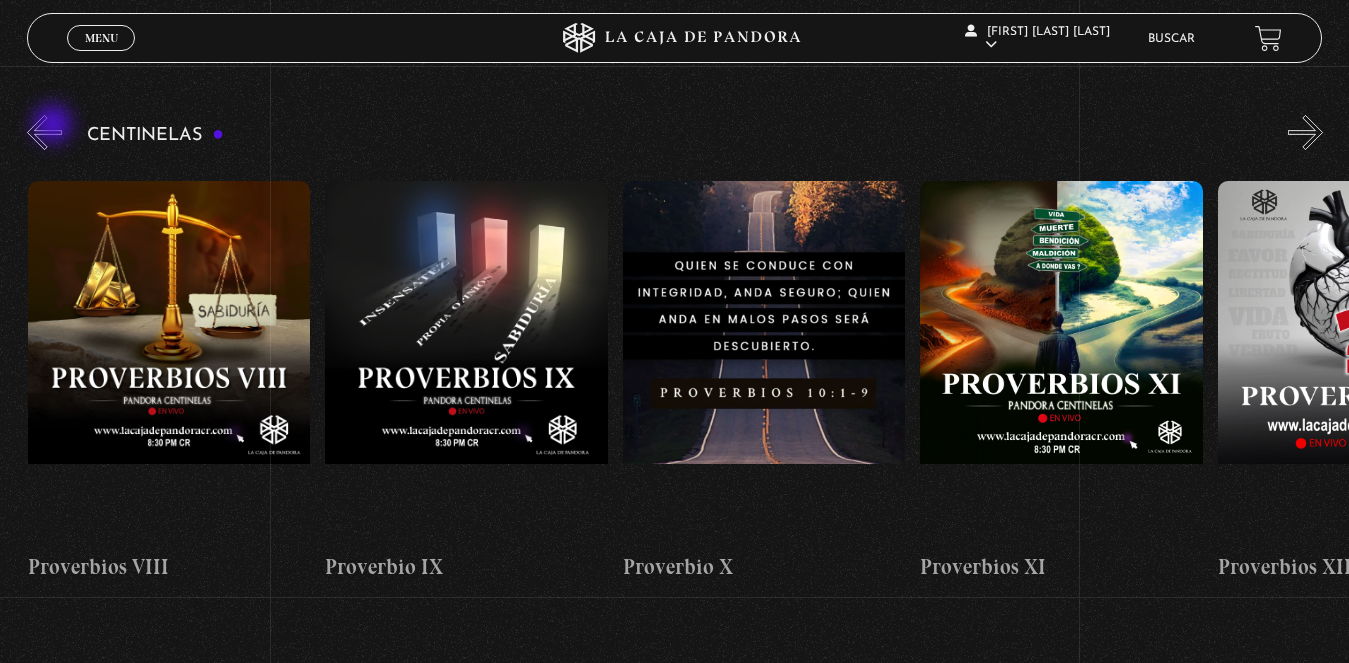 click on "«" at bounding box center [44, 132] 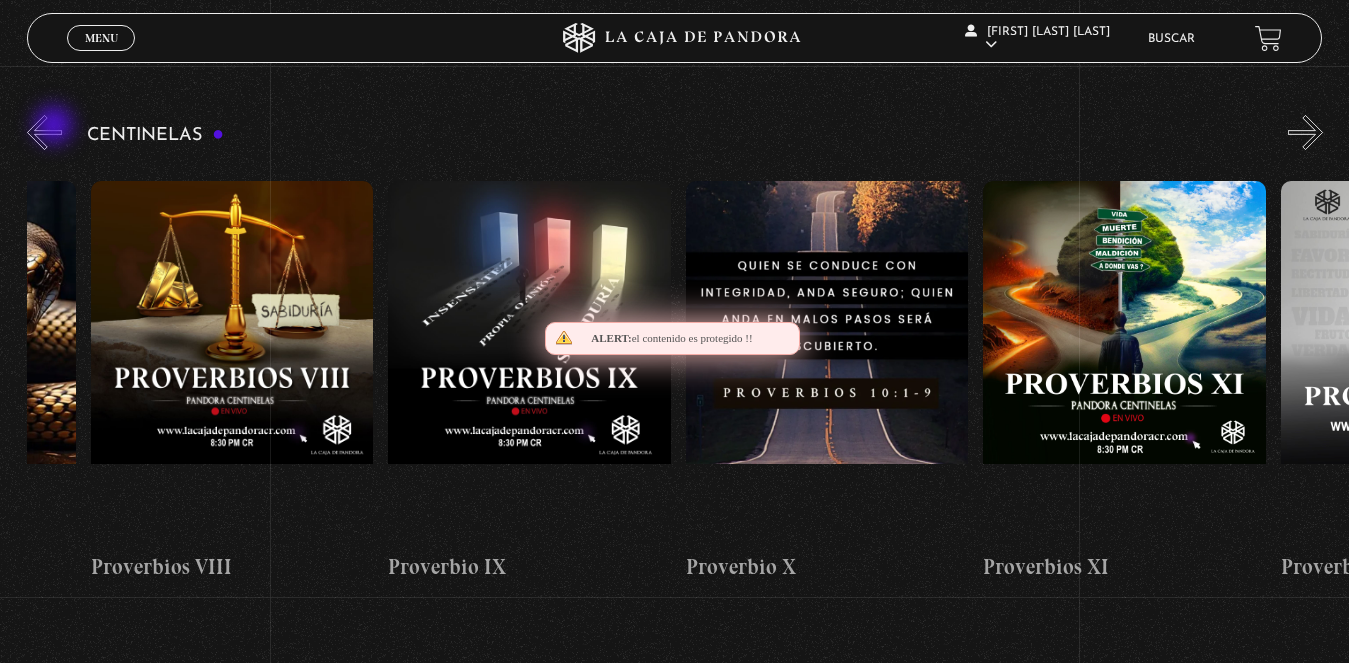 click on "«" at bounding box center (44, 132) 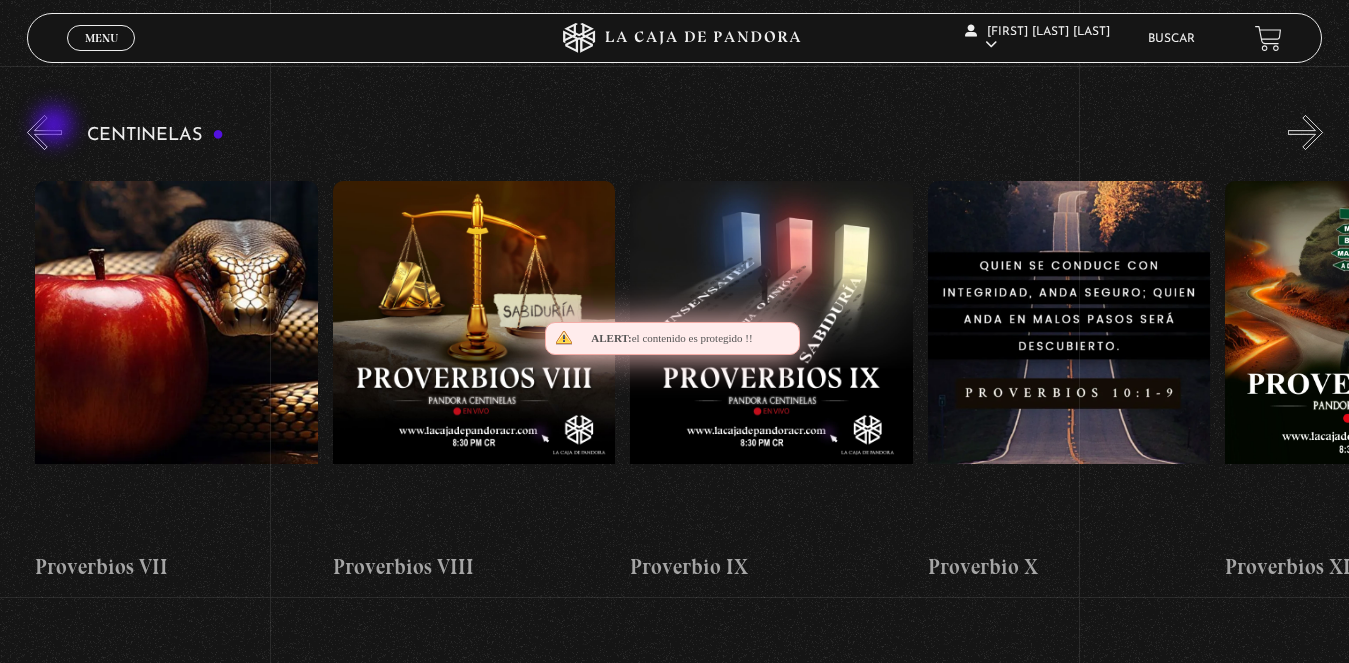 click on "«" at bounding box center (44, 132) 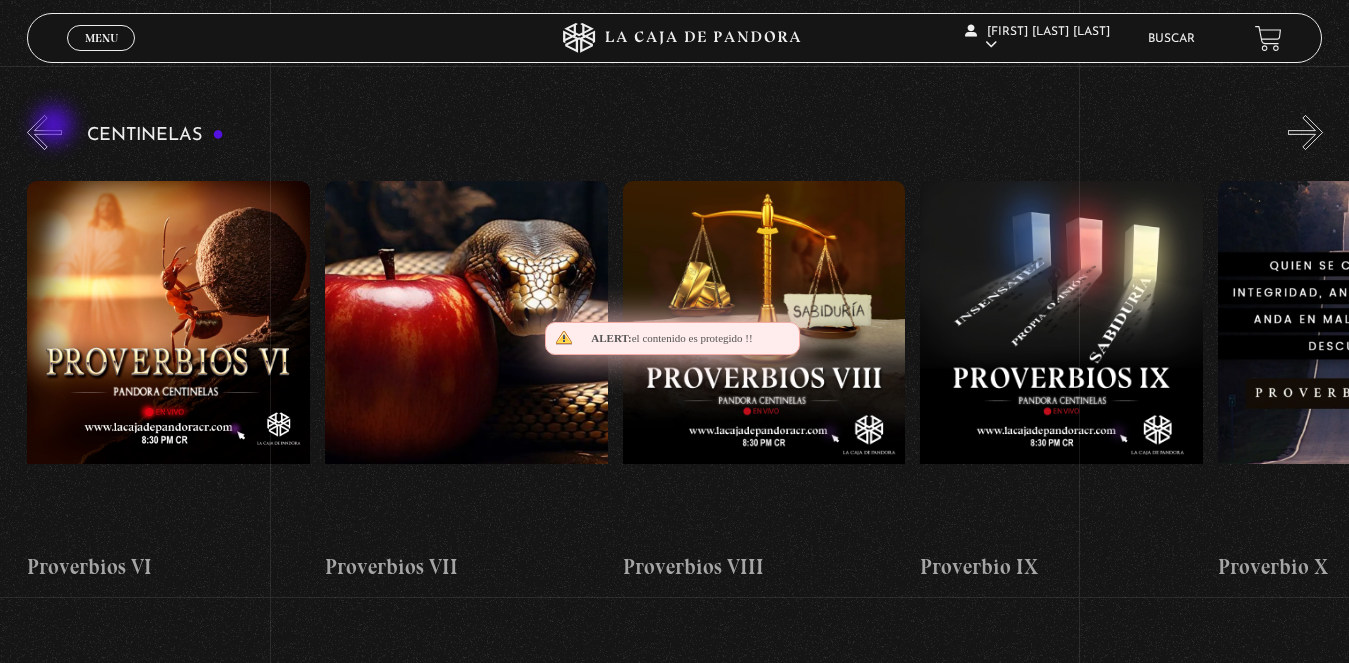 click on "«" at bounding box center [44, 132] 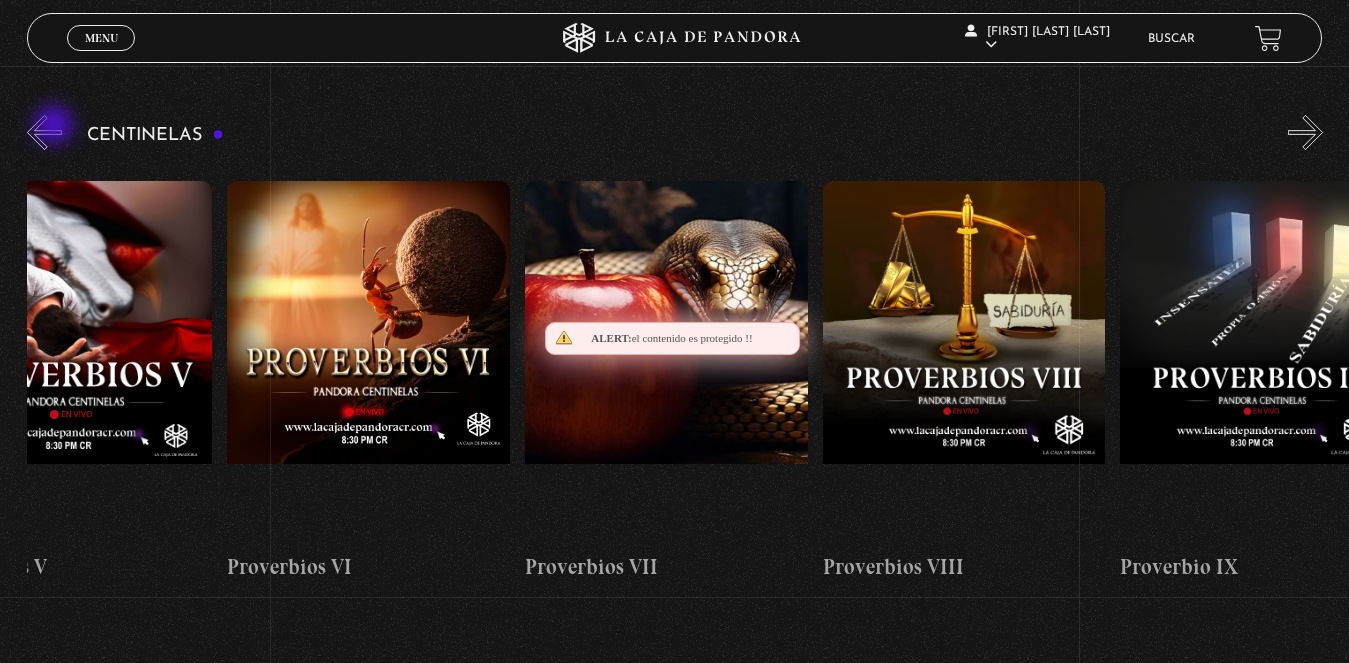 click on "«" at bounding box center [44, 132] 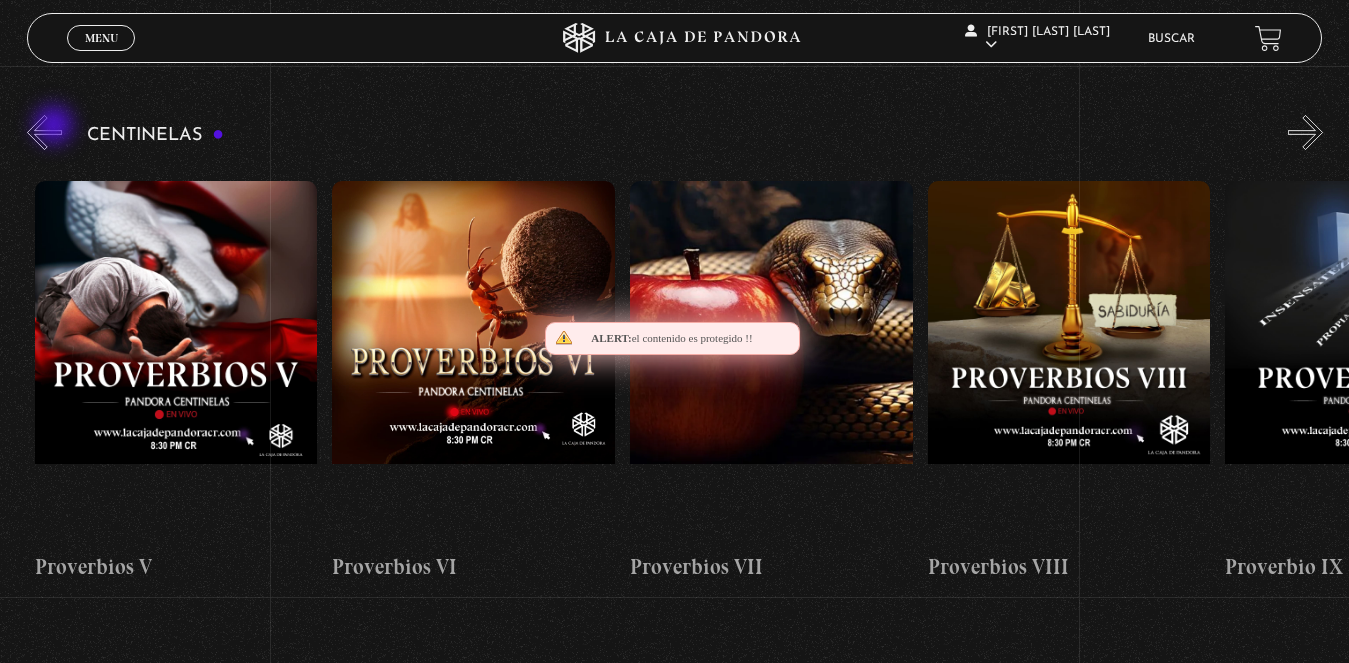 click on "«" at bounding box center [44, 132] 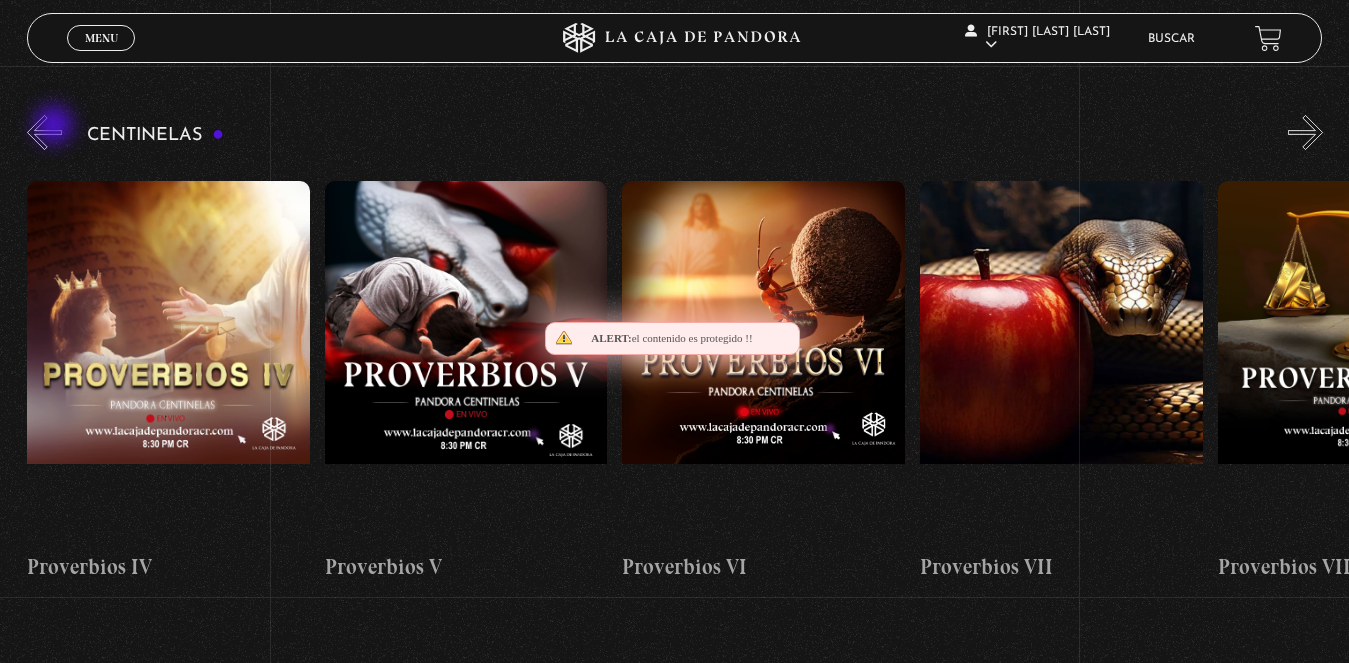 click on "«" at bounding box center (44, 132) 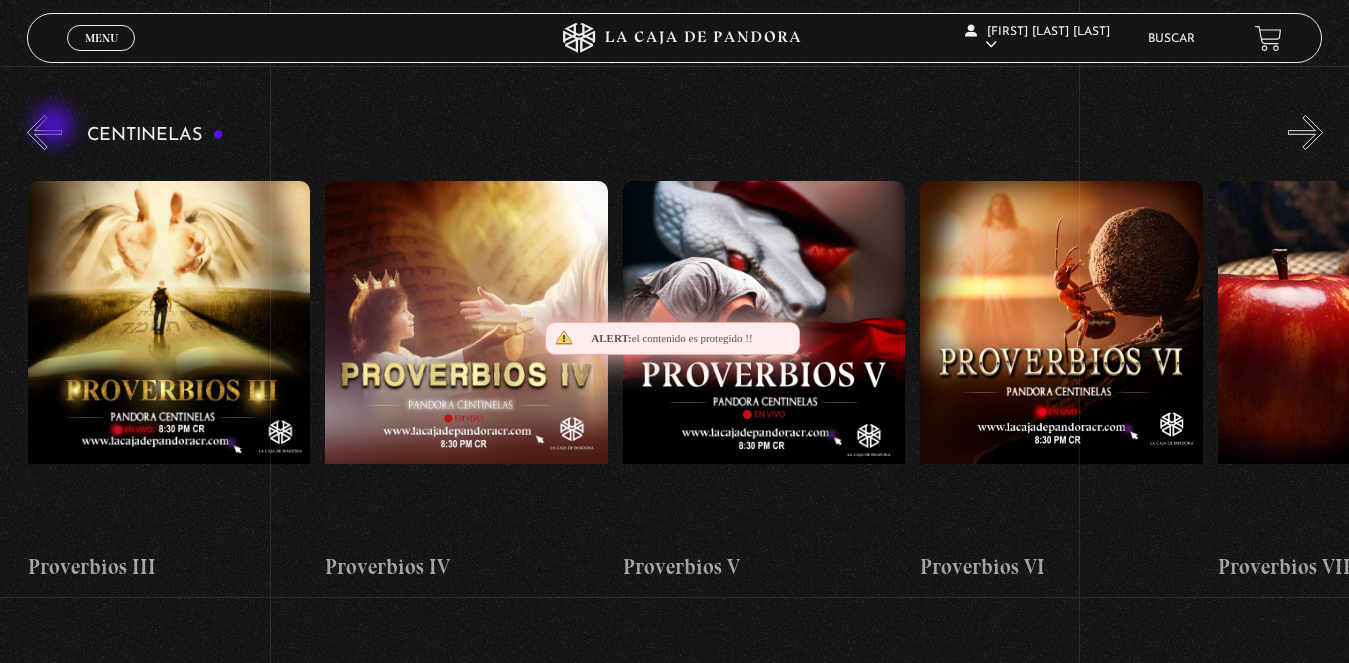 click on "«" at bounding box center (44, 132) 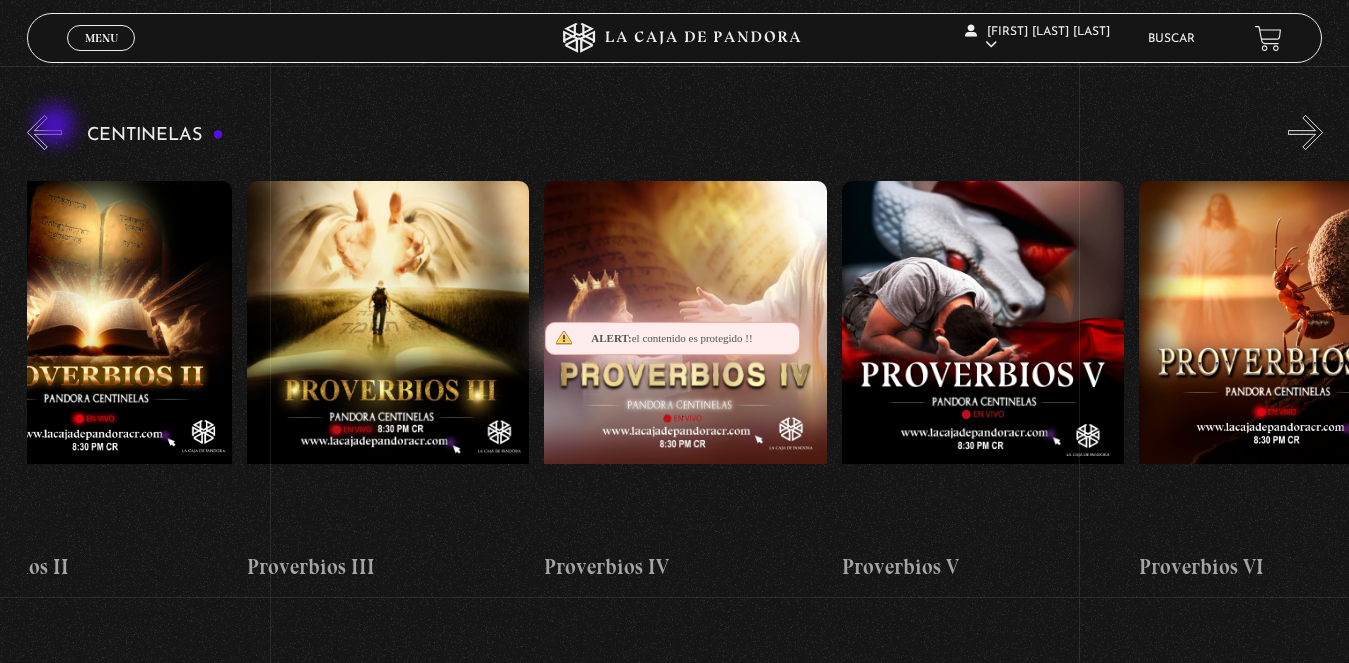 click on "«" at bounding box center (44, 132) 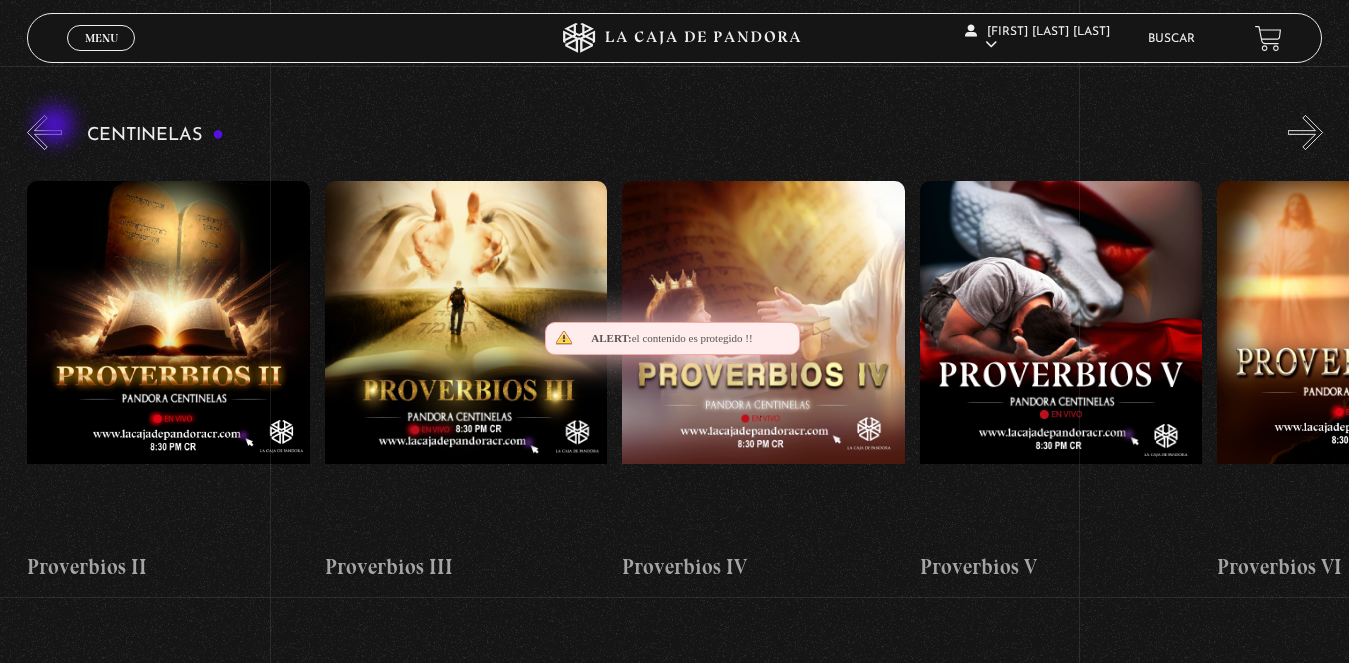 click on "«" at bounding box center [44, 132] 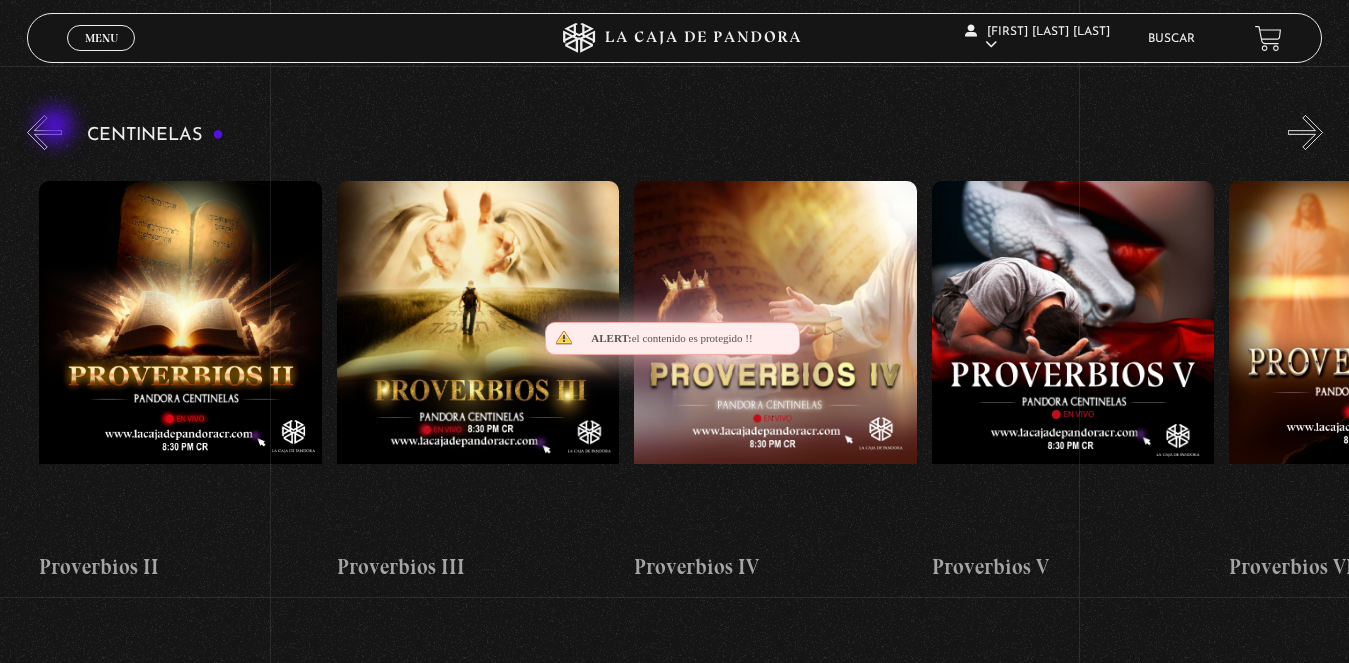 click on "«" at bounding box center (44, 132) 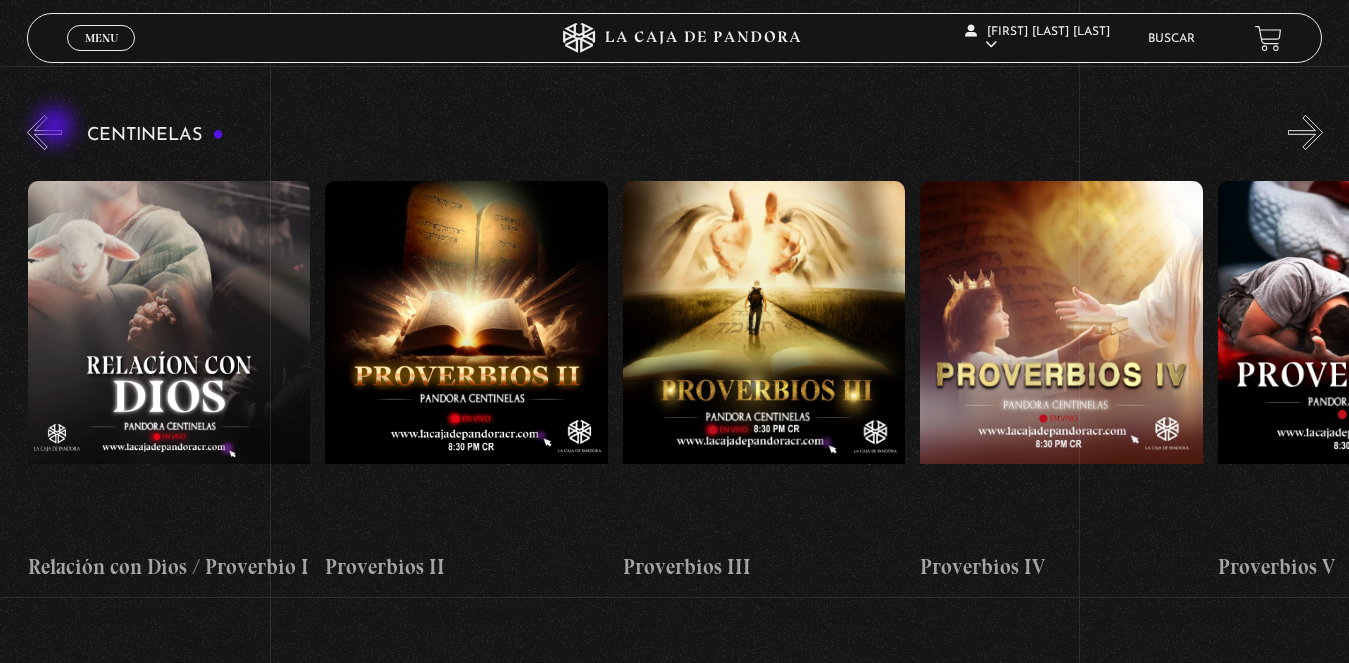 click on "«" at bounding box center (44, 132) 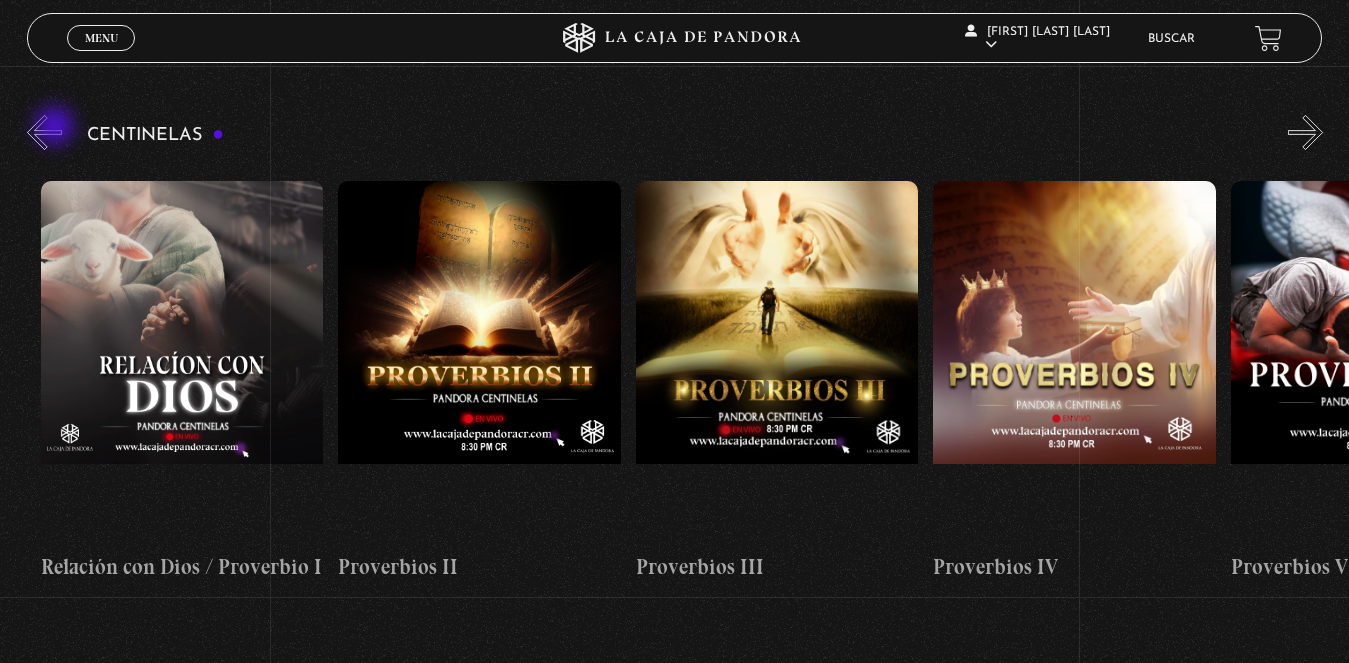 click on "«" at bounding box center [44, 132] 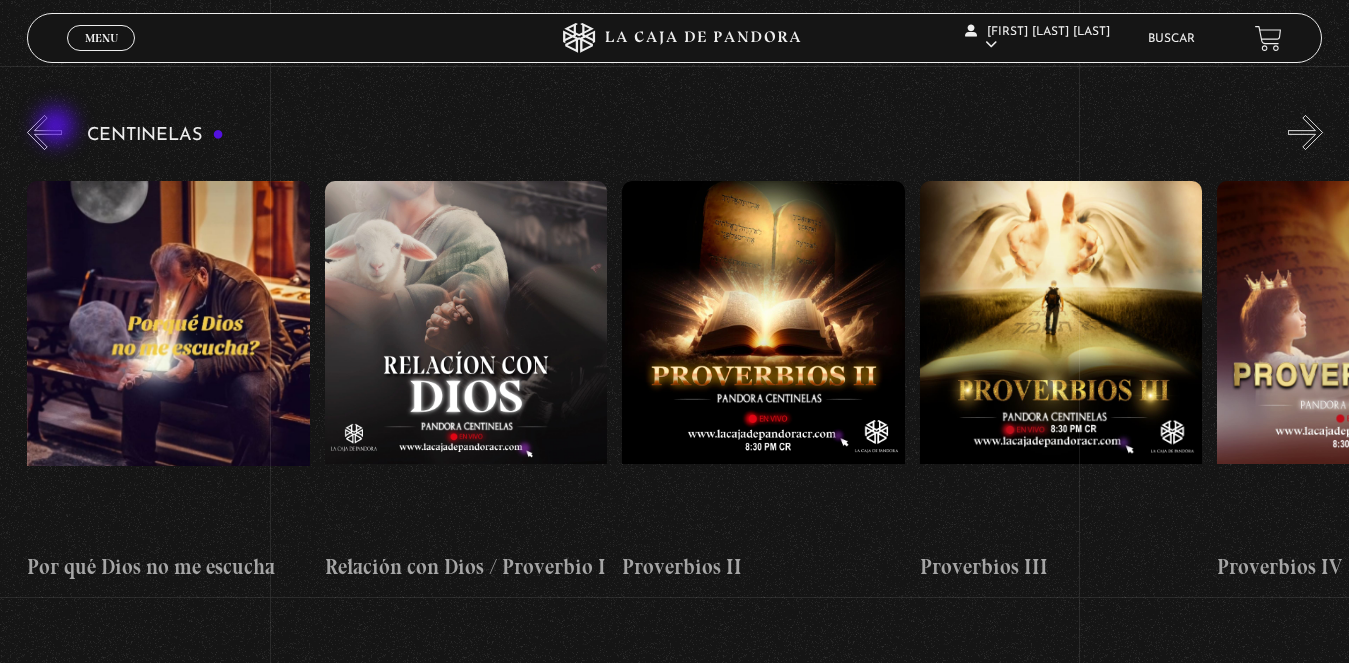 click on "«" at bounding box center (44, 132) 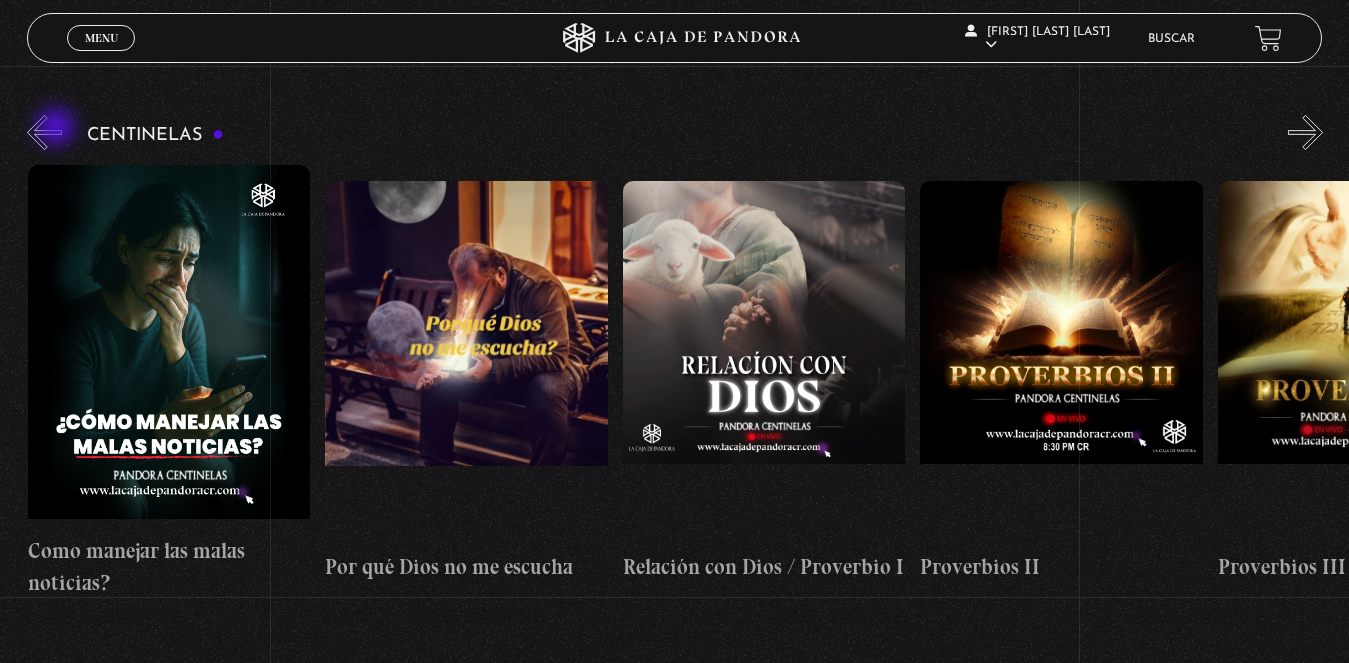 click on "«" at bounding box center [44, 132] 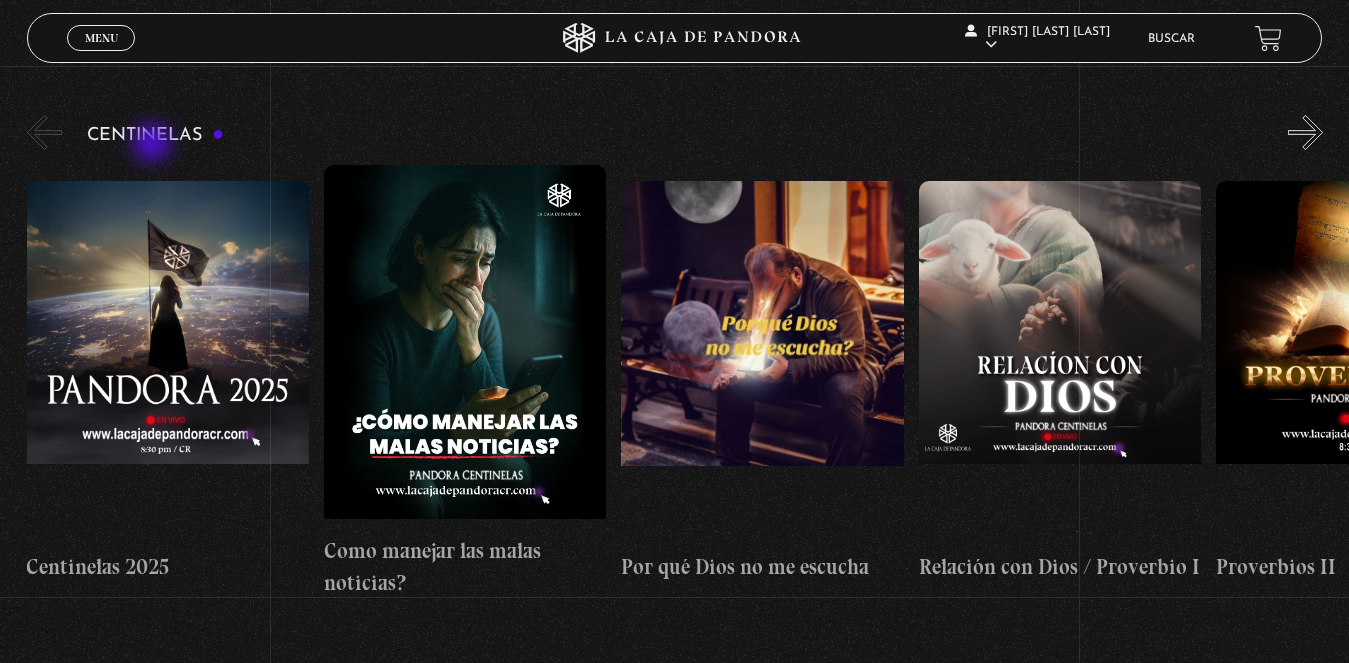 scroll, scrollTop: 0, scrollLeft: 0, axis: both 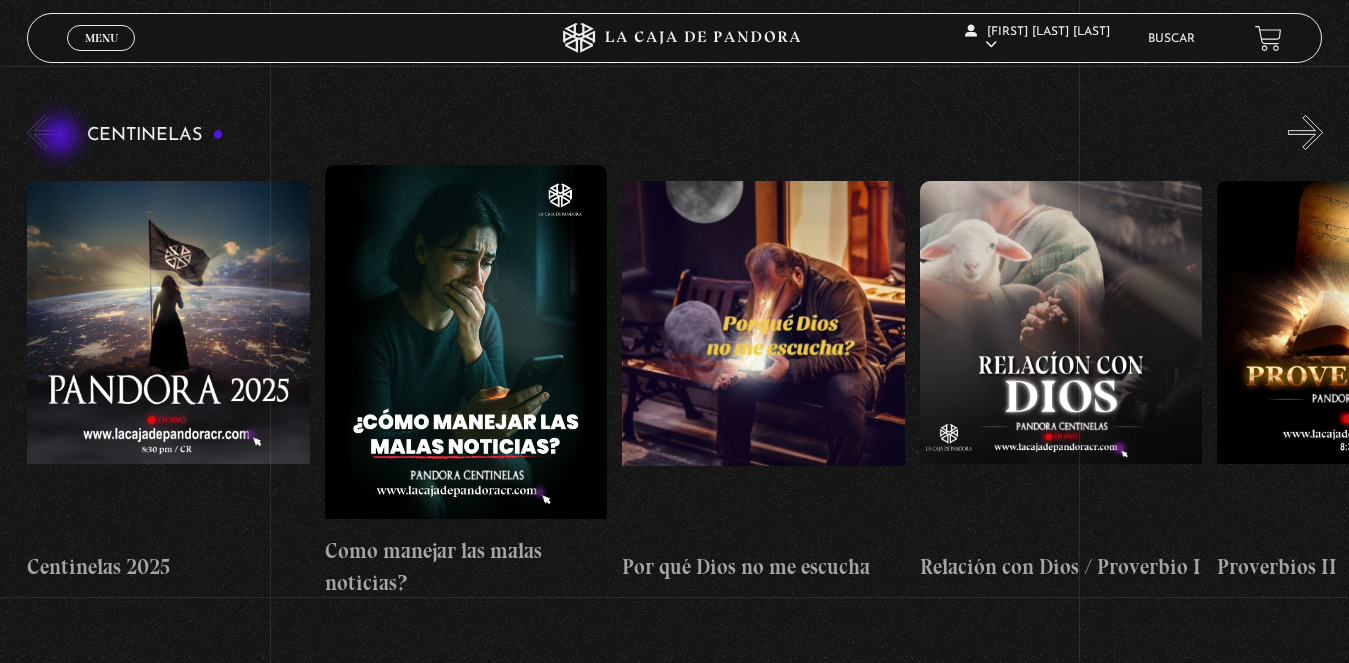 click on "«" at bounding box center [44, 132] 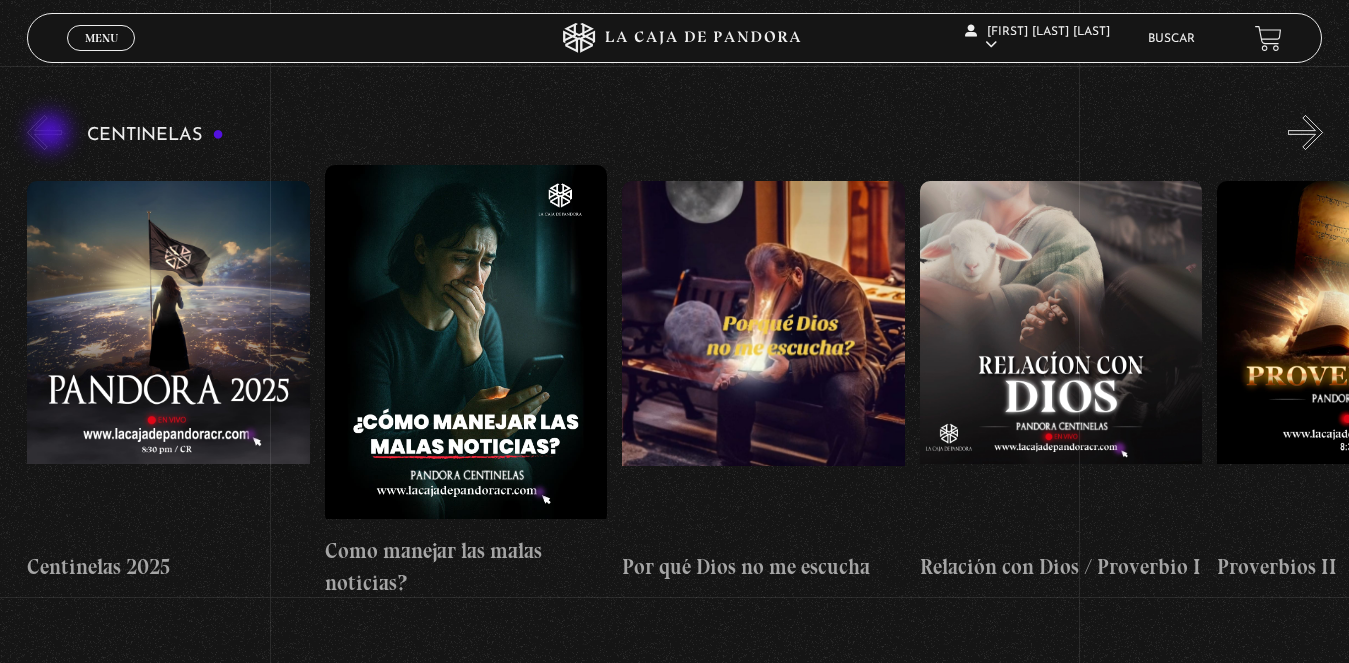 click on "«" at bounding box center [44, 132] 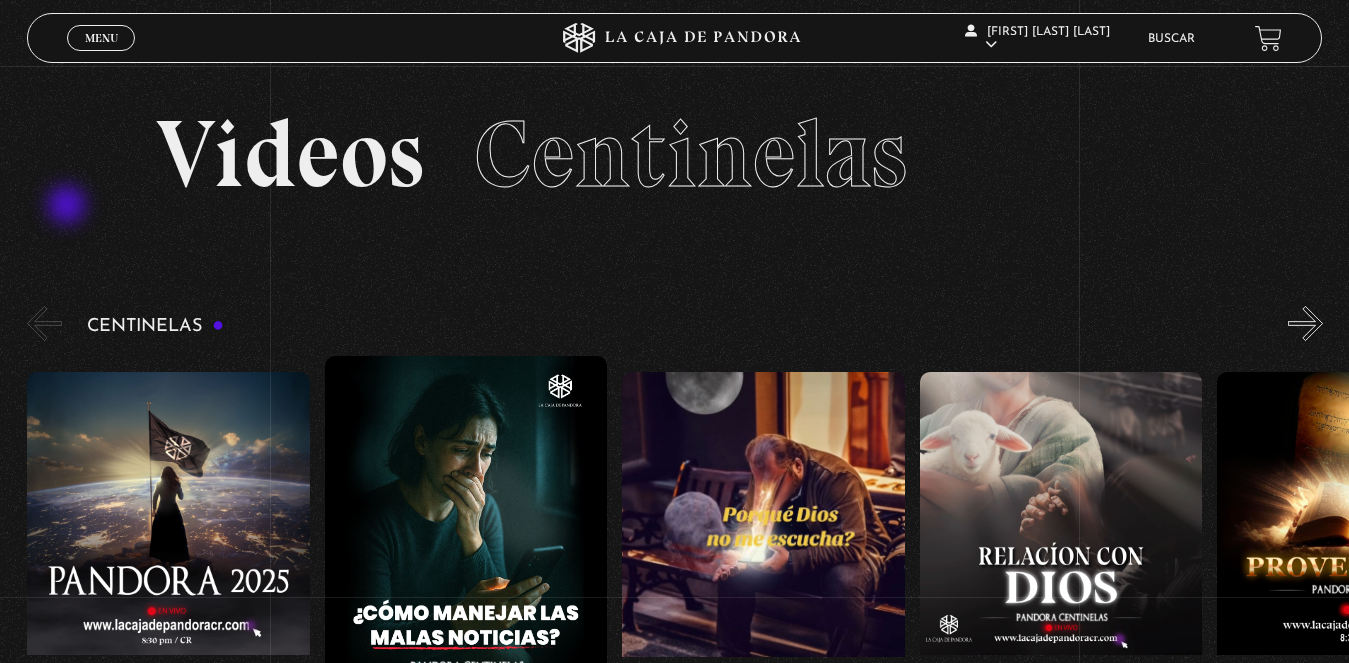 scroll, scrollTop: 0, scrollLeft: 0, axis: both 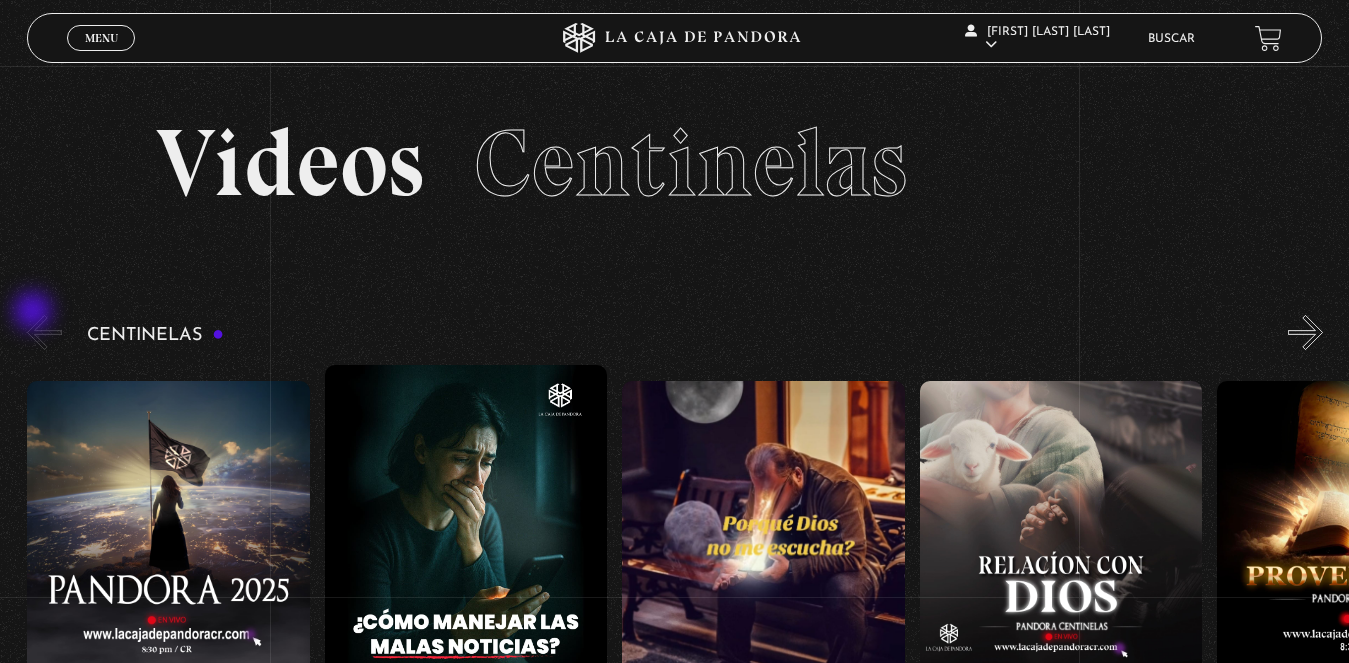 click on "«" at bounding box center (44, 332) 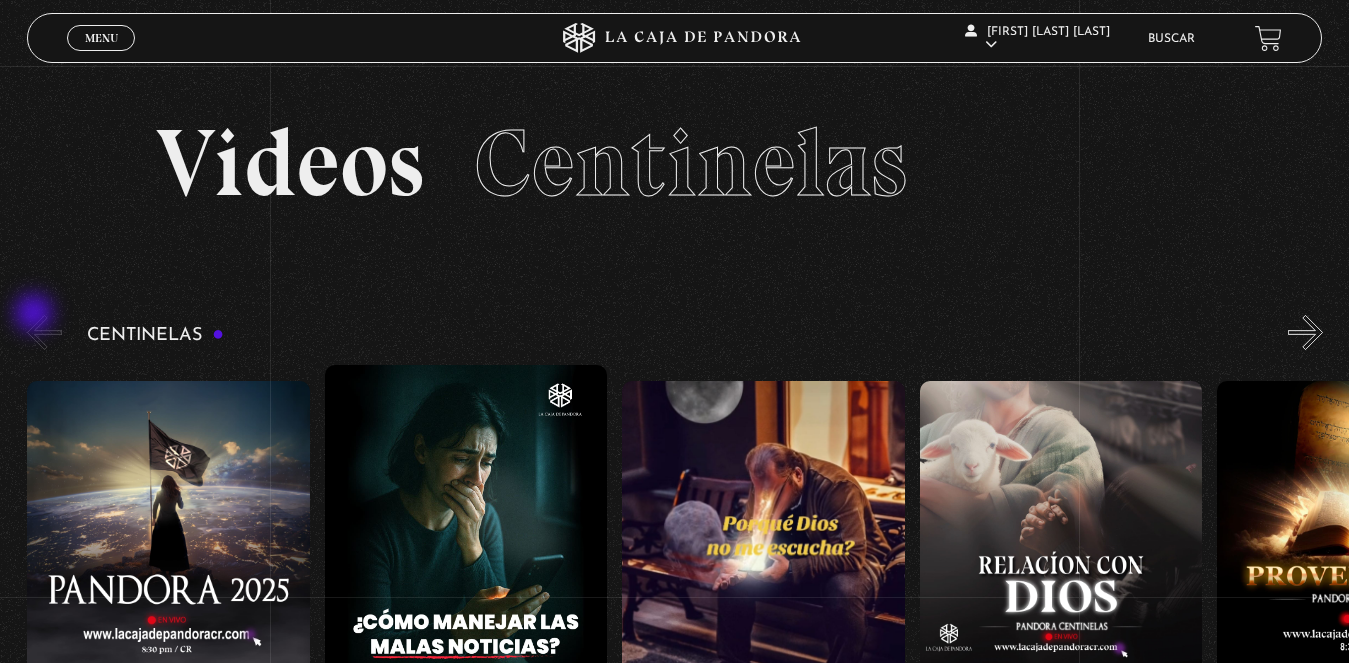 click on "«" at bounding box center [44, 332] 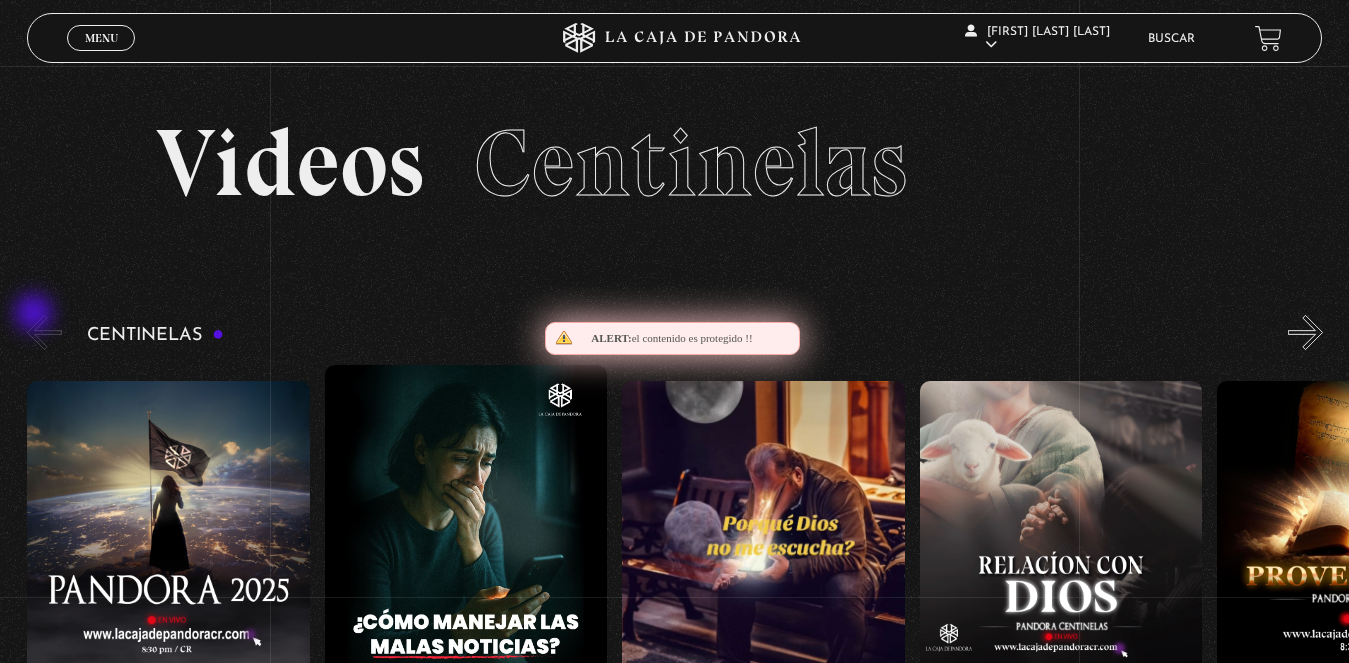 click on "«" at bounding box center (44, 332) 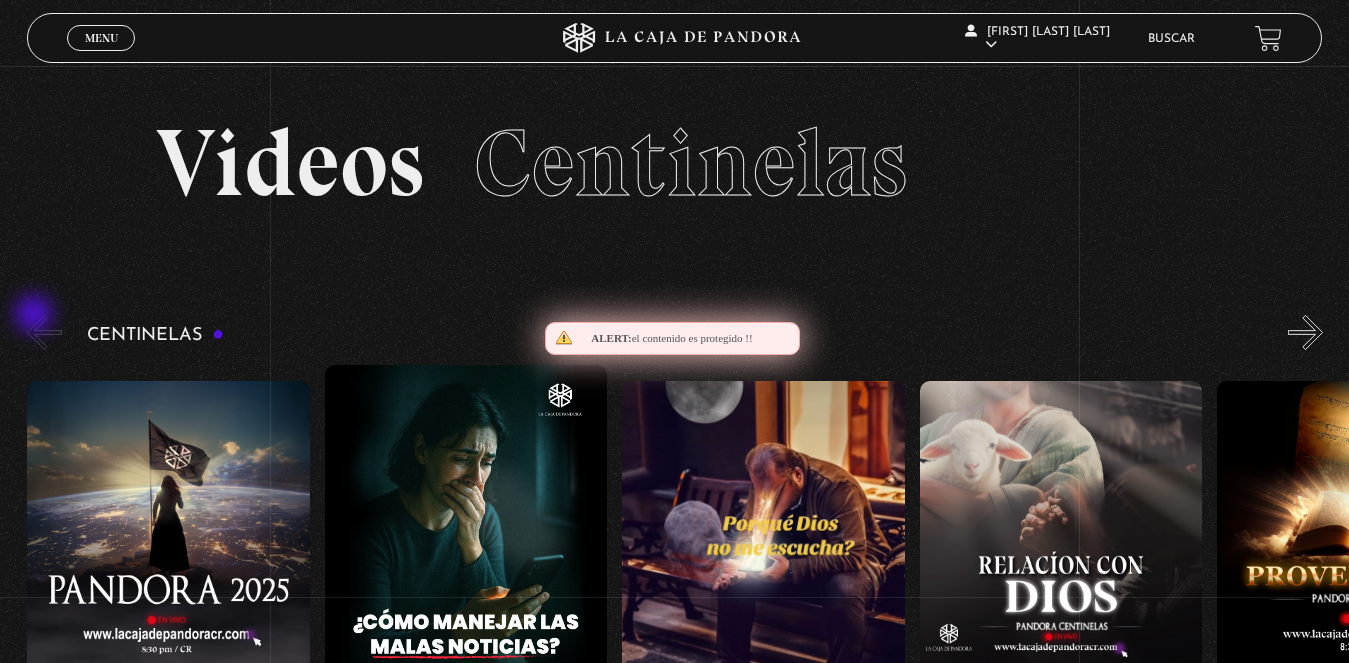 click on "«" at bounding box center [44, 332] 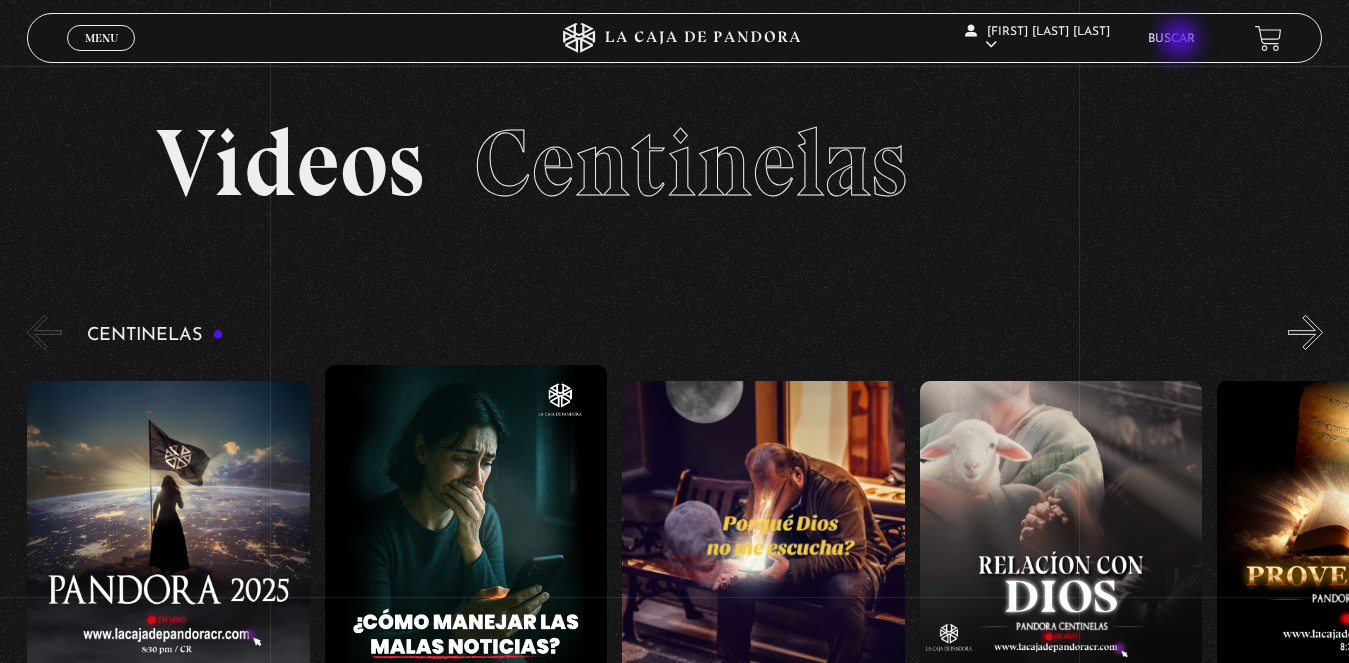 click on "Buscar" at bounding box center [1171, 39] 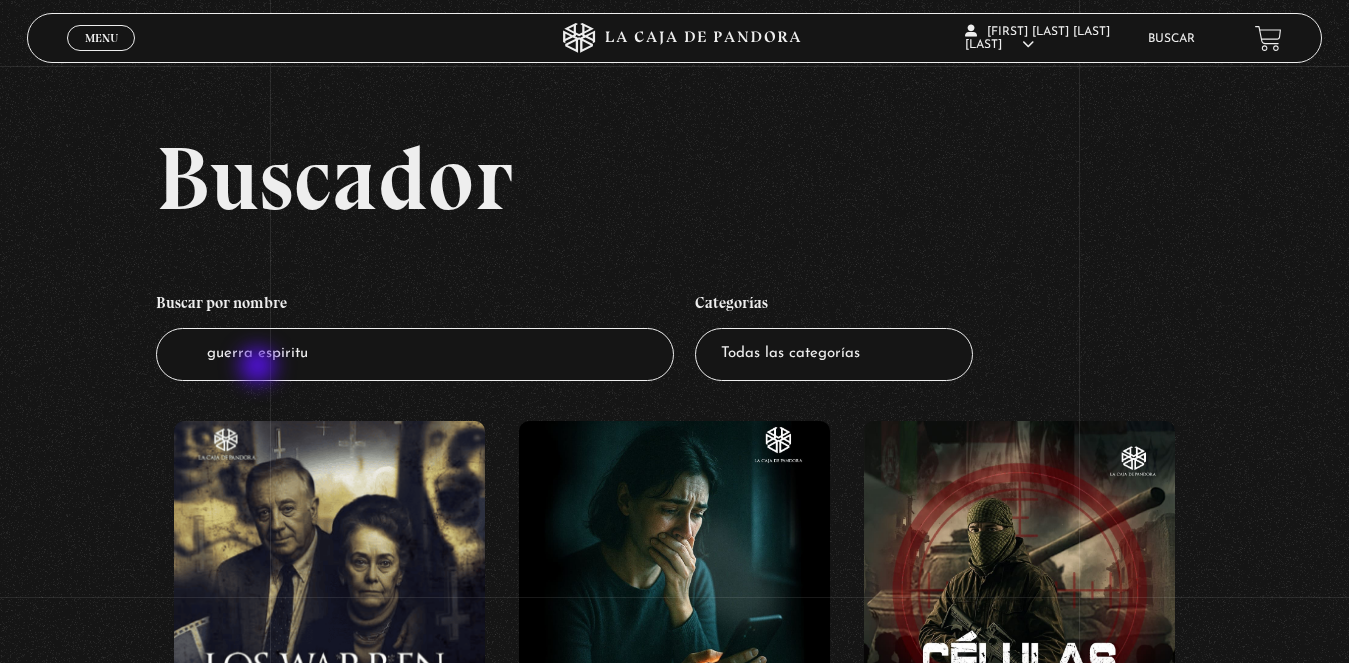 scroll, scrollTop: 0, scrollLeft: 0, axis: both 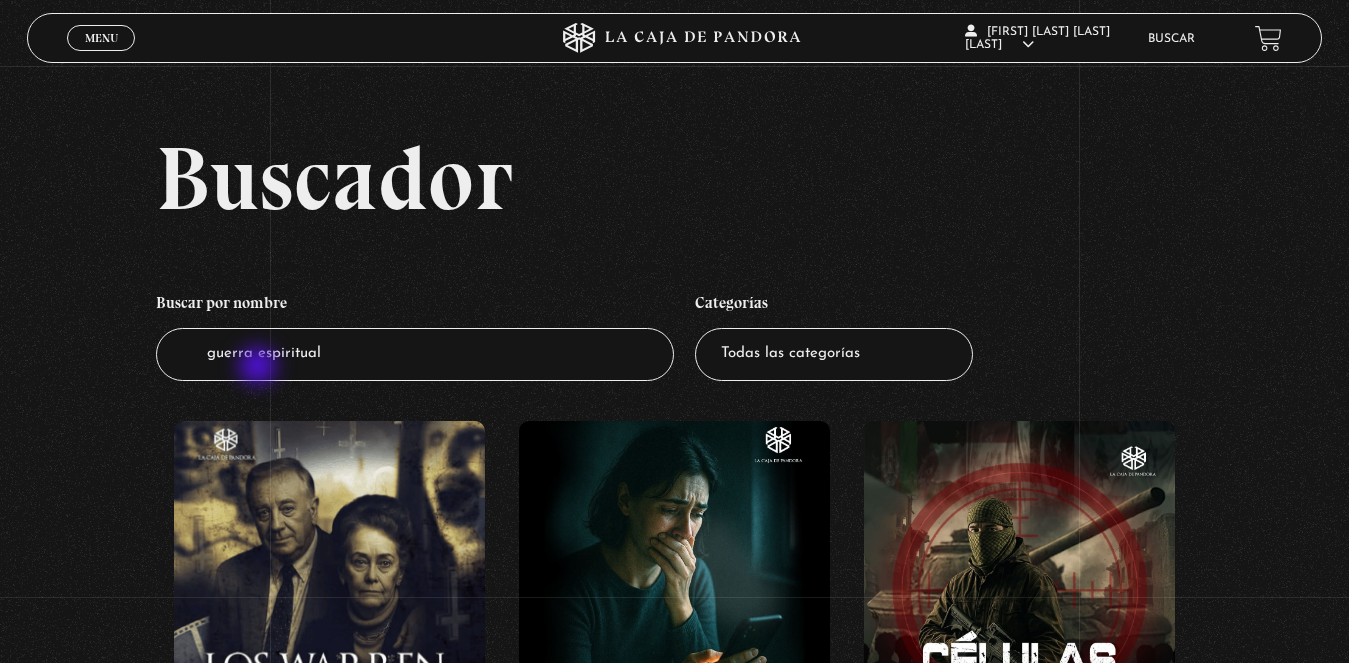 type on "guerra espiritual" 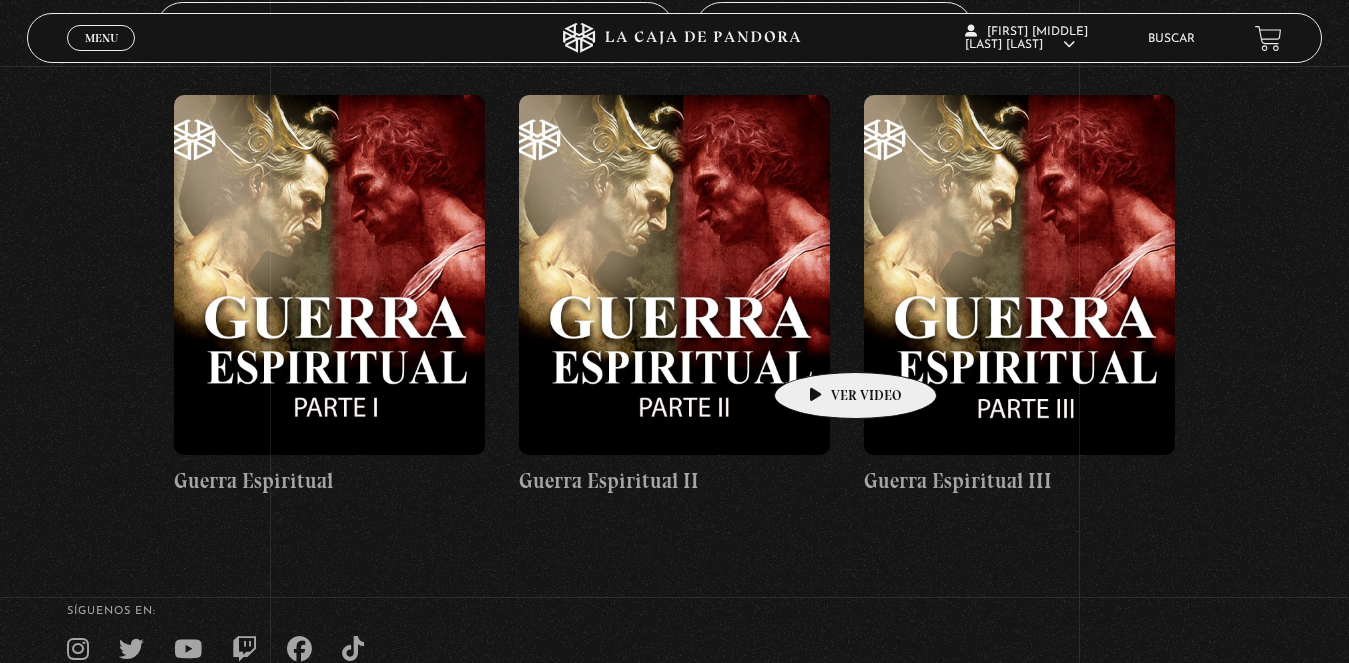 scroll, scrollTop: 400, scrollLeft: 0, axis: vertical 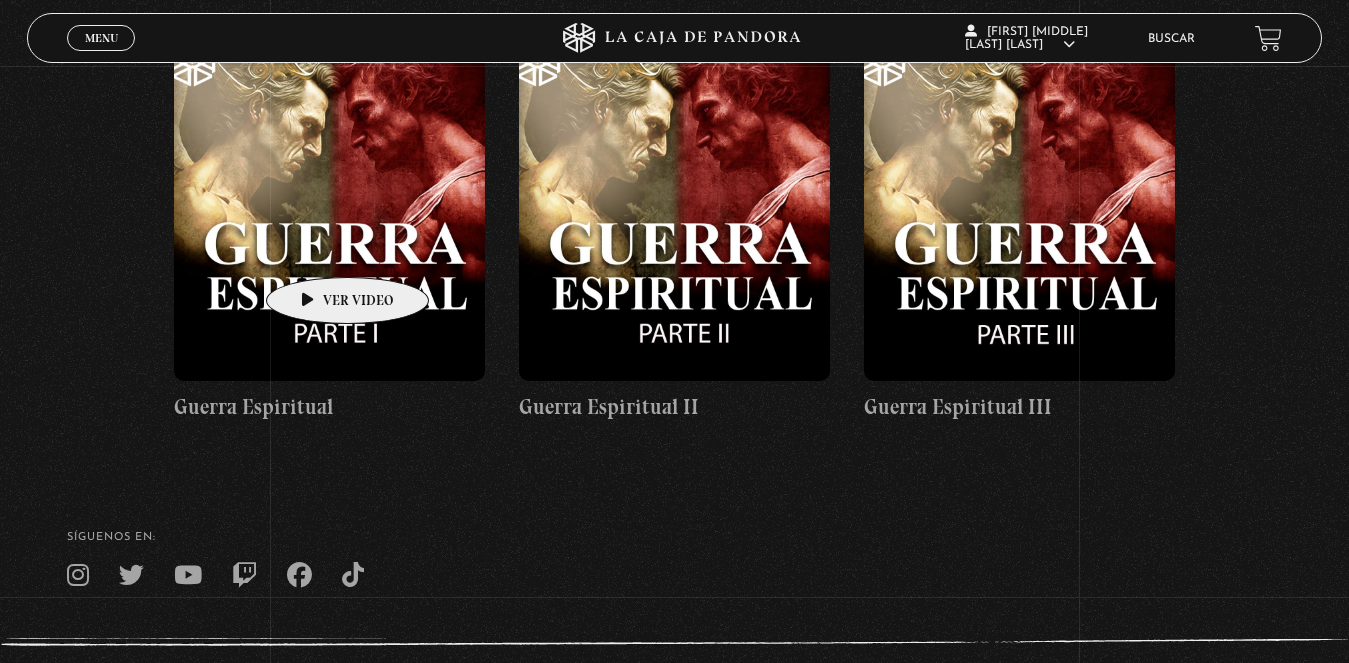click at bounding box center (329, 201) 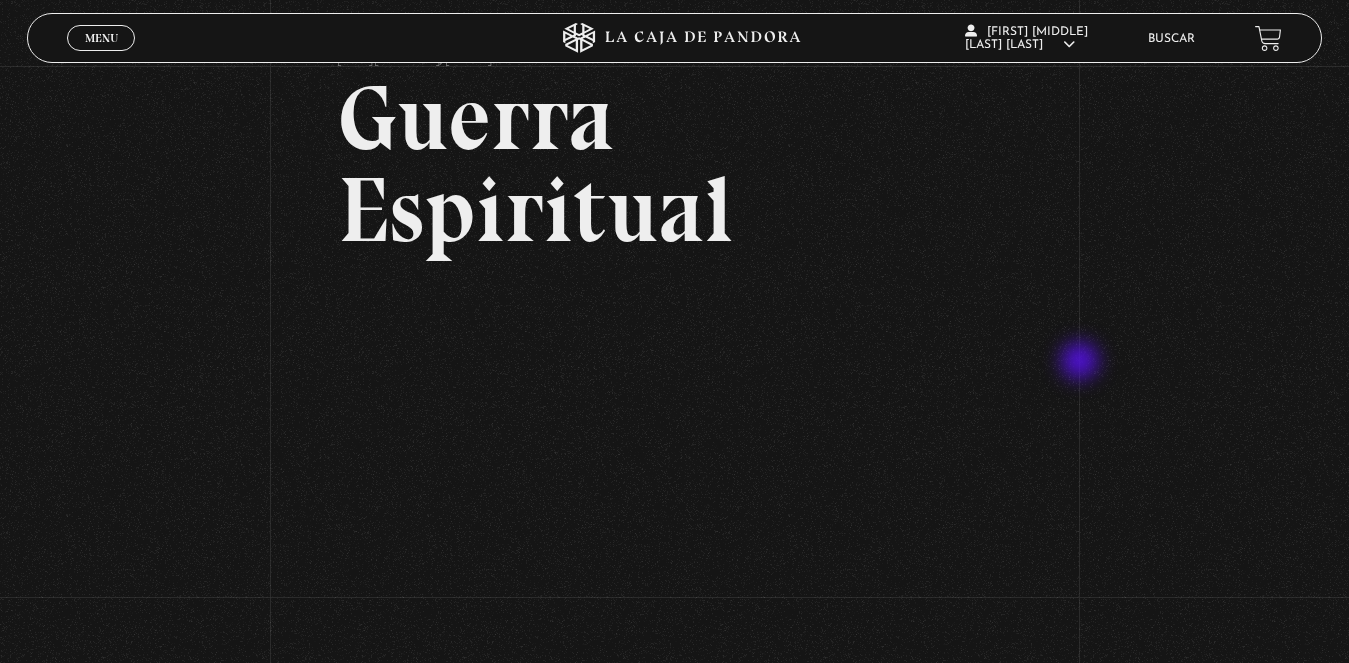 scroll, scrollTop: 200, scrollLeft: 0, axis: vertical 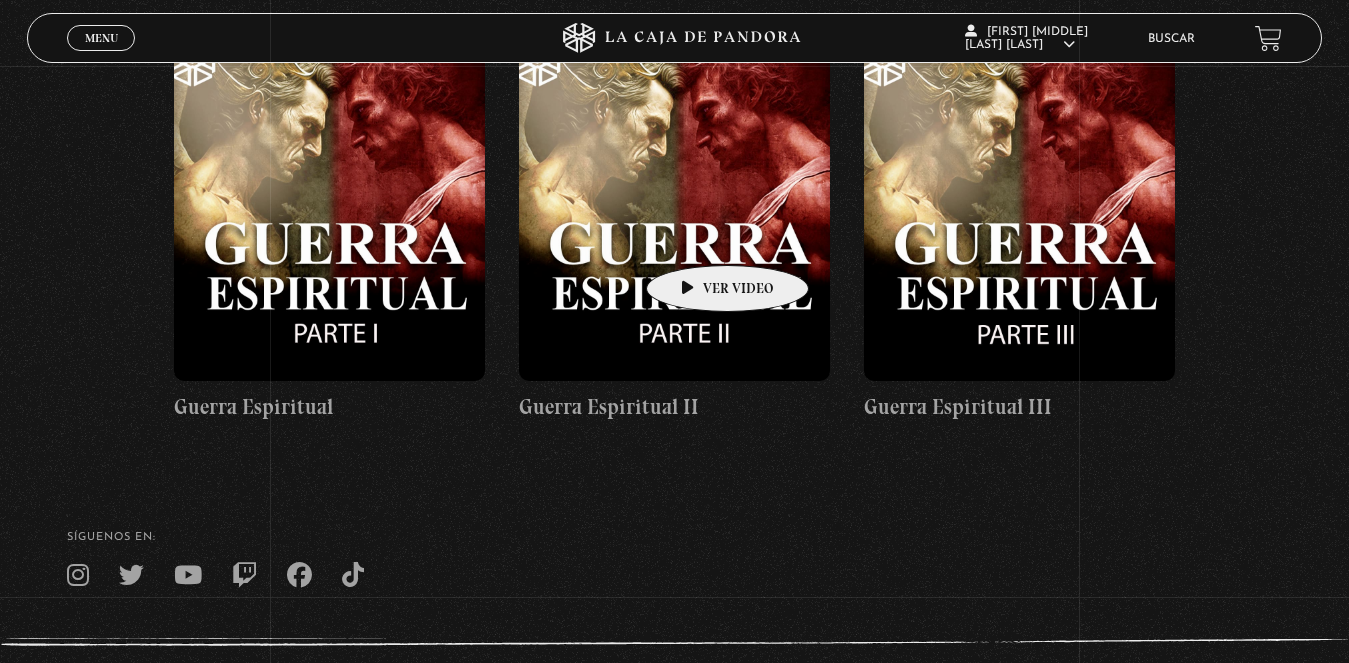 click at bounding box center [674, 201] 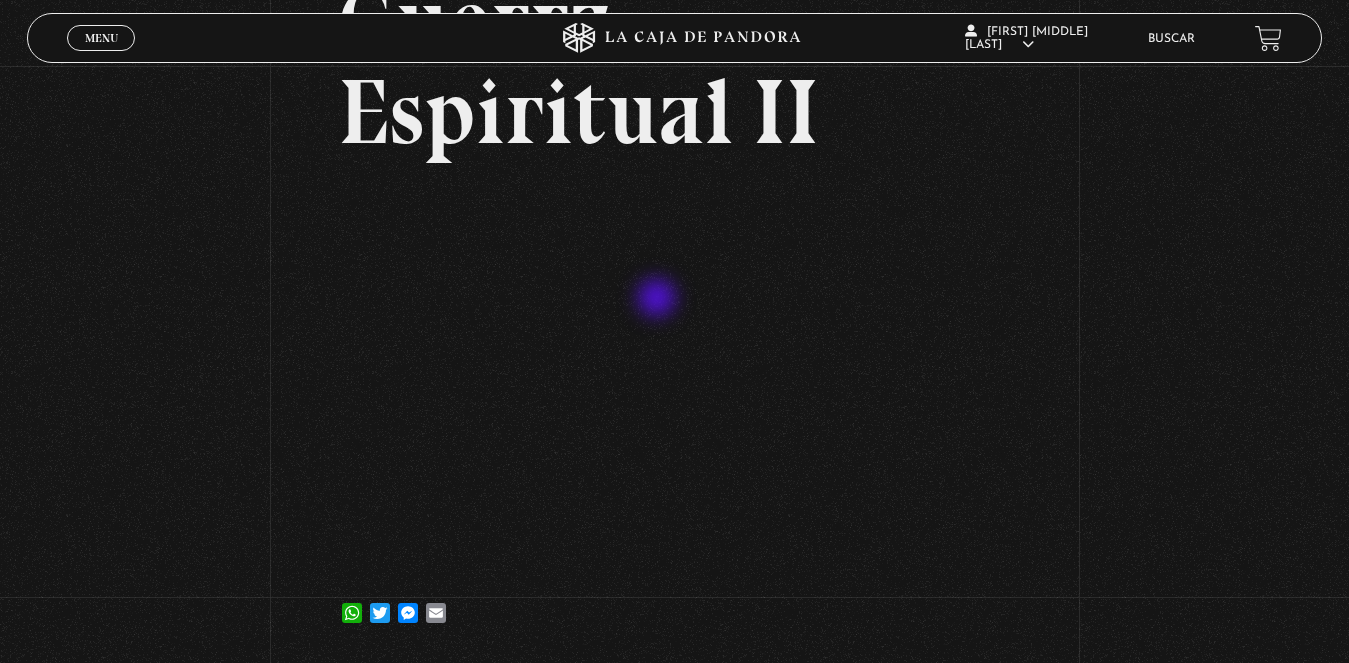 scroll, scrollTop: 200, scrollLeft: 0, axis: vertical 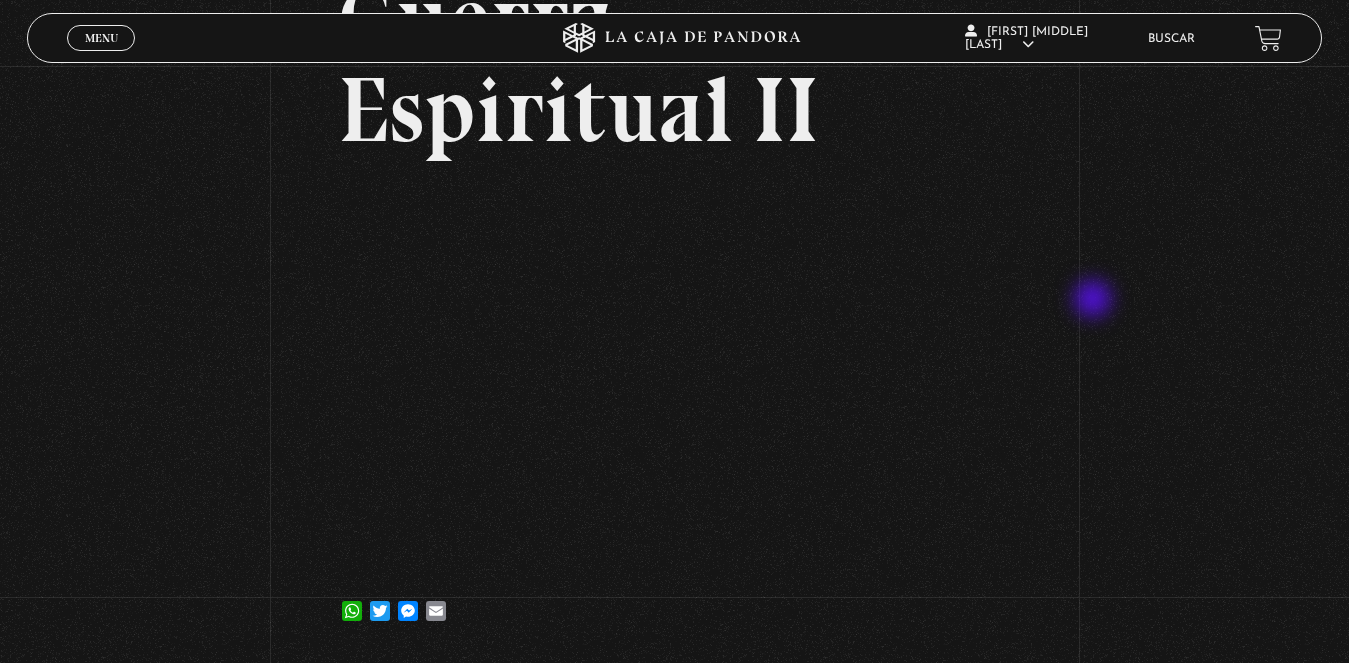 click on "Volver
6 julio, 2021
Guerra Espiritual II
WhatsApp Twitter Messenger Email" at bounding box center [674, 261] 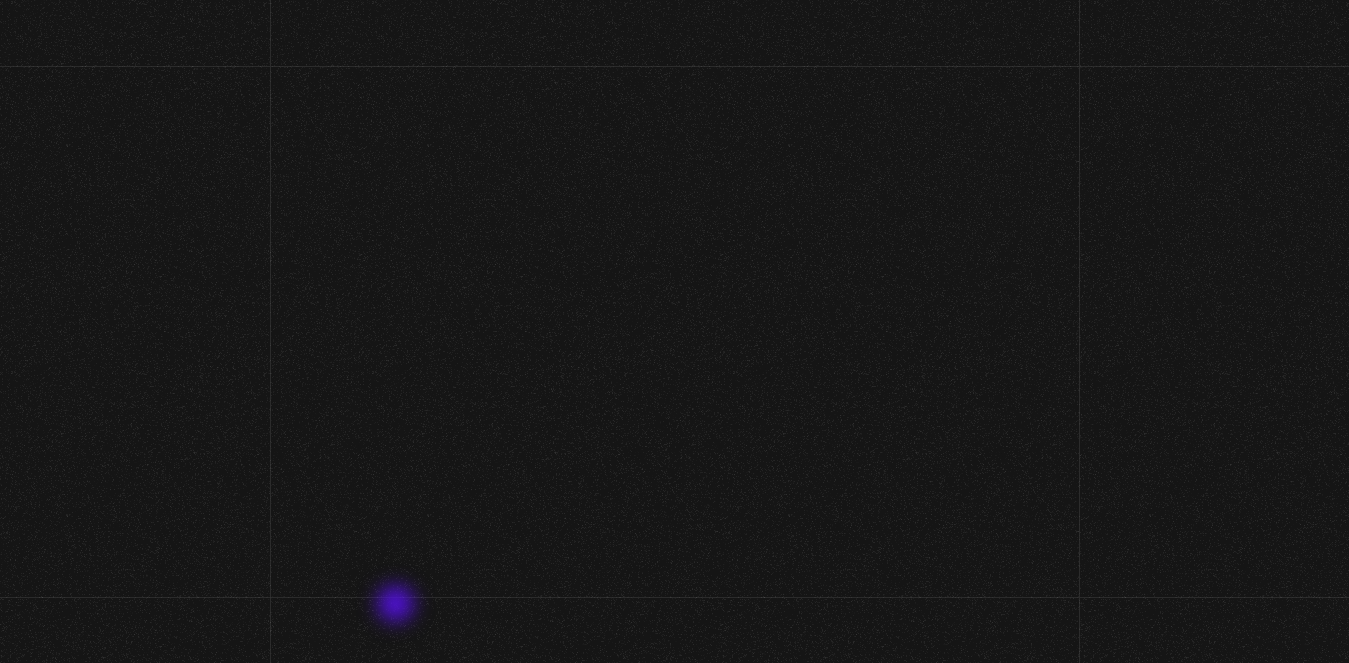 scroll, scrollTop: 400, scrollLeft: 0, axis: vertical 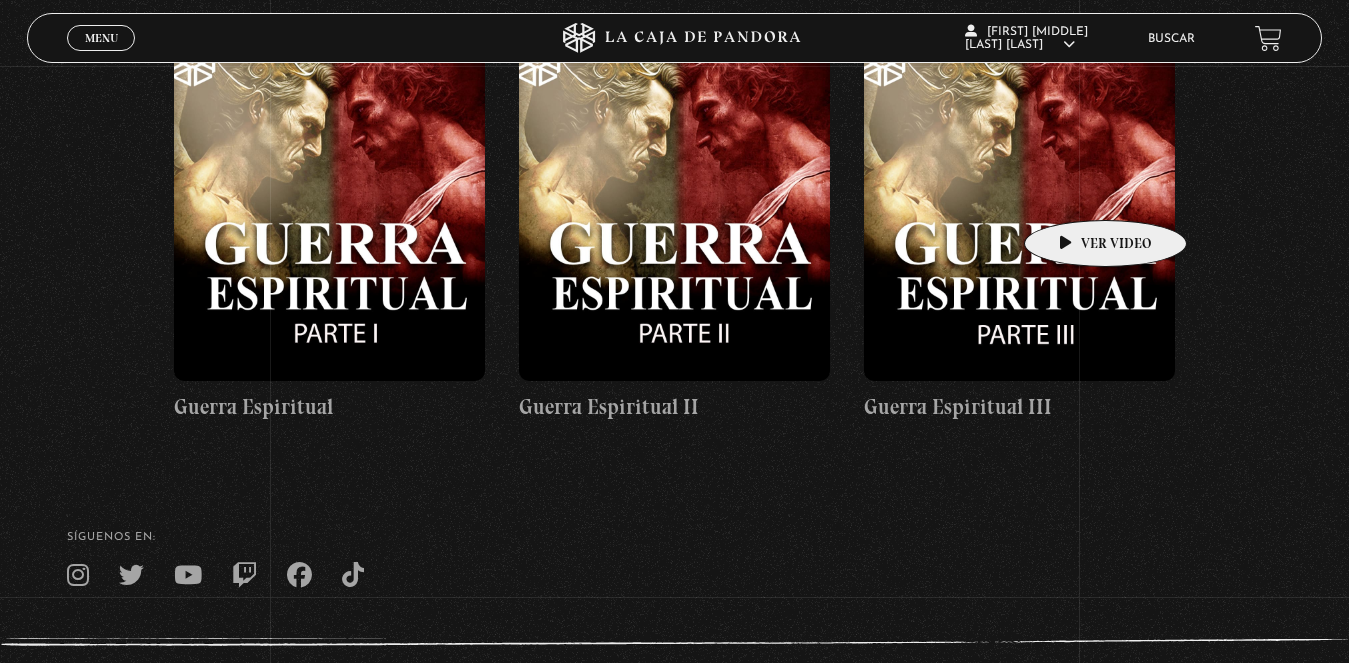 click at bounding box center [1019, 201] 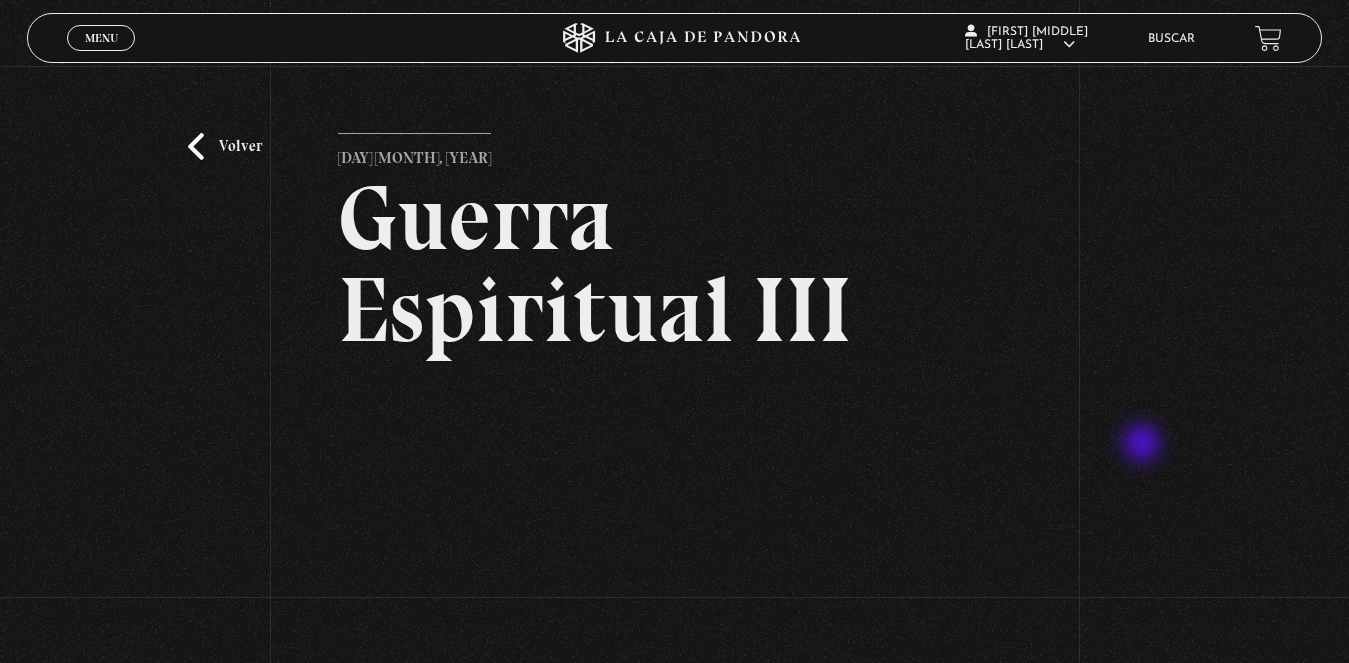 scroll, scrollTop: 300, scrollLeft: 0, axis: vertical 